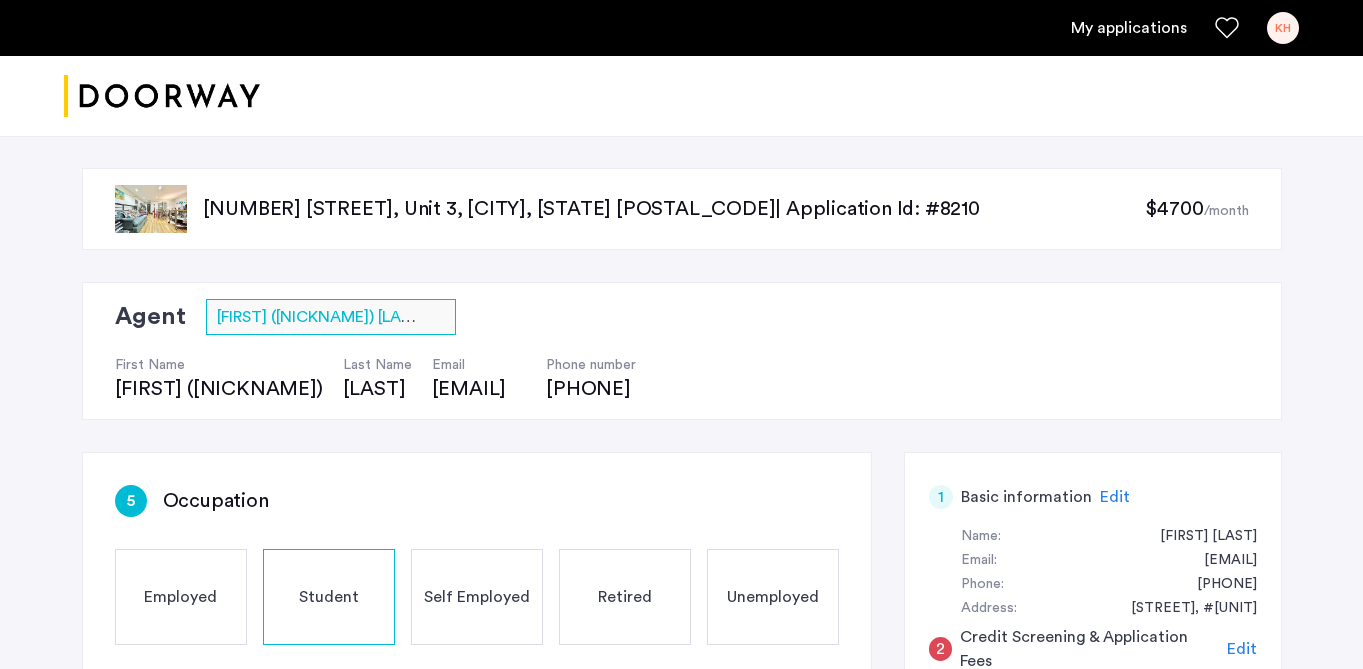 scroll, scrollTop: 444, scrollLeft: 0, axis: vertical 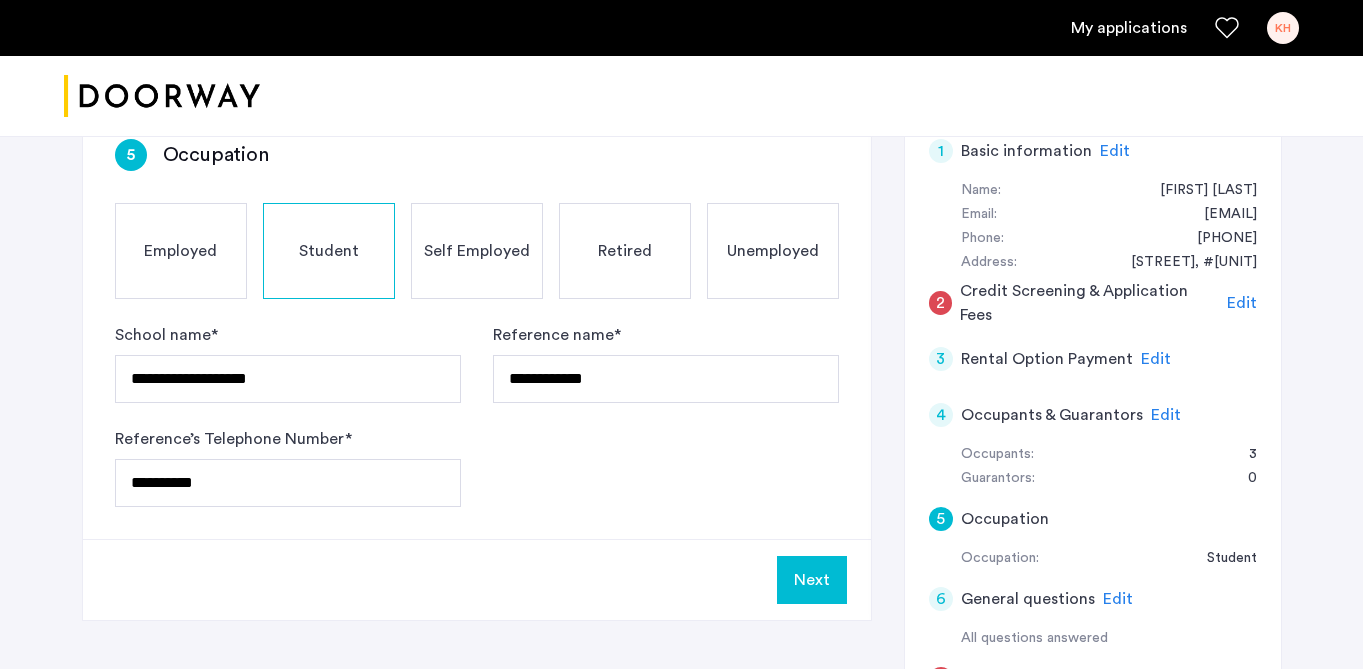 click on "Employed" 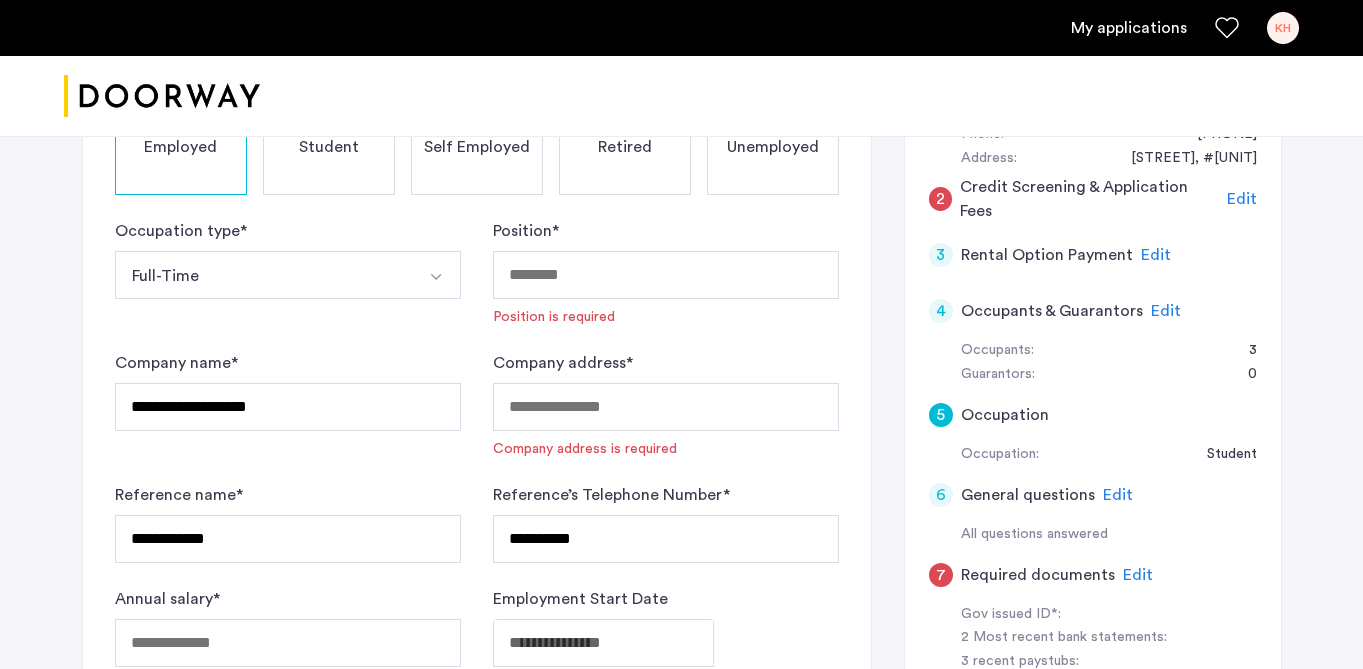 scroll, scrollTop: 442, scrollLeft: 0, axis: vertical 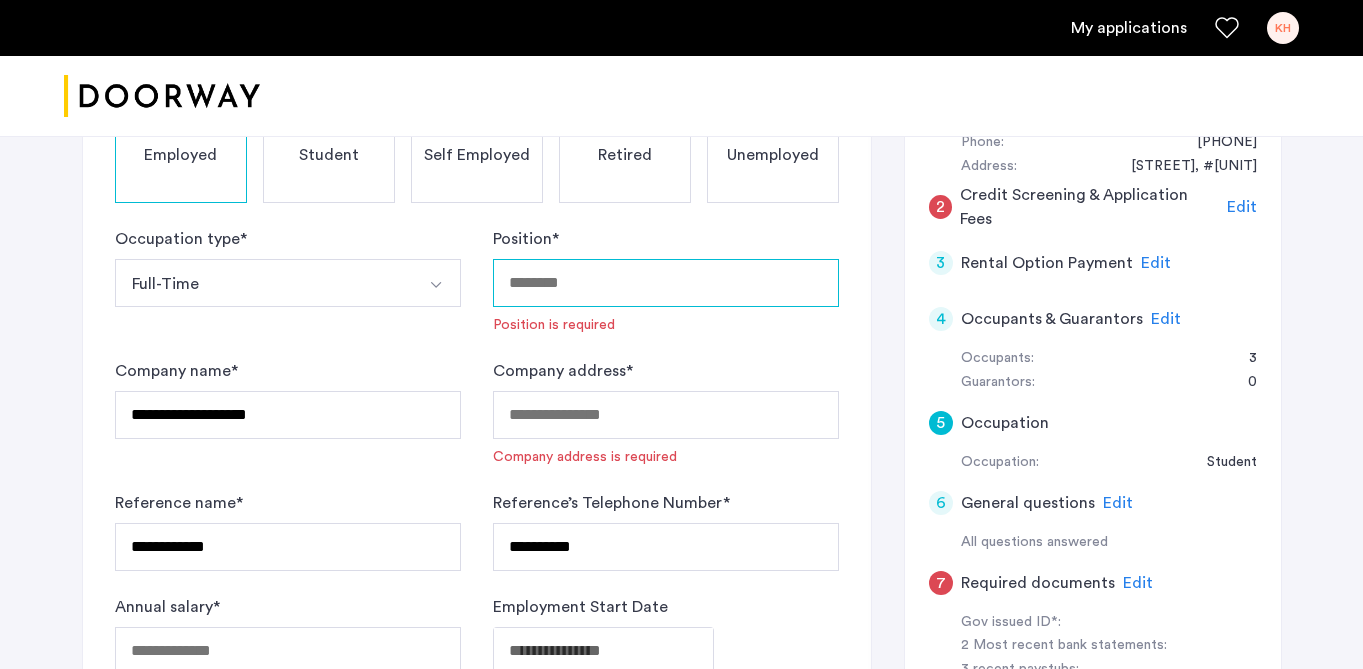 click on "Position  *" at bounding box center [666, 283] 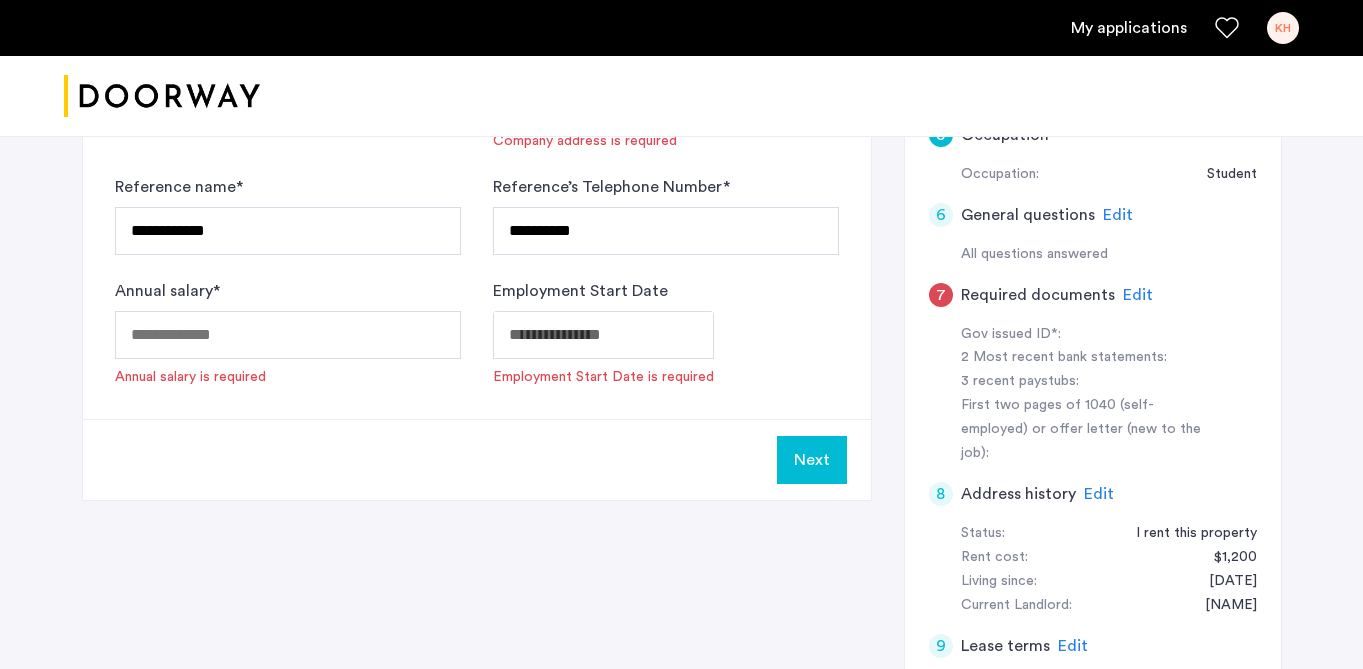 scroll, scrollTop: 0, scrollLeft: 0, axis: both 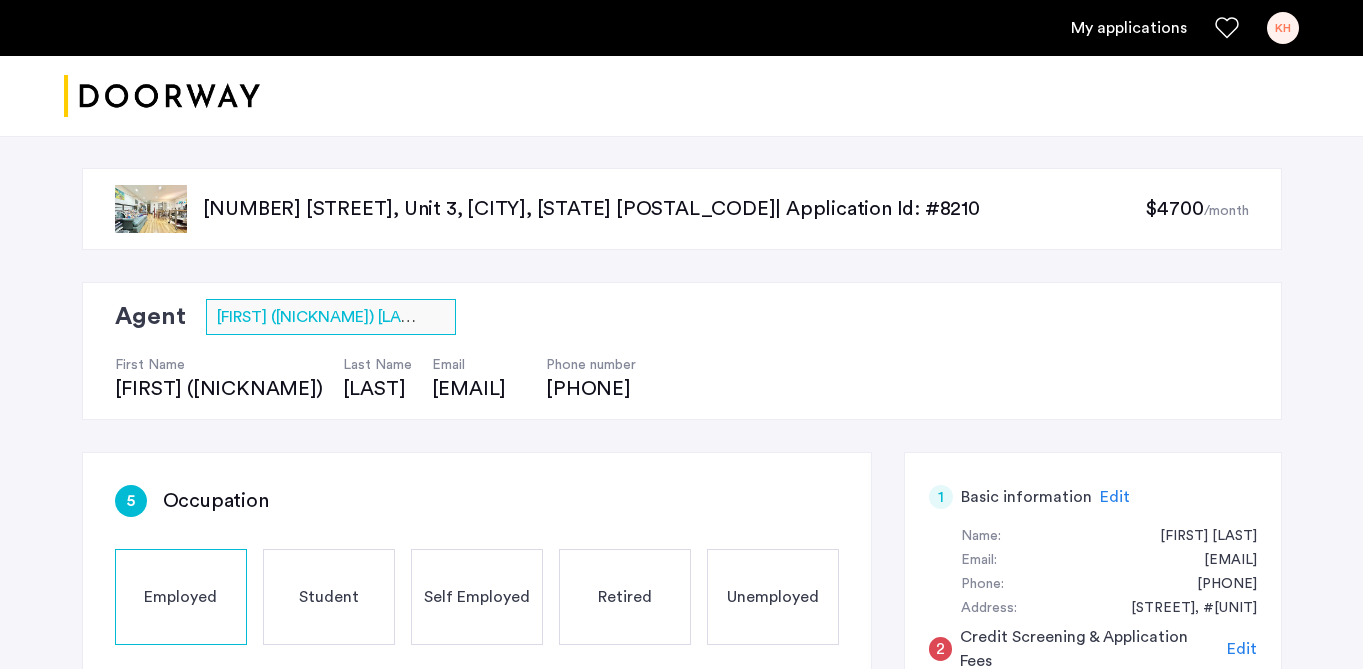 type on "**********" 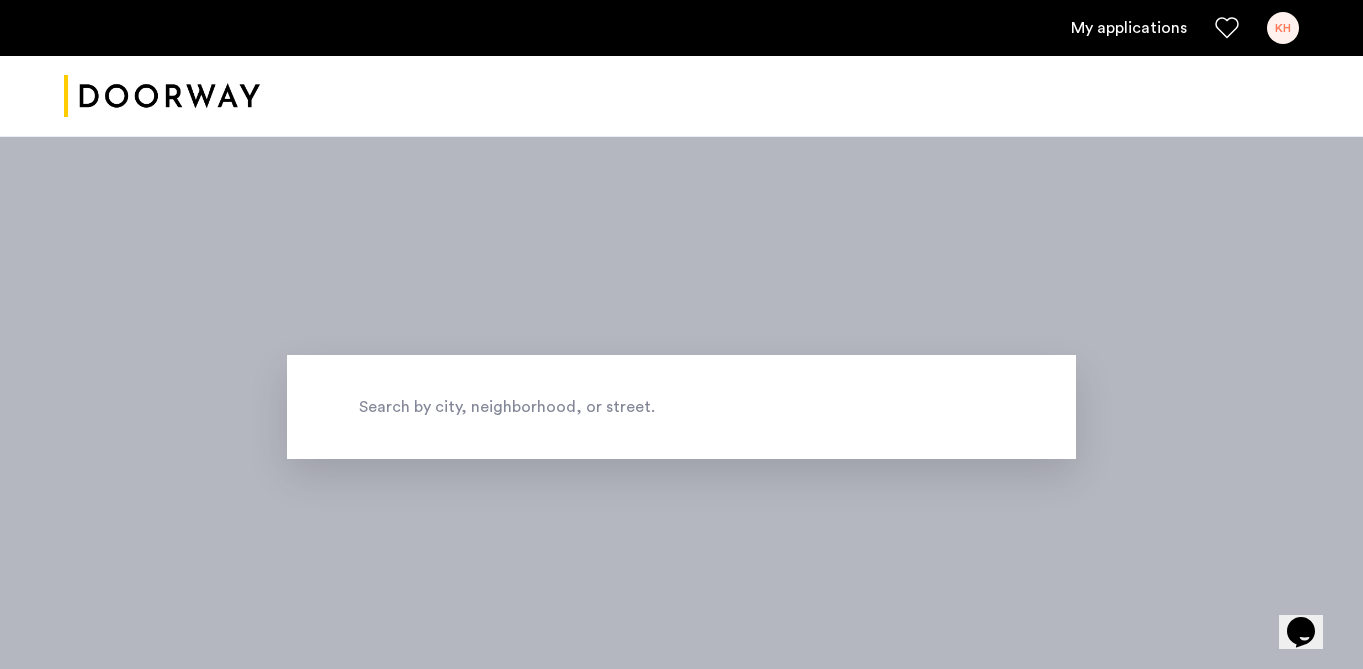 scroll, scrollTop: 299, scrollLeft: 0, axis: vertical 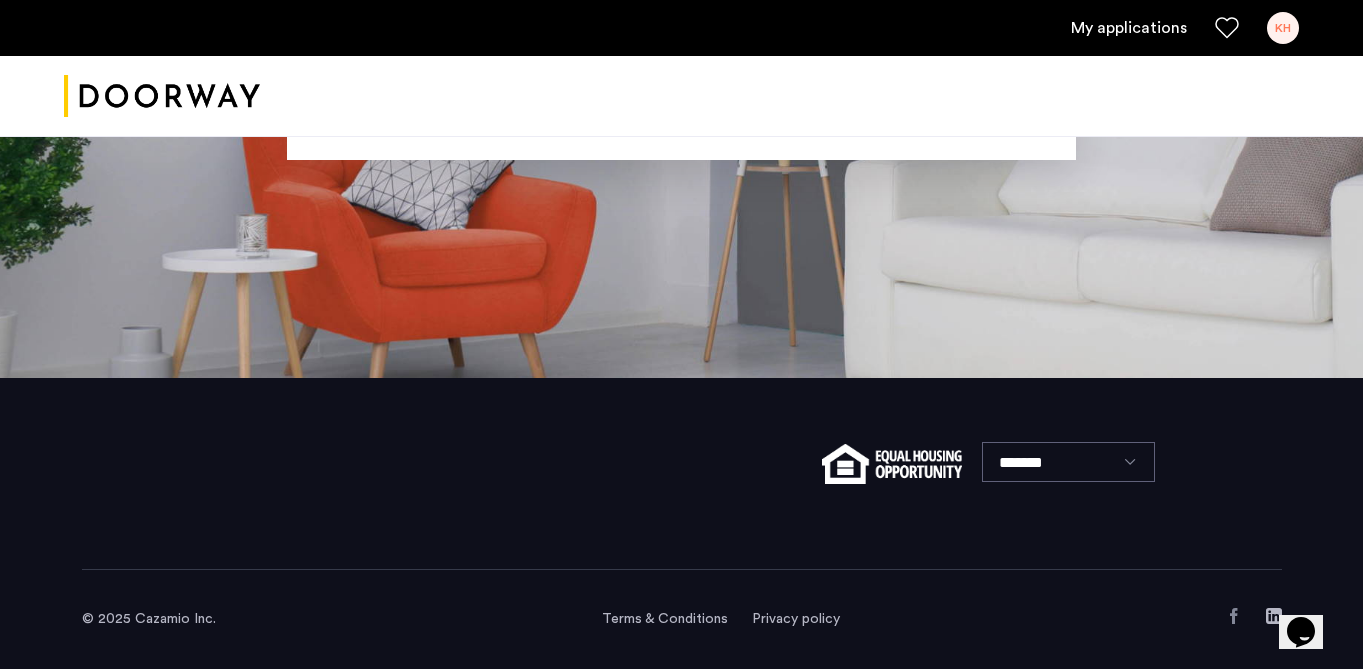 click on "KH" at bounding box center [1283, 28] 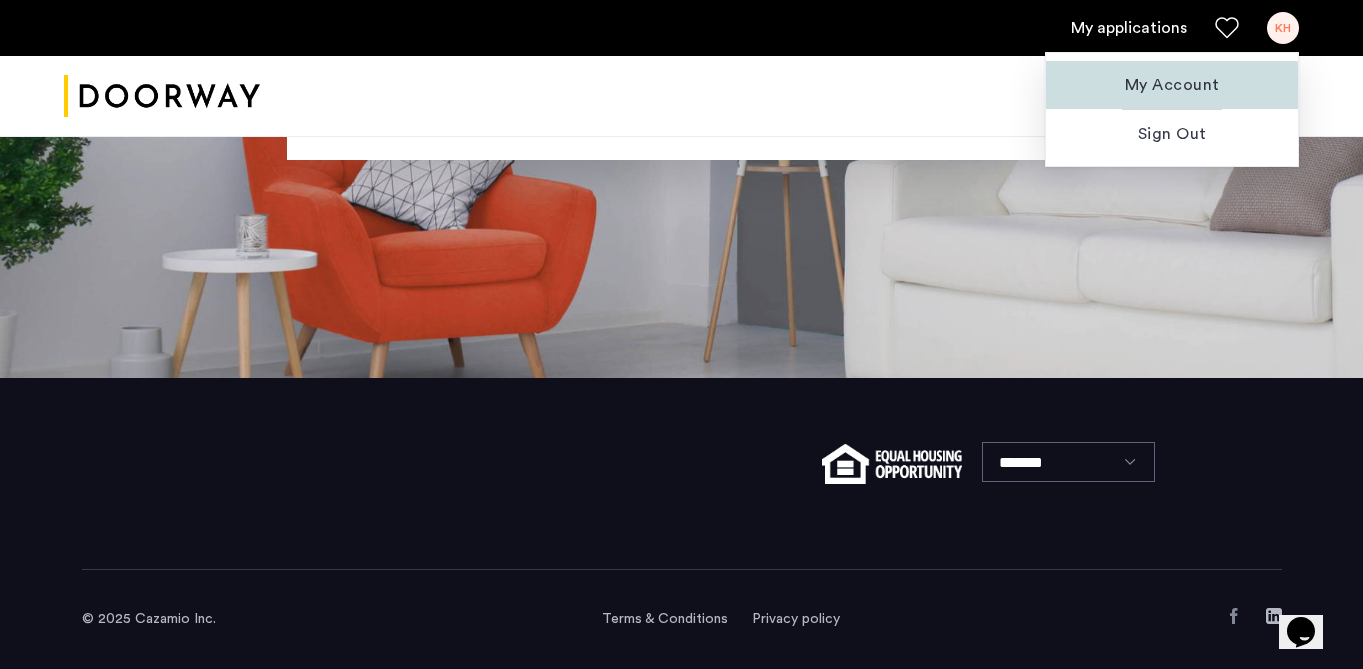 click on "My Account" at bounding box center [1172, 85] 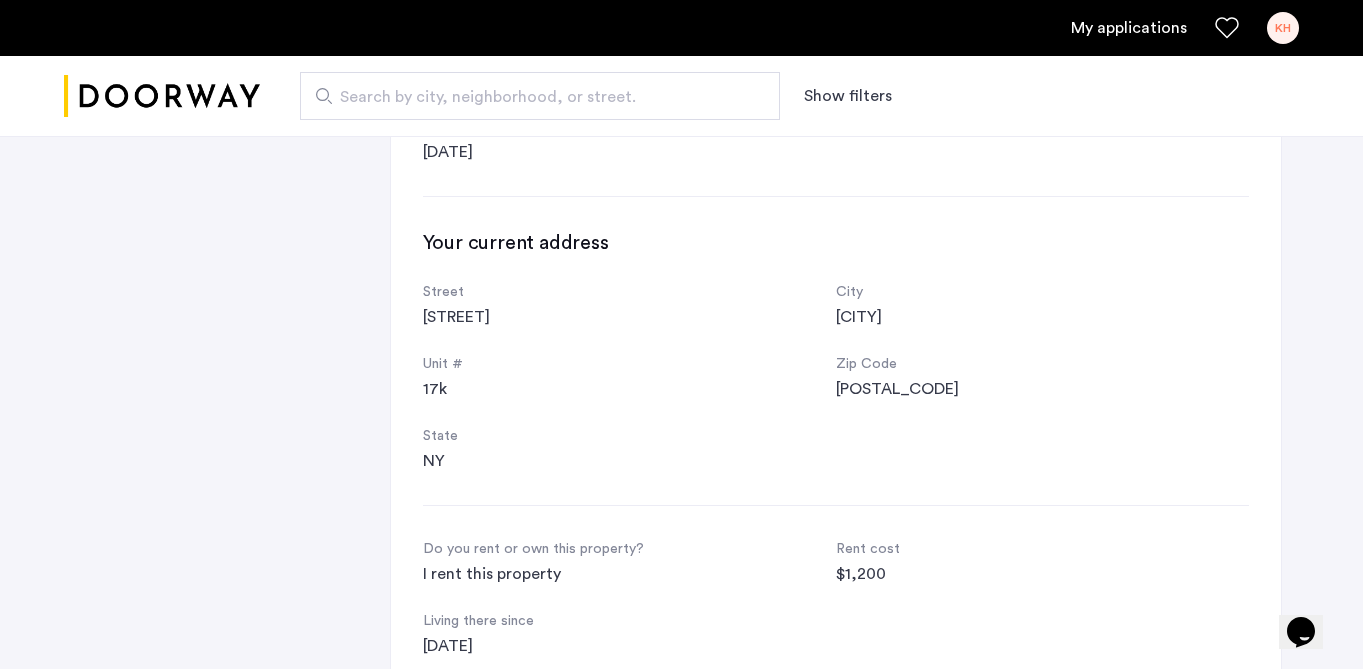 scroll, scrollTop: 0, scrollLeft: 0, axis: both 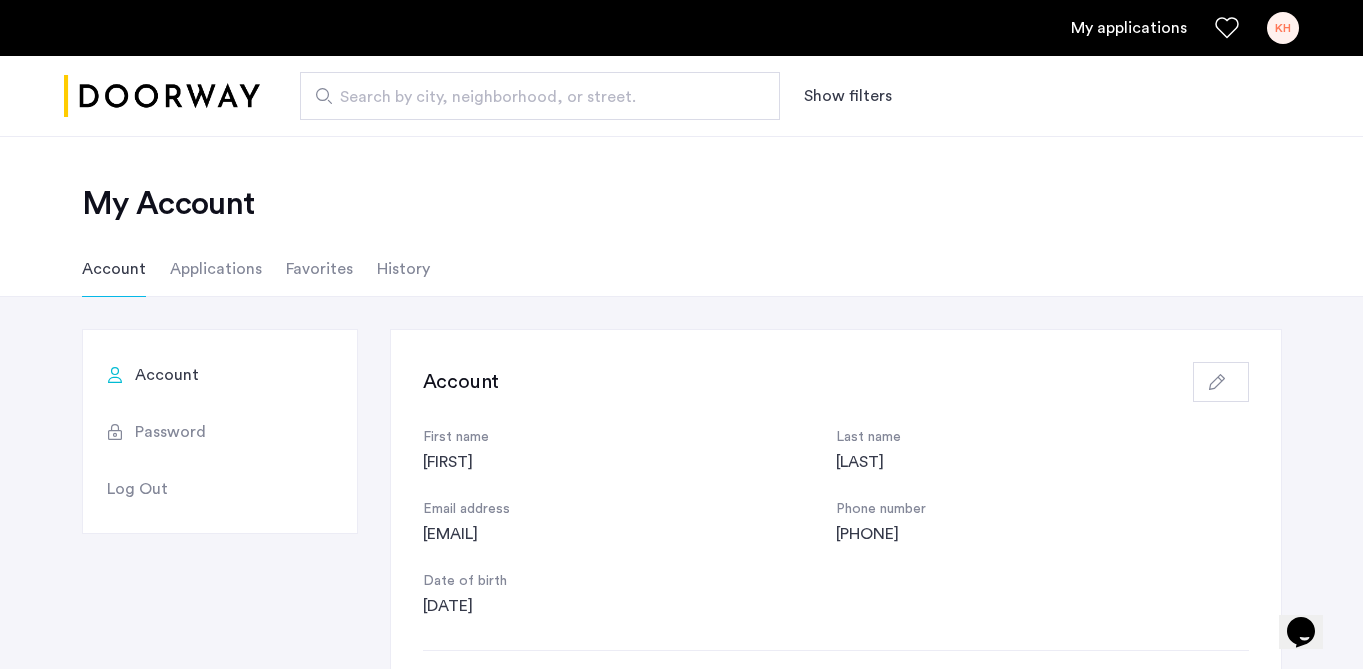 click on "Applications" 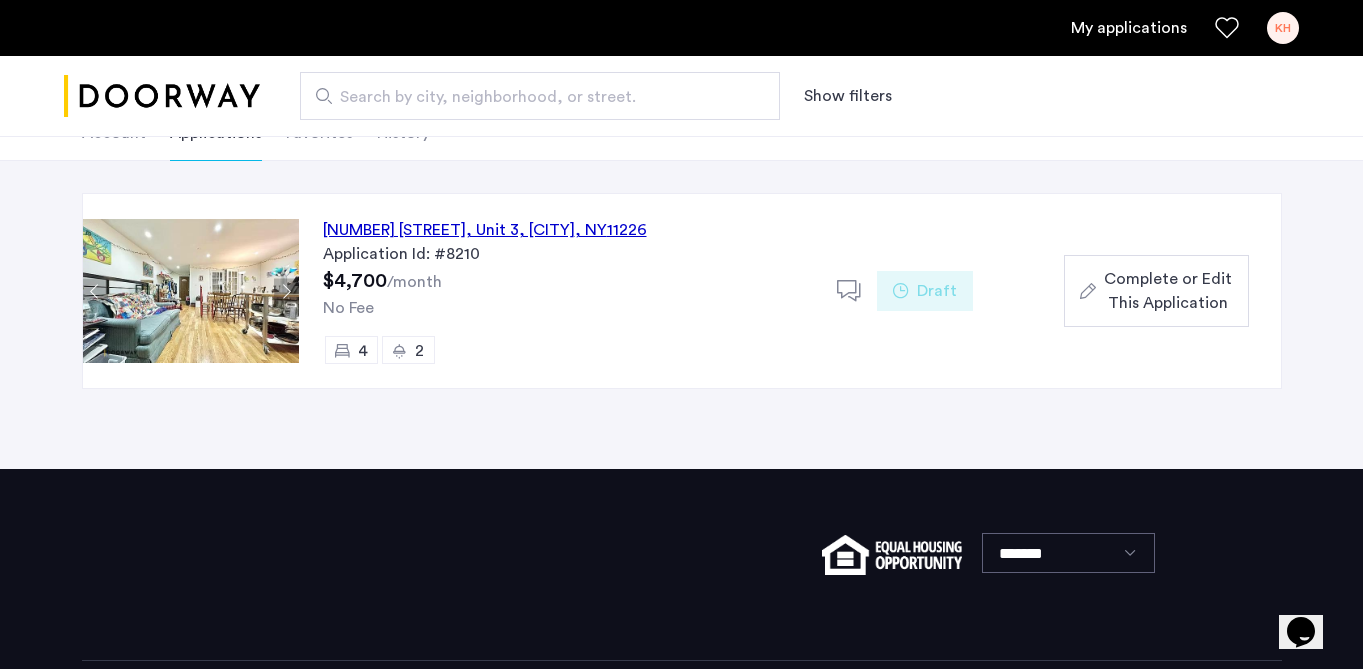 scroll, scrollTop: 147, scrollLeft: 0, axis: vertical 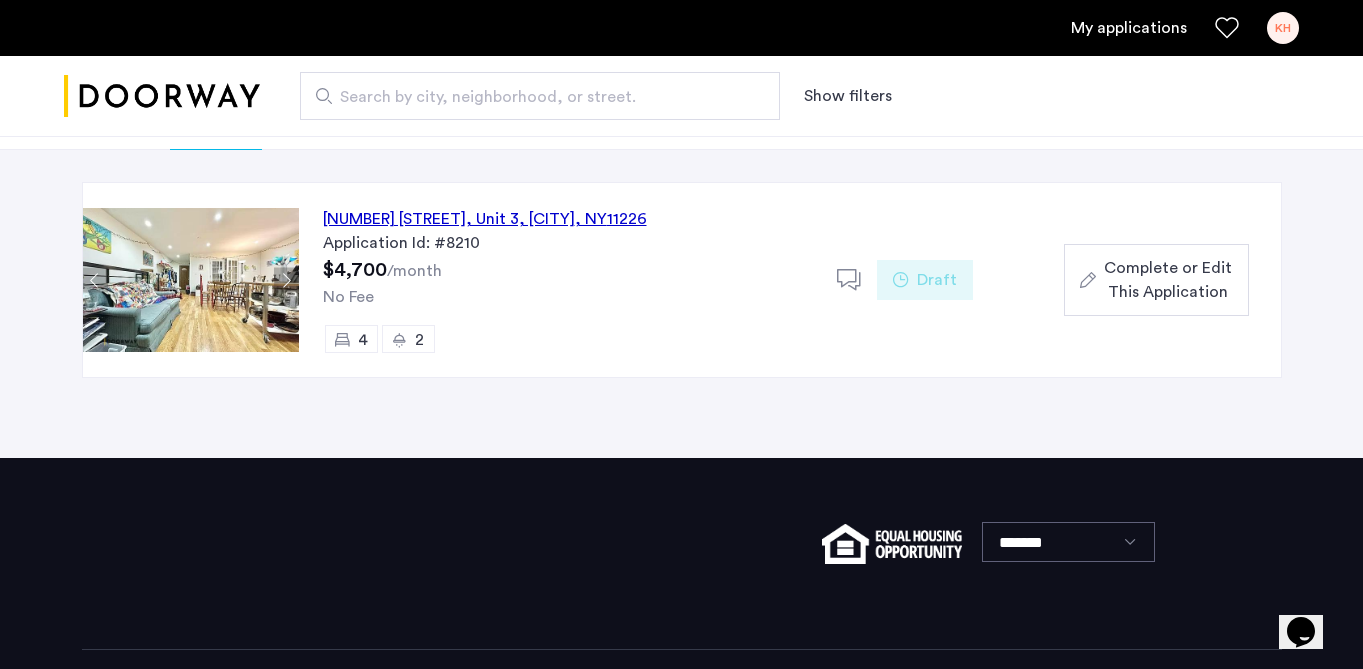 click on "Complete or Edit This Application" 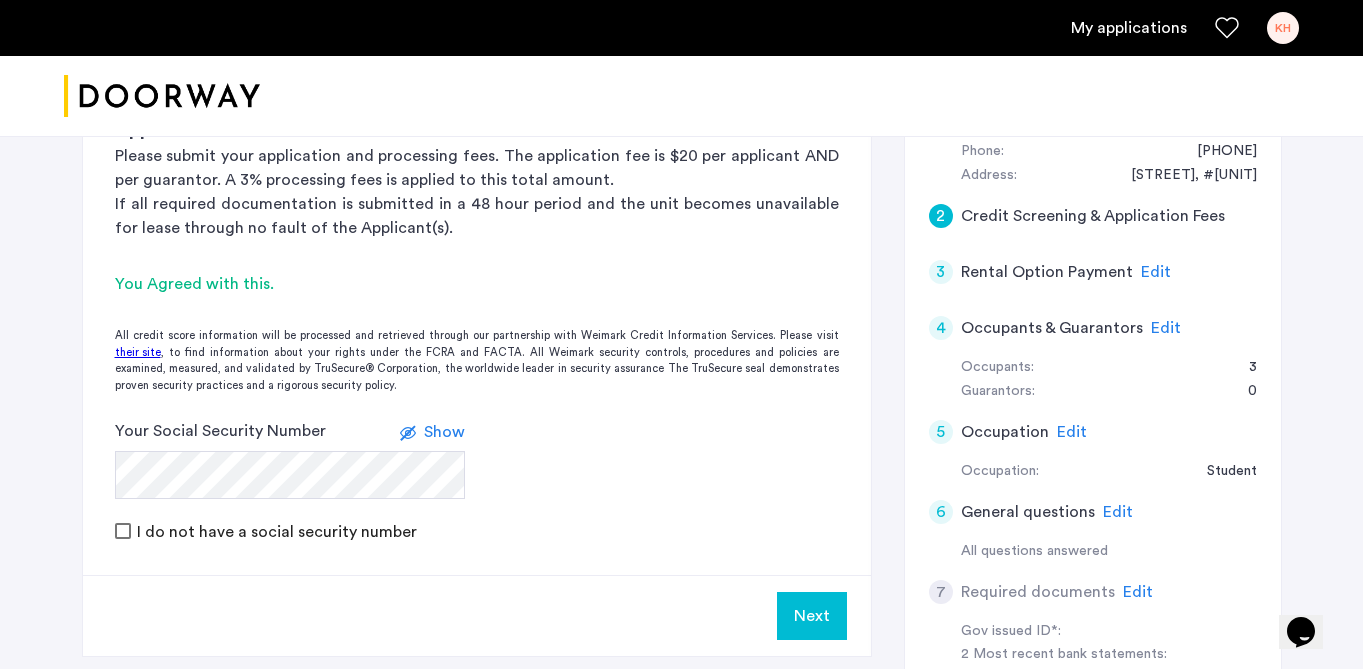 scroll, scrollTop: 429, scrollLeft: 0, axis: vertical 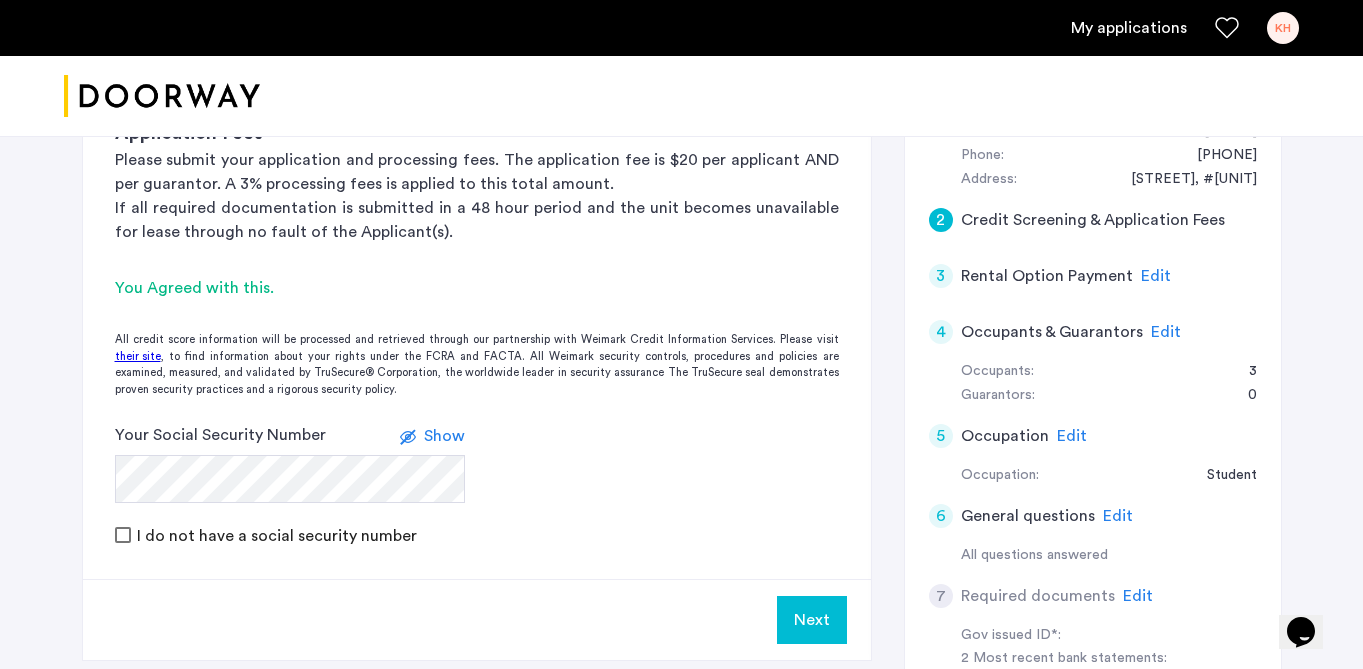 click on "Edit" 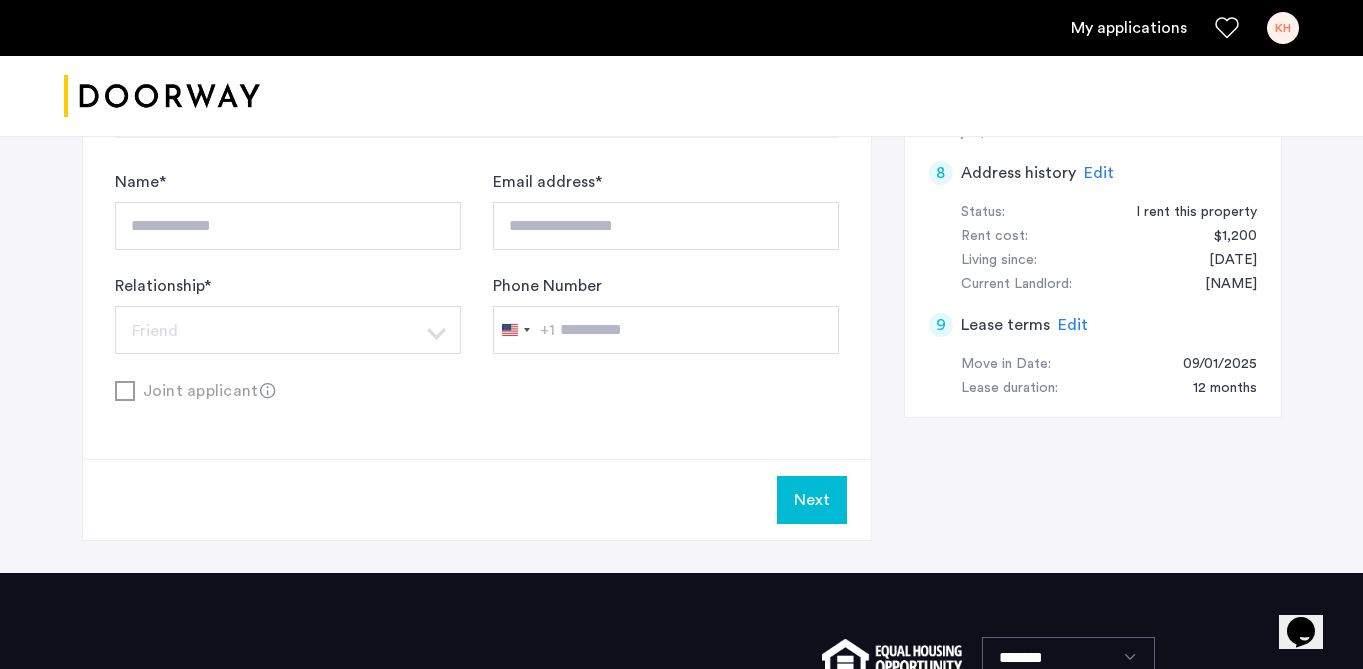 scroll, scrollTop: 1053, scrollLeft: 0, axis: vertical 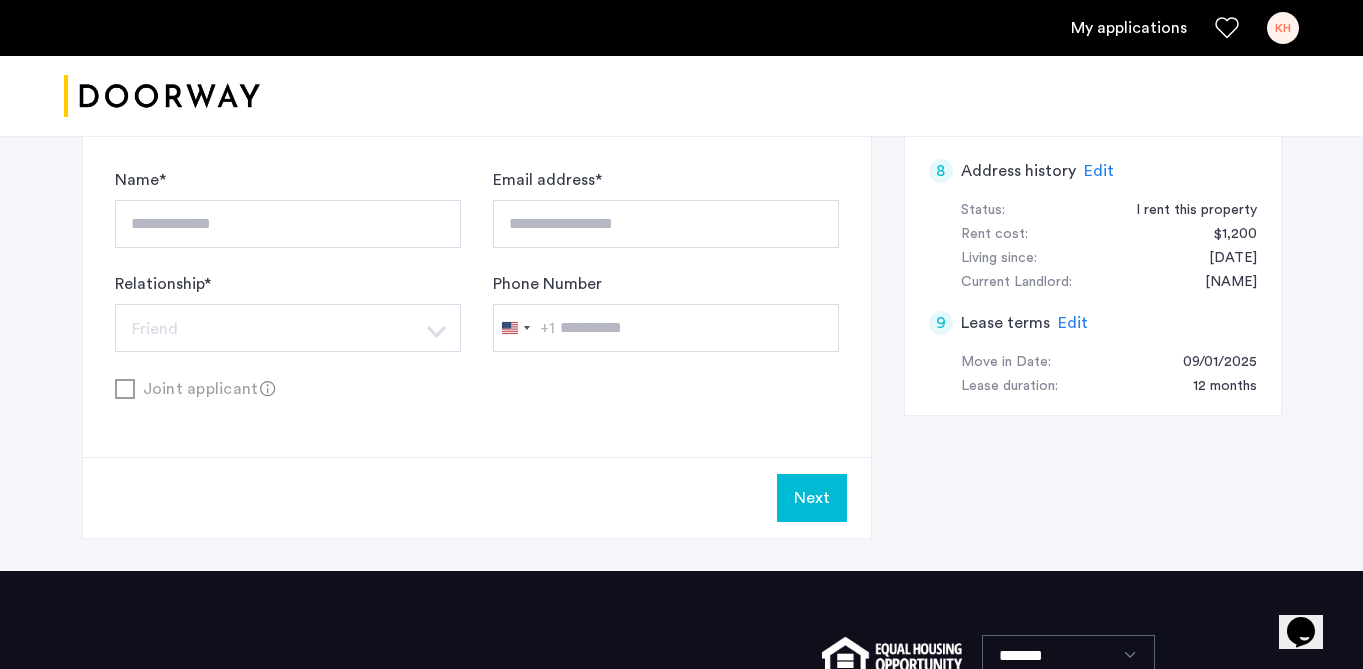 click on "Next" 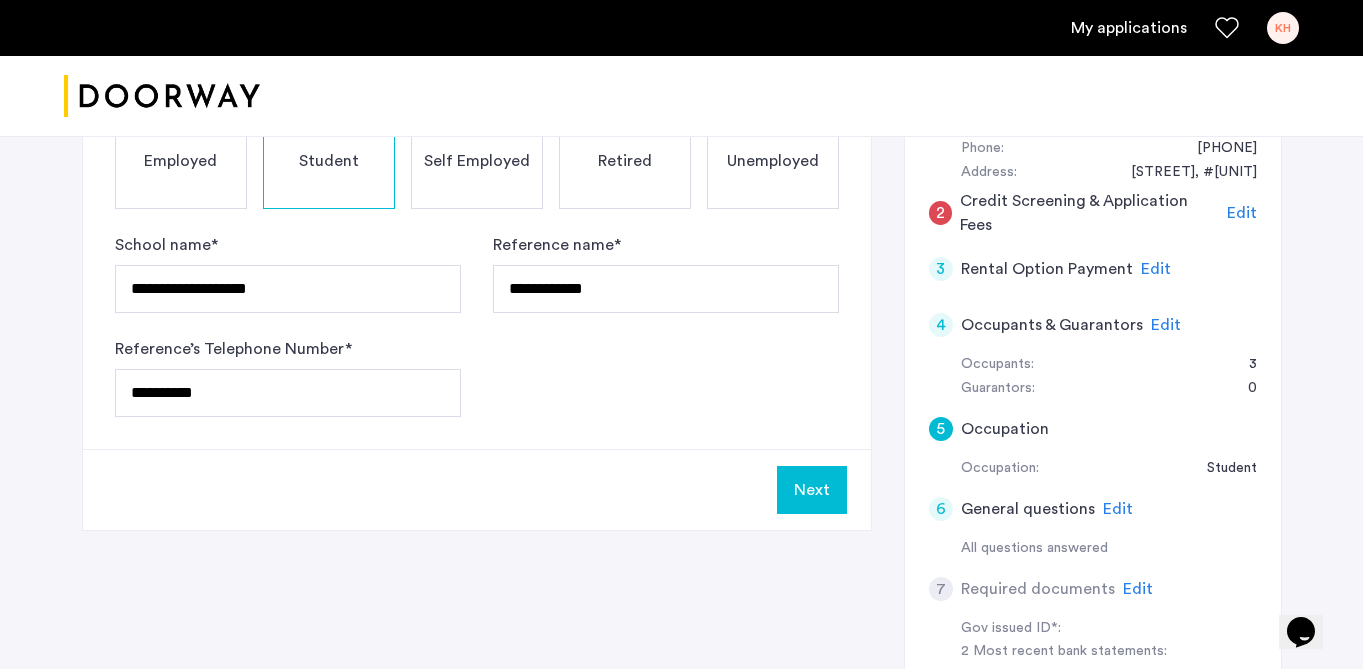 scroll, scrollTop: 435, scrollLeft: 0, axis: vertical 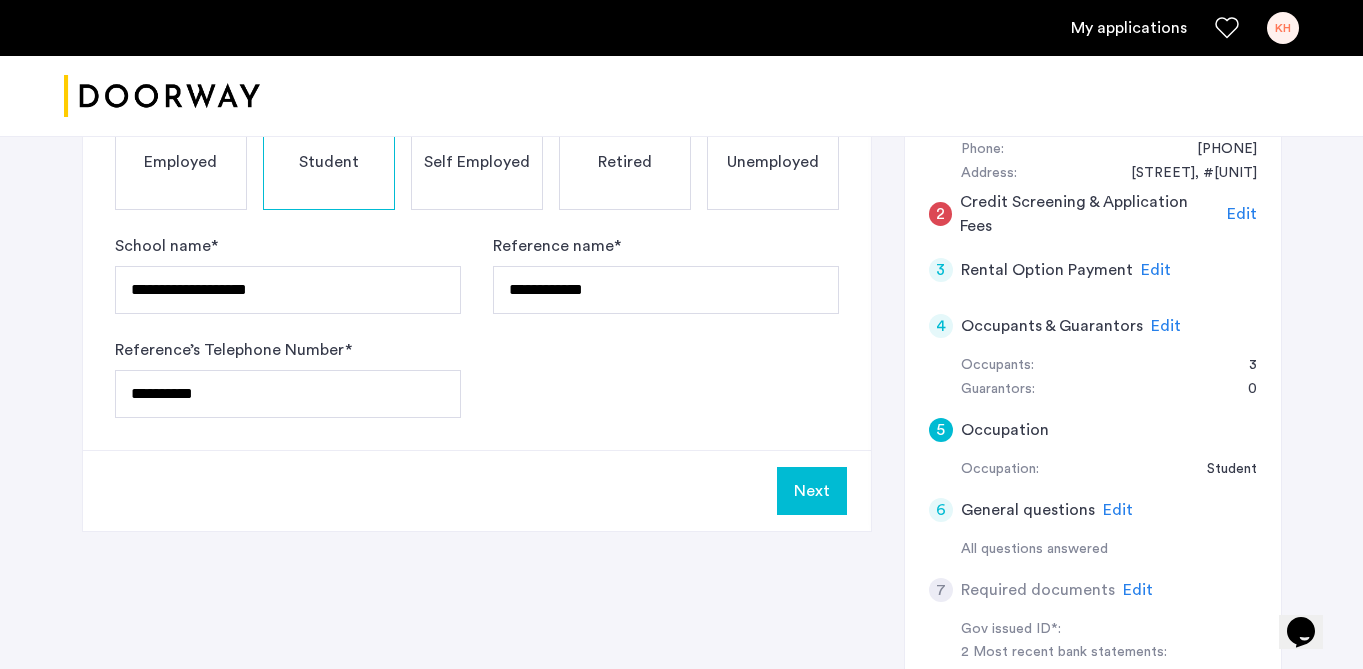 click on "Edit" 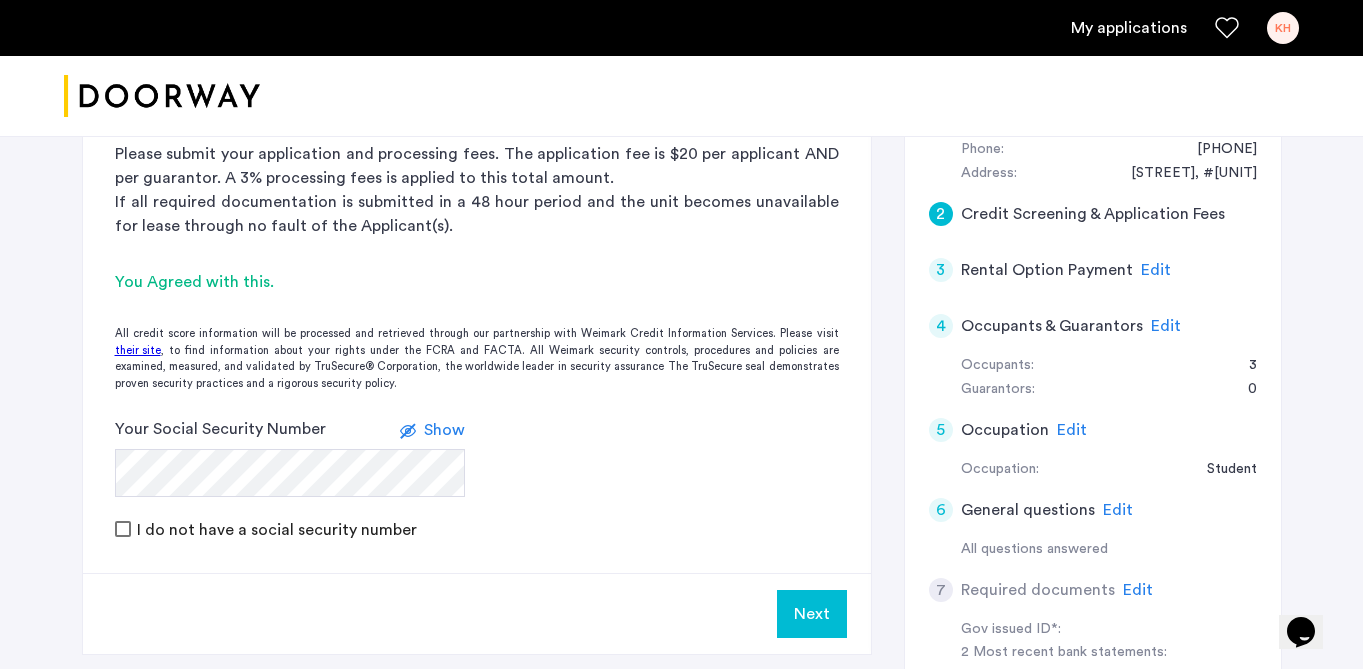 scroll, scrollTop: 446, scrollLeft: 0, axis: vertical 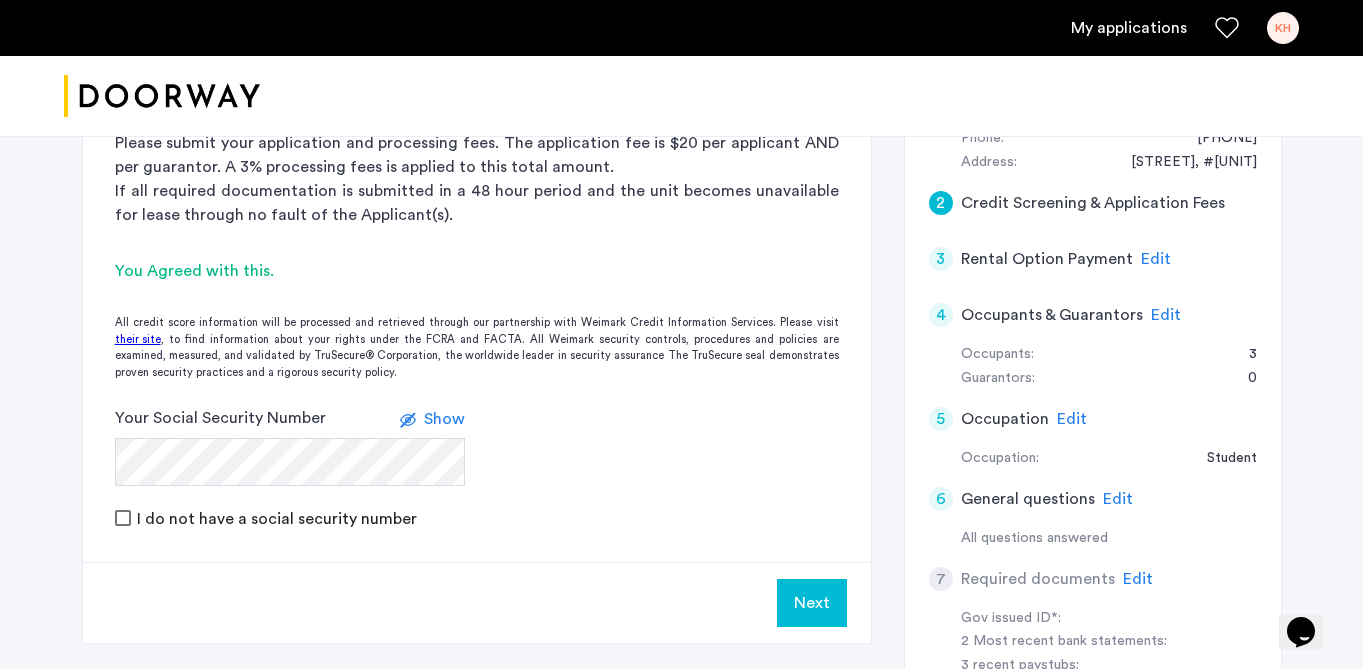 click on "Edit" 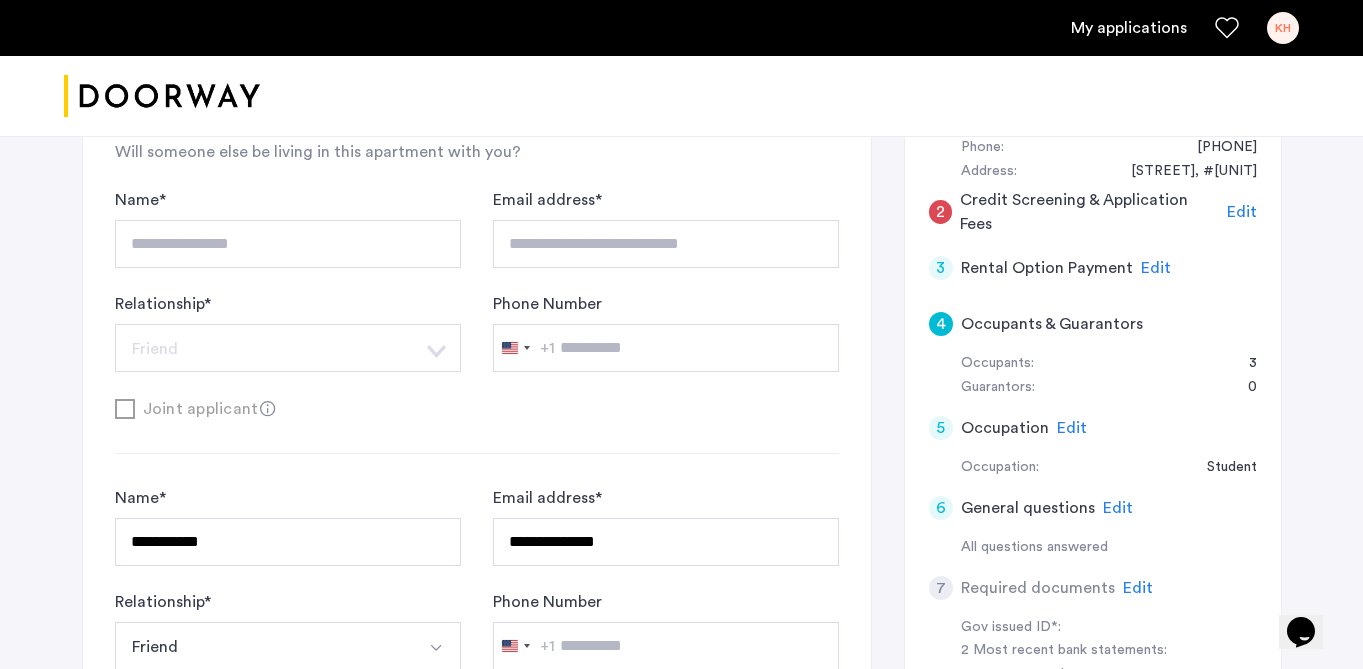 scroll, scrollTop: 407, scrollLeft: 0, axis: vertical 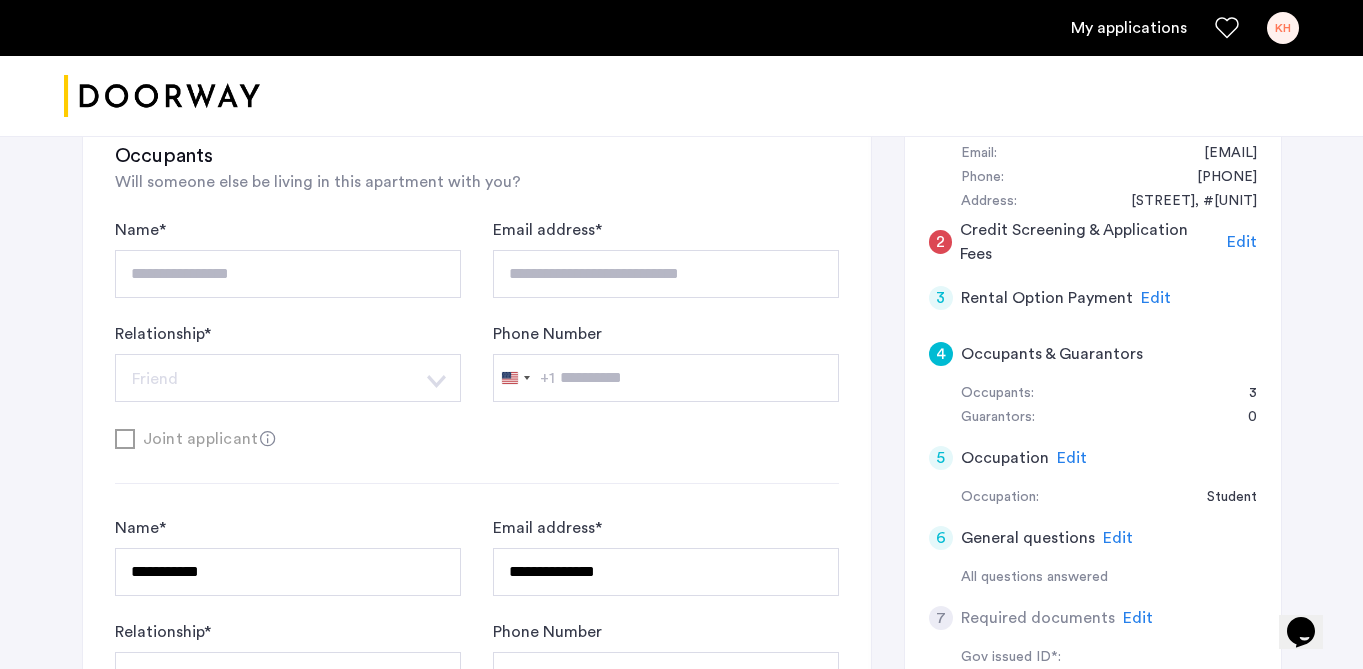 click on "Edit" 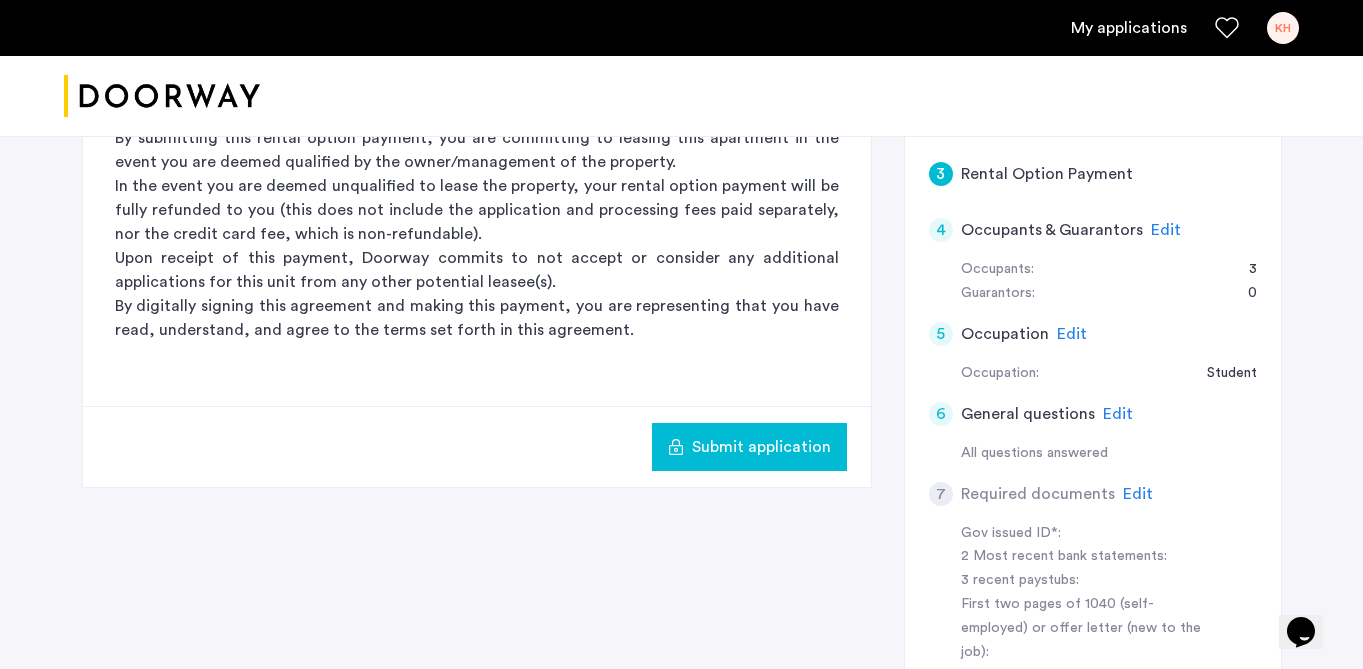 scroll, scrollTop: 566, scrollLeft: 0, axis: vertical 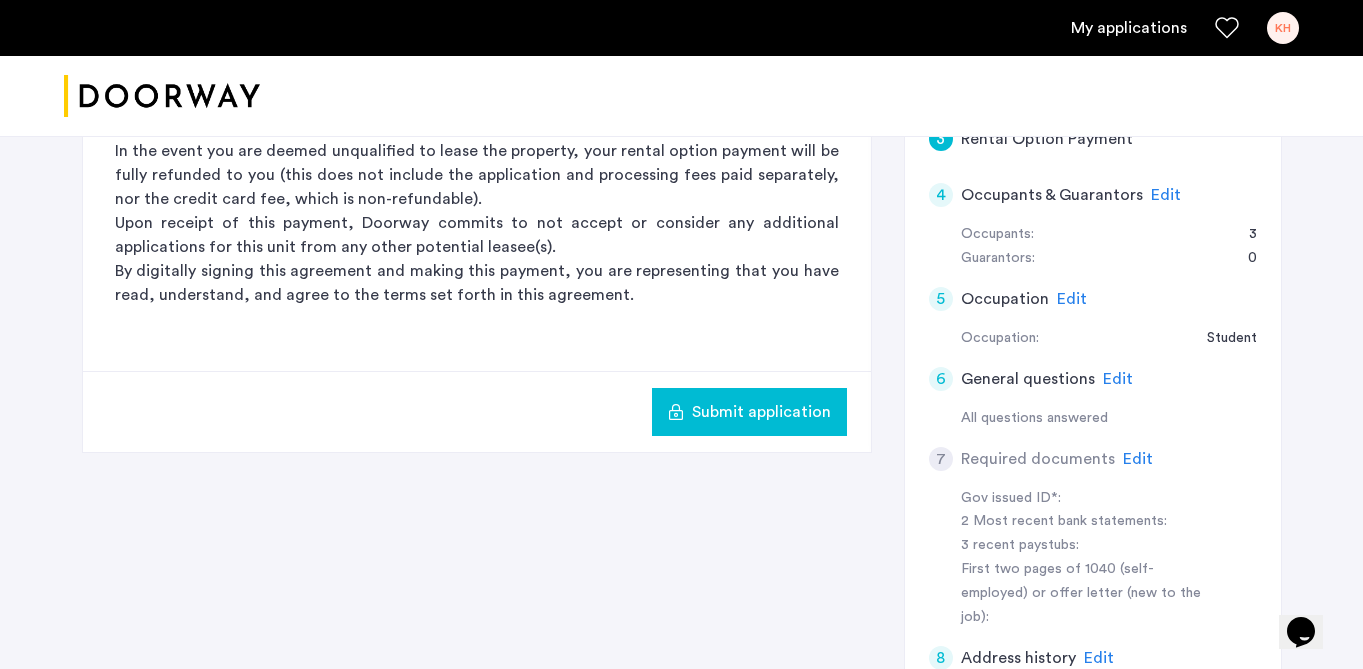 click on "Submit application" 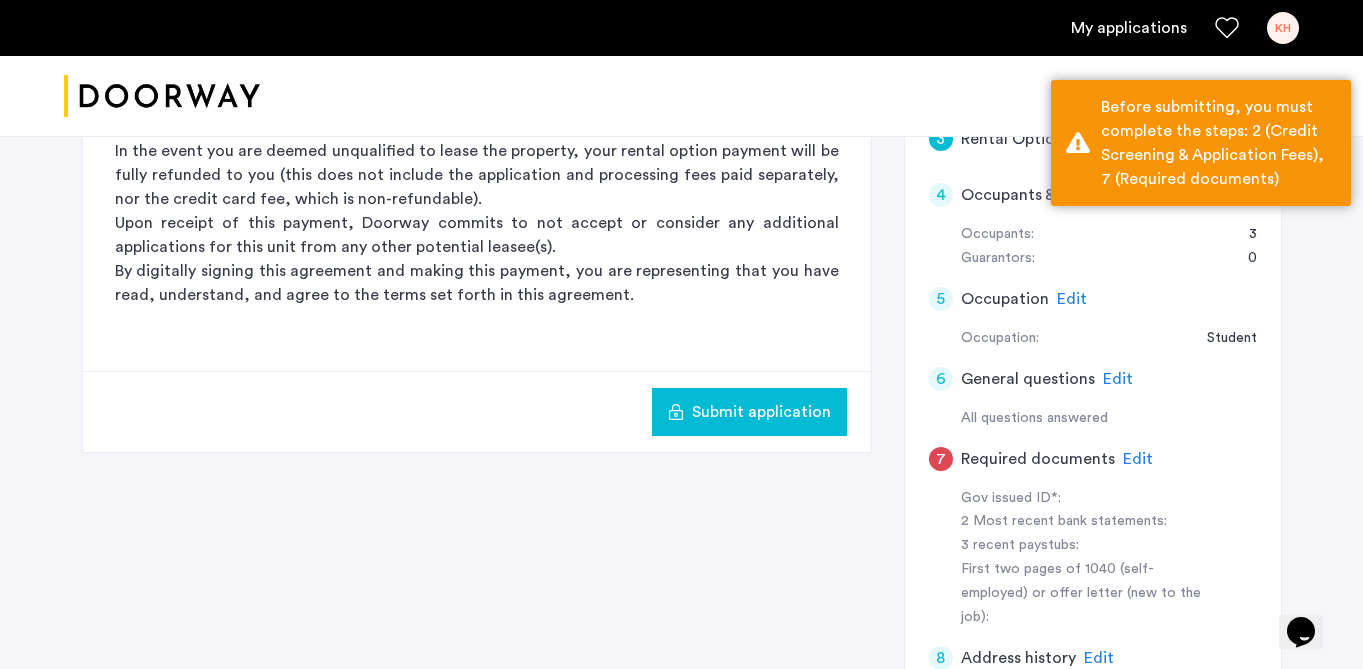click on "5 Occupation Edit" 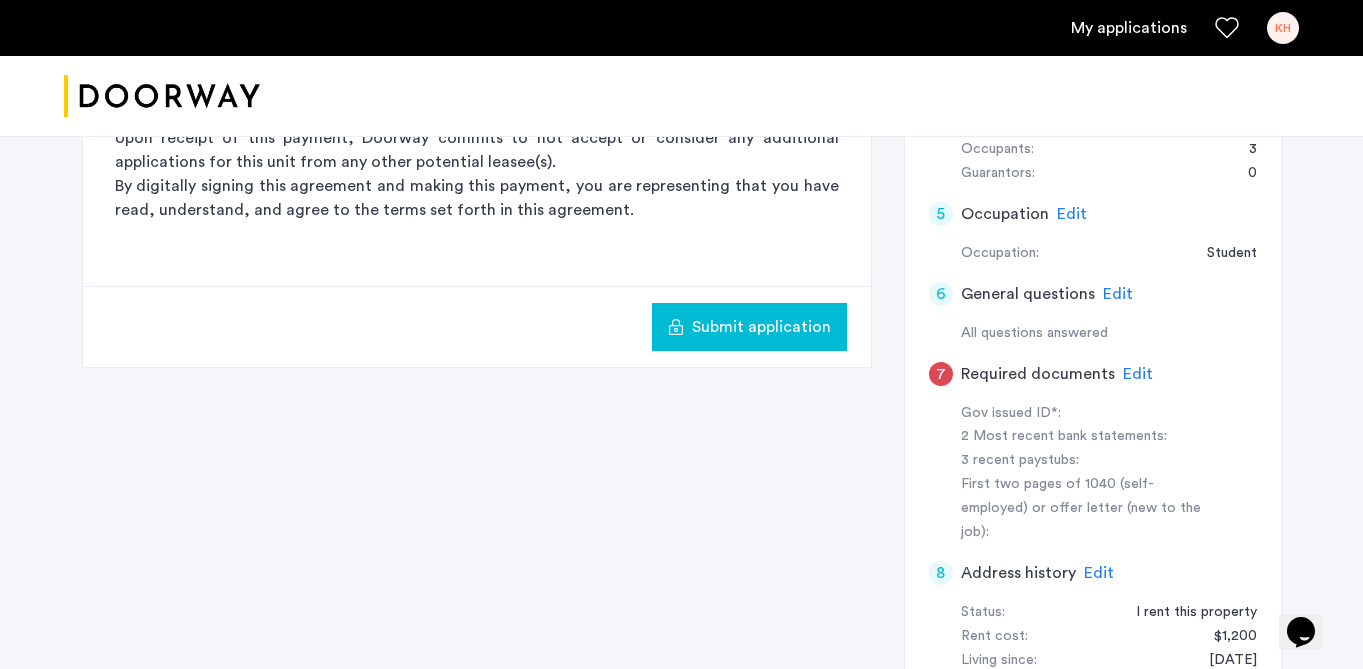 scroll, scrollTop: 645, scrollLeft: 0, axis: vertical 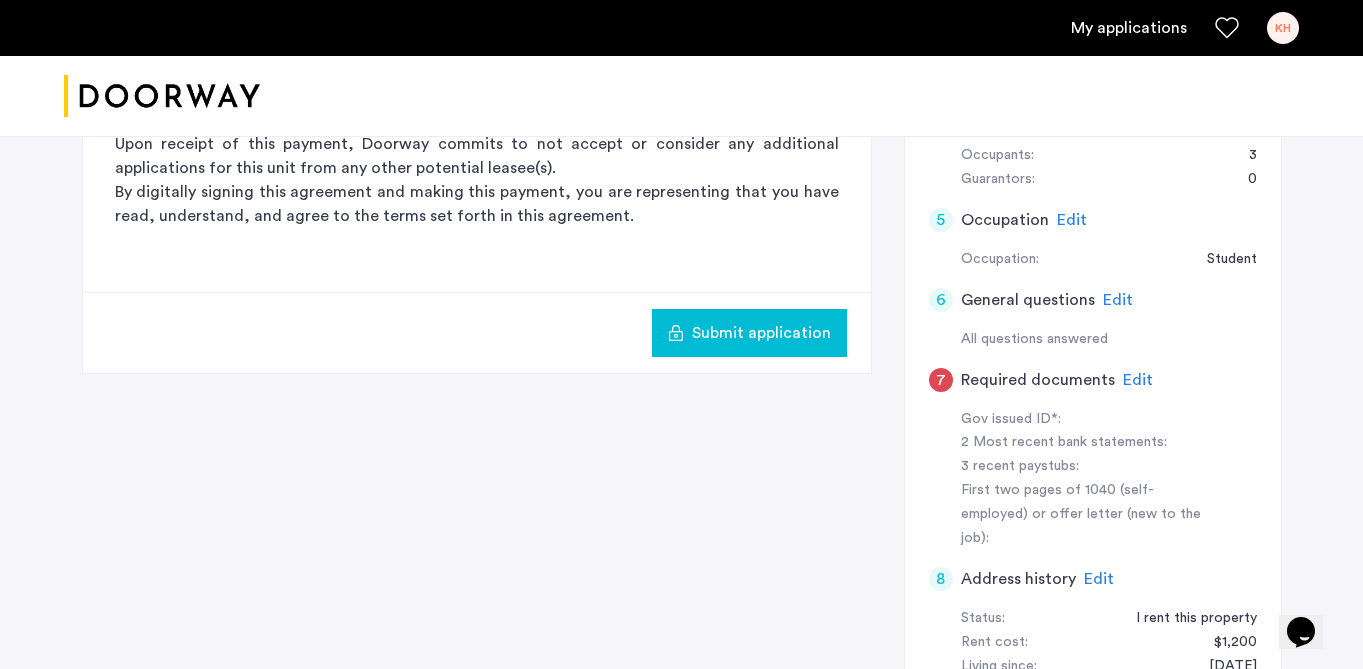 click on "Edit" 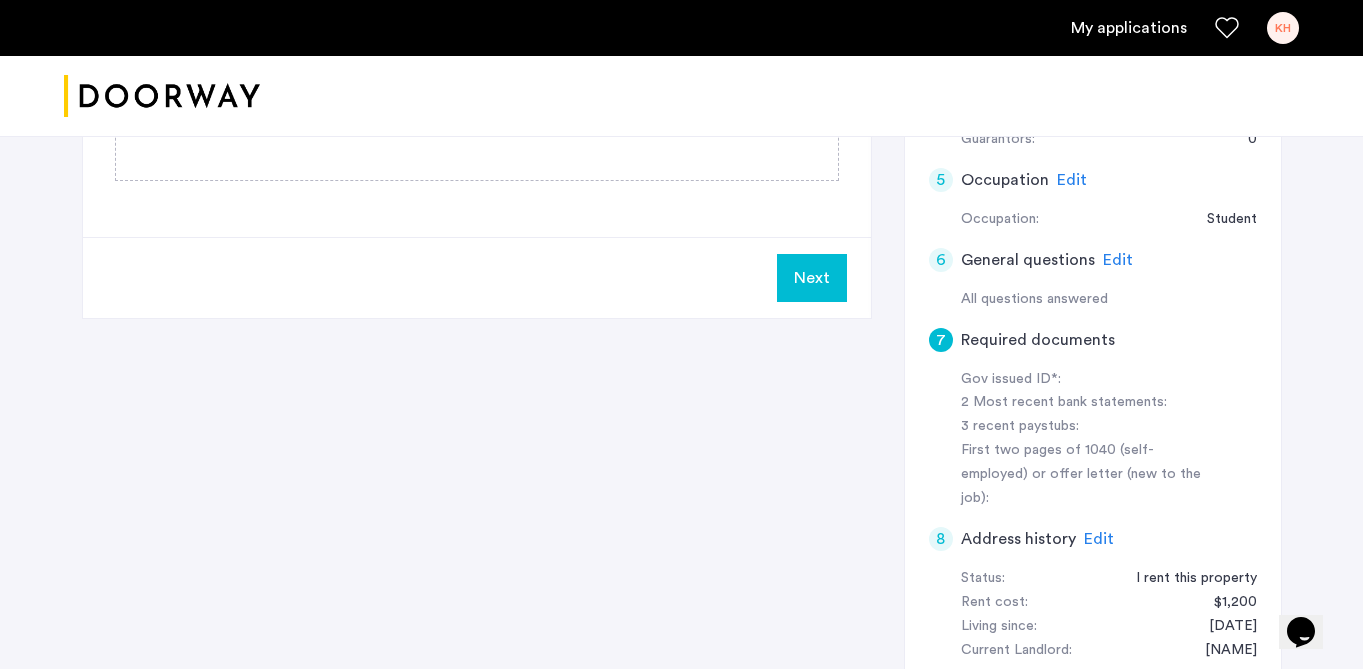 scroll, scrollTop: 587, scrollLeft: 0, axis: vertical 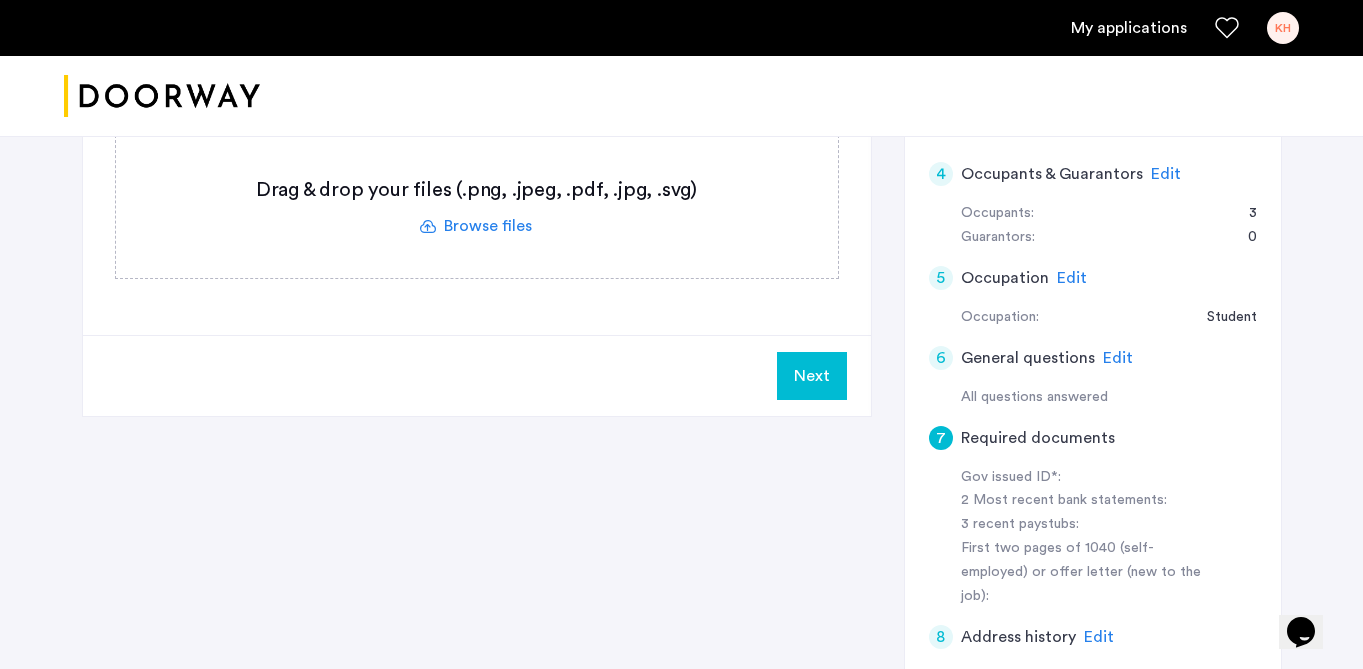 click on "Edit" 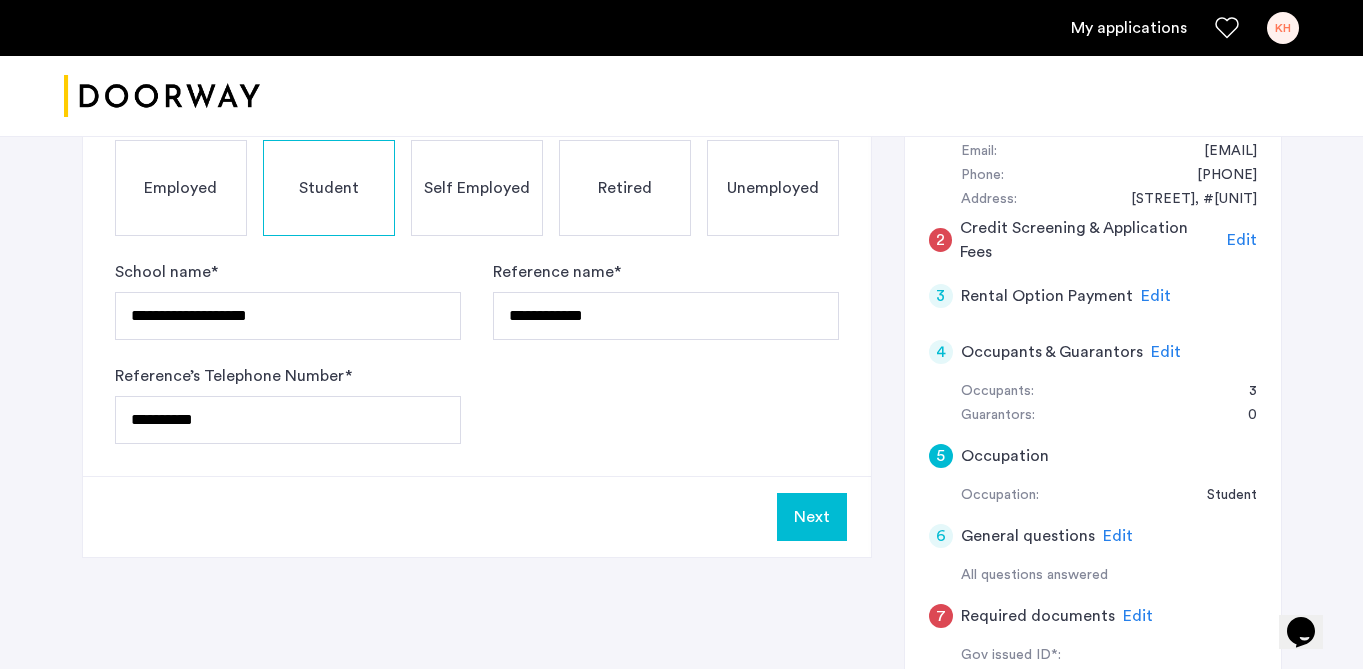 scroll, scrollTop: 413, scrollLeft: 0, axis: vertical 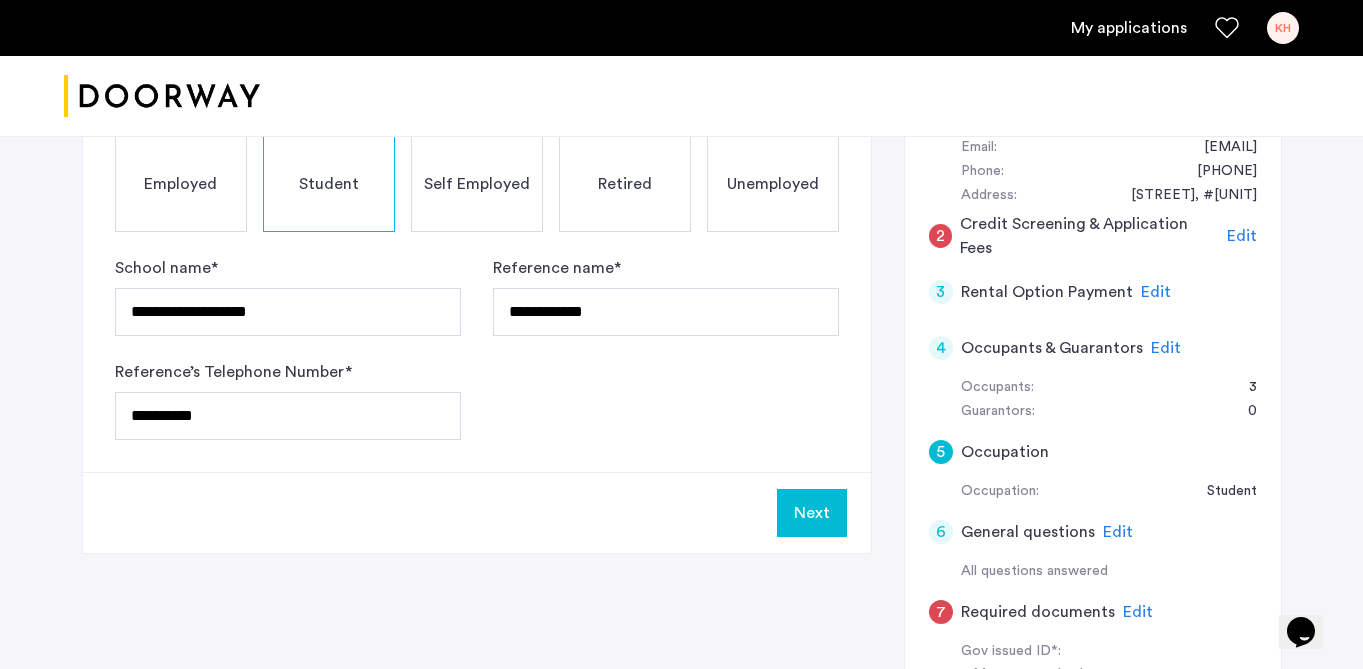 click on "Next" 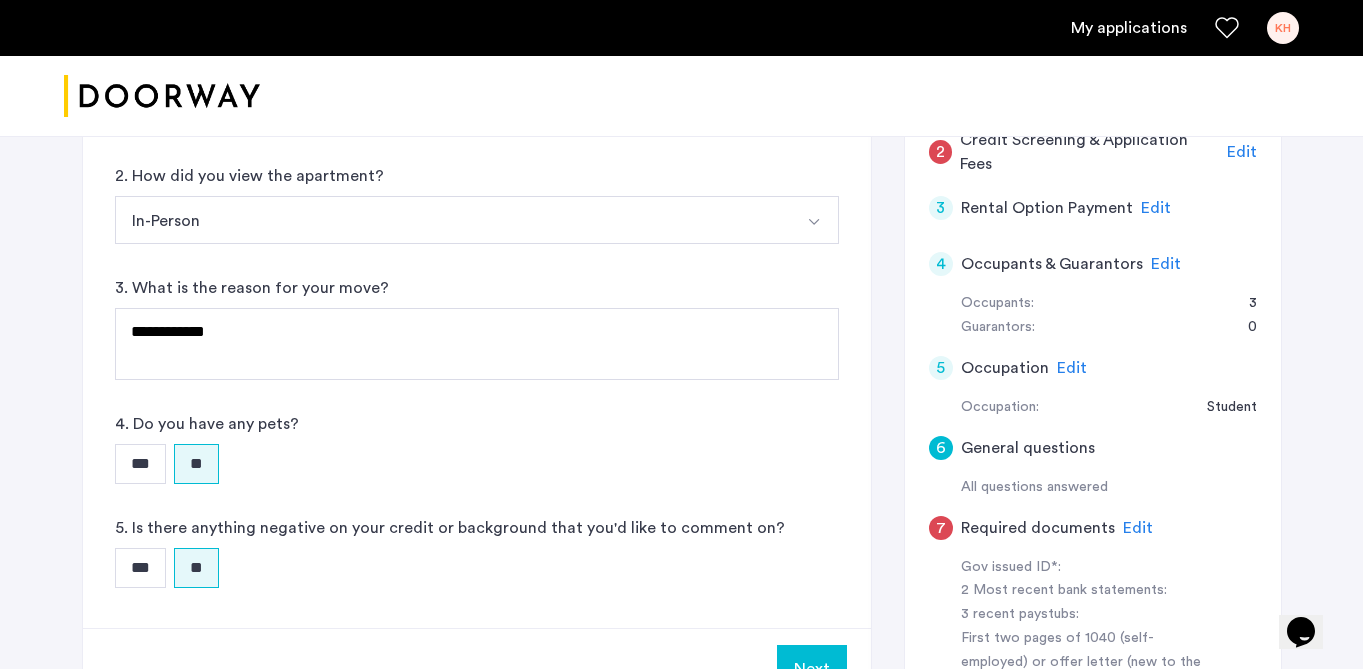 scroll, scrollTop: 448, scrollLeft: 0, axis: vertical 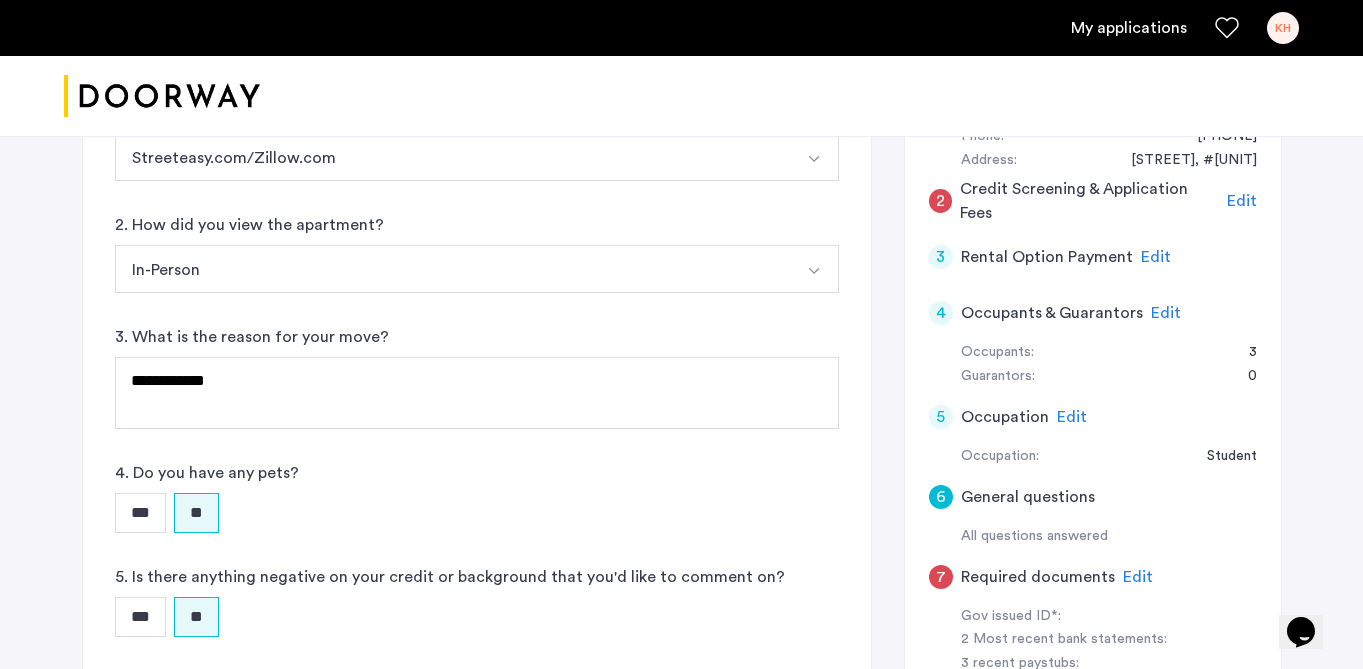 click on "Edit" 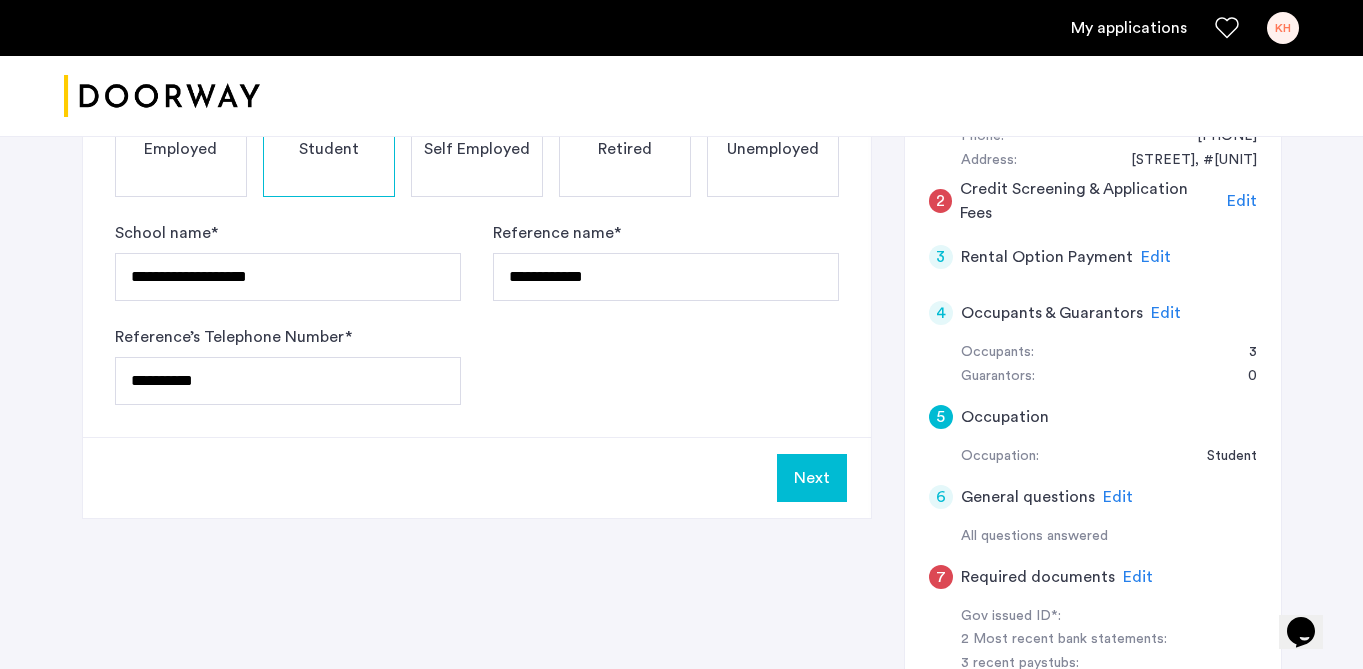 scroll, scrollTop: 368, scrollLeft: 0, axis: vertical 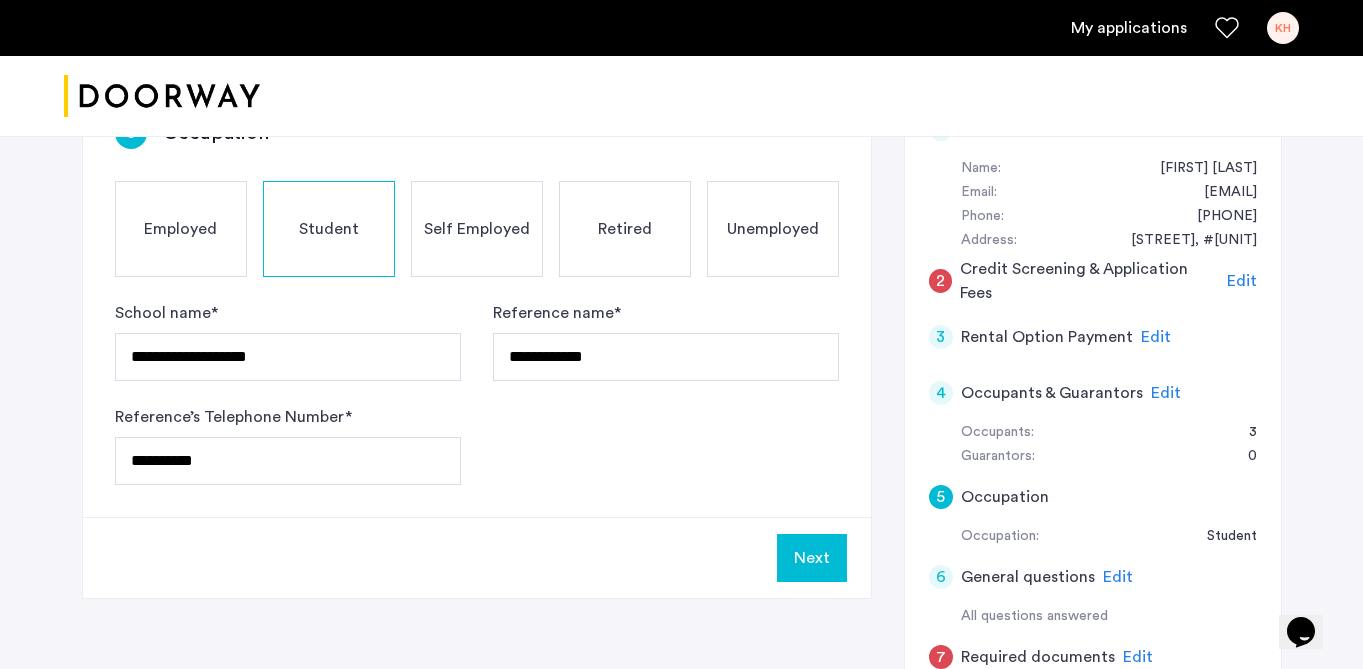 click on "Employed" 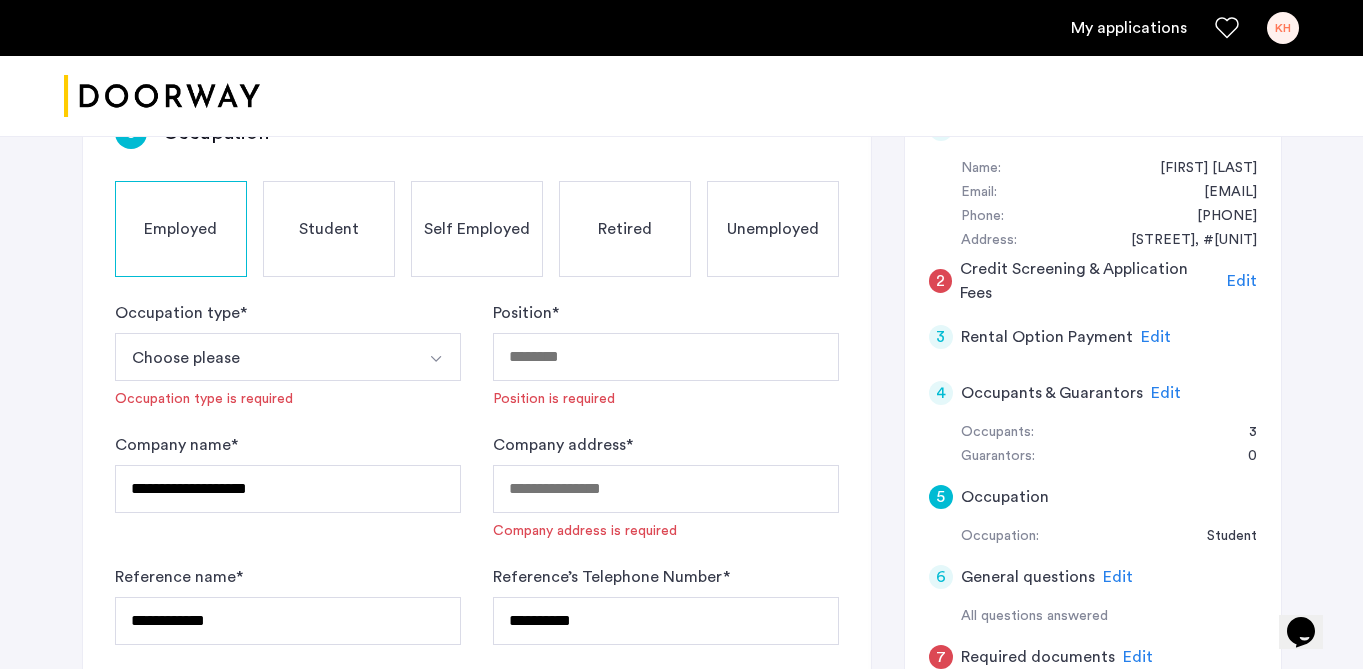 click on "Choose please" at bounding box center [264, 357] 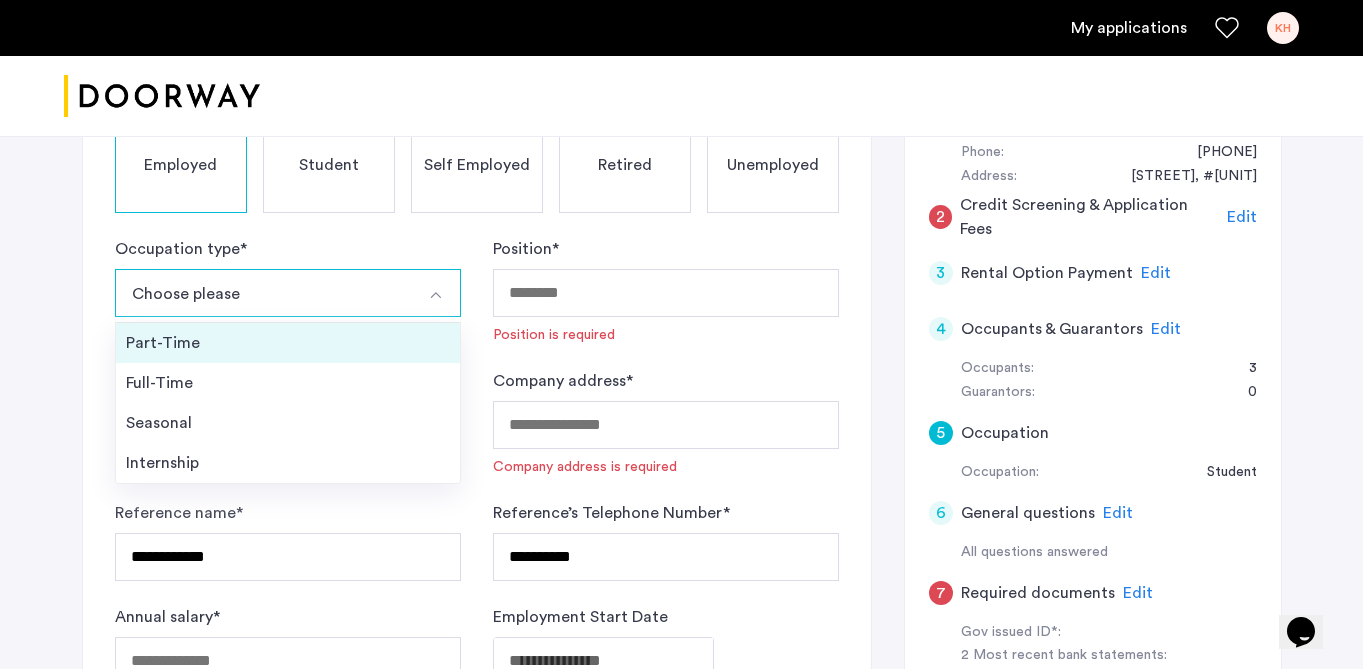 scroll, scrollTop: 436, scrollLeft: 0, axis: vertical 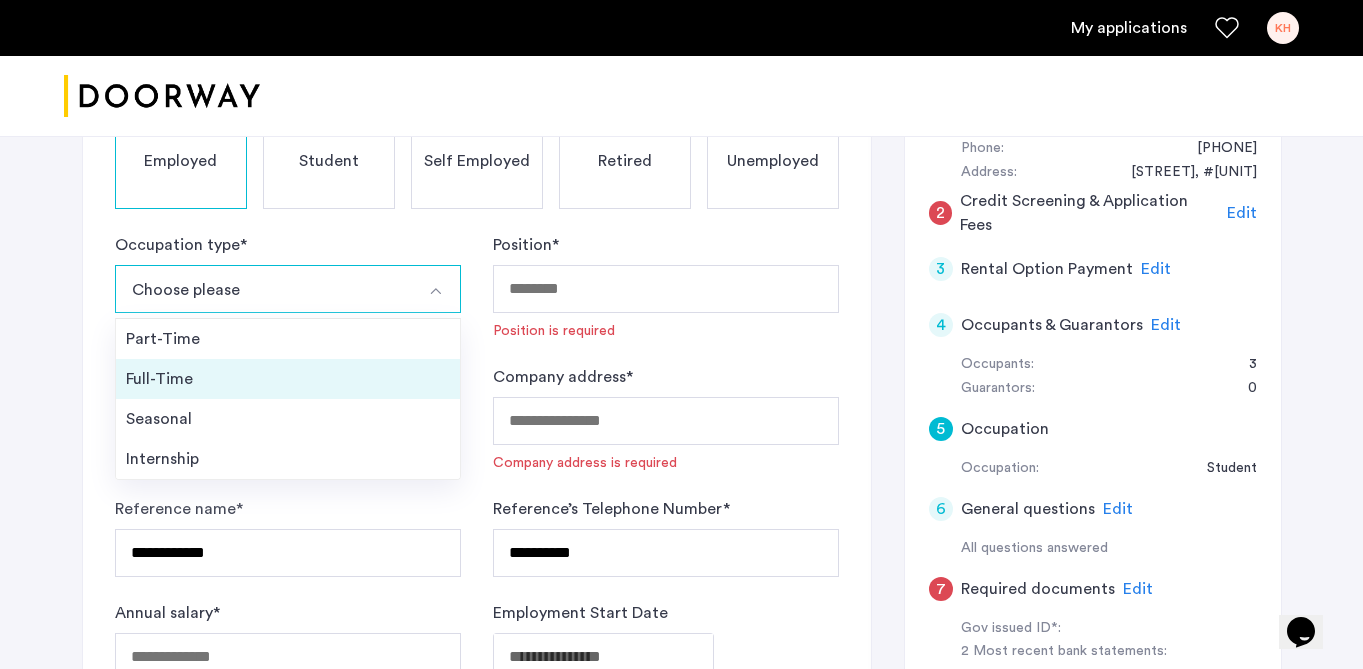 click on "Full-Time" at bounding box center (288, 379) 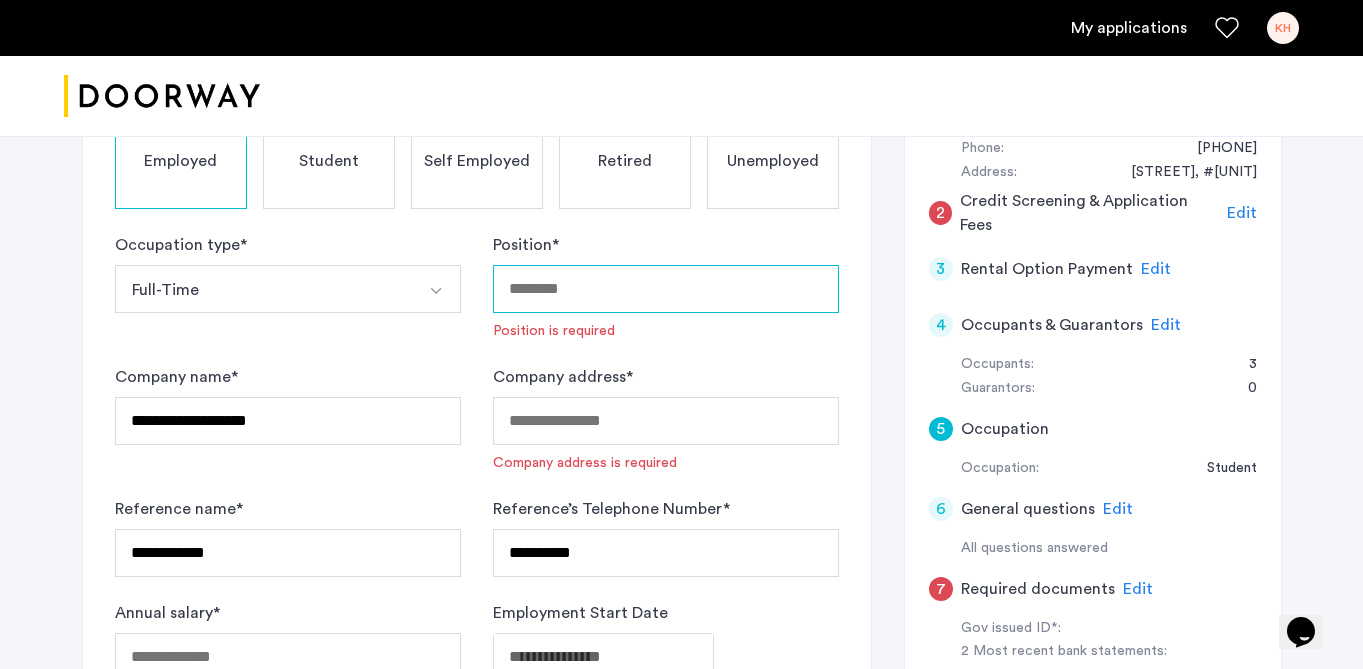 click on "Position  *" at bounding box center (666, 289) 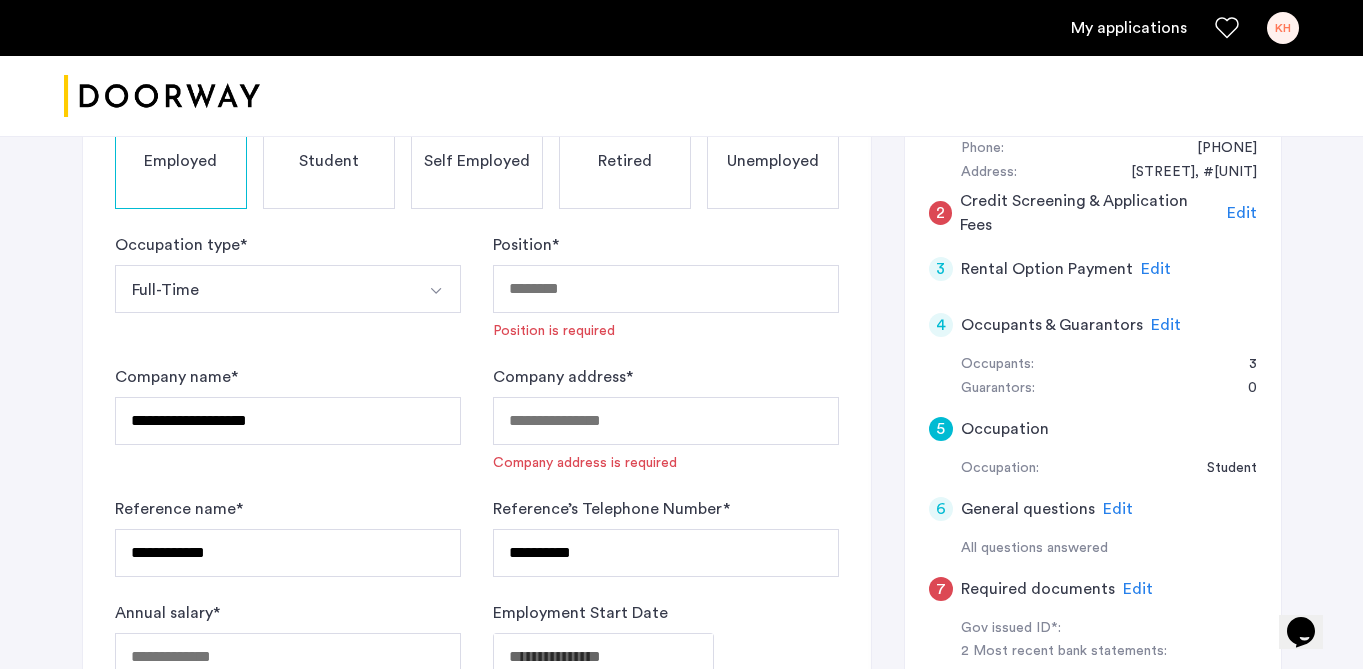 click on "Full-Time" at bounding box center [264, 289] 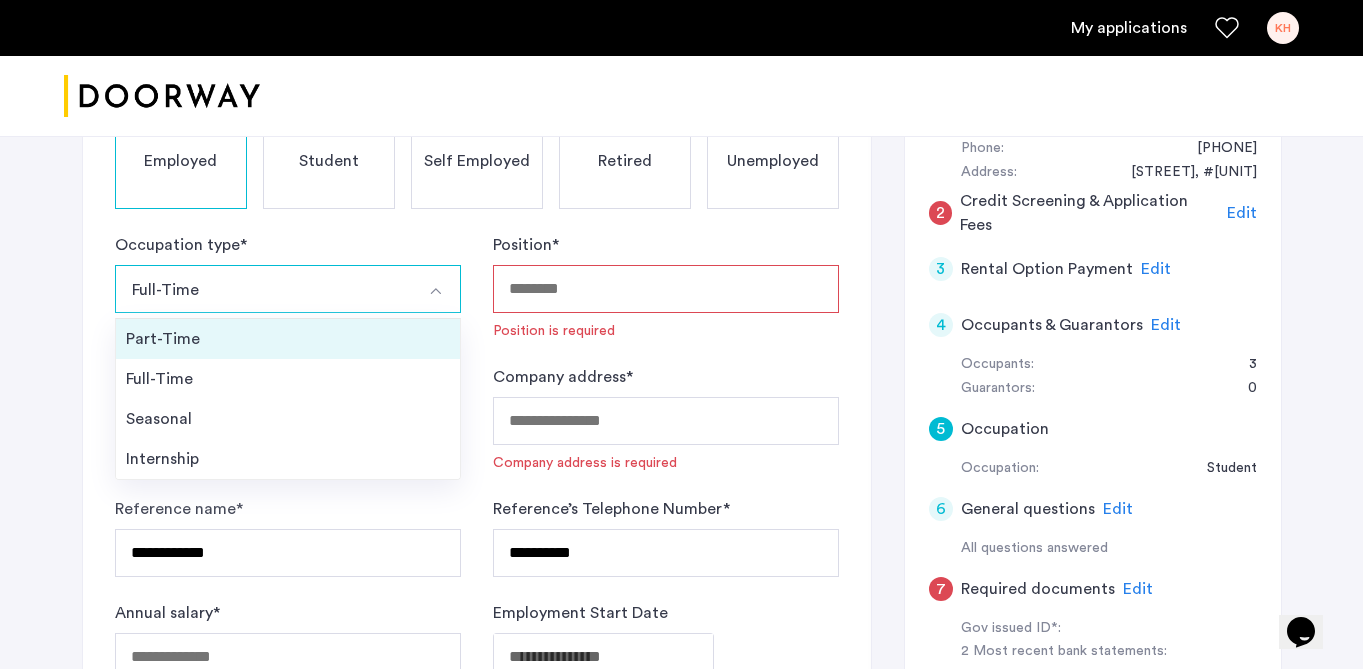 click on "Part-Time" at bounding box center [288, 339] 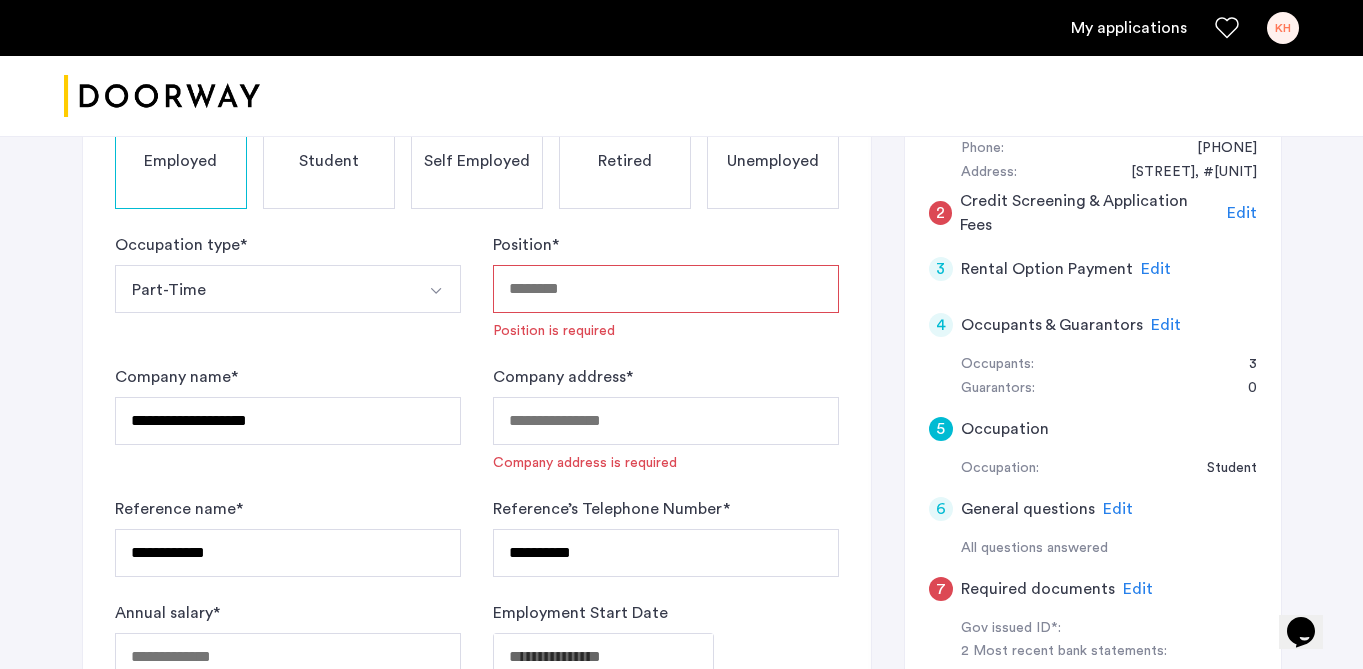 click on "Position  *" at bounding box center [666, 289] 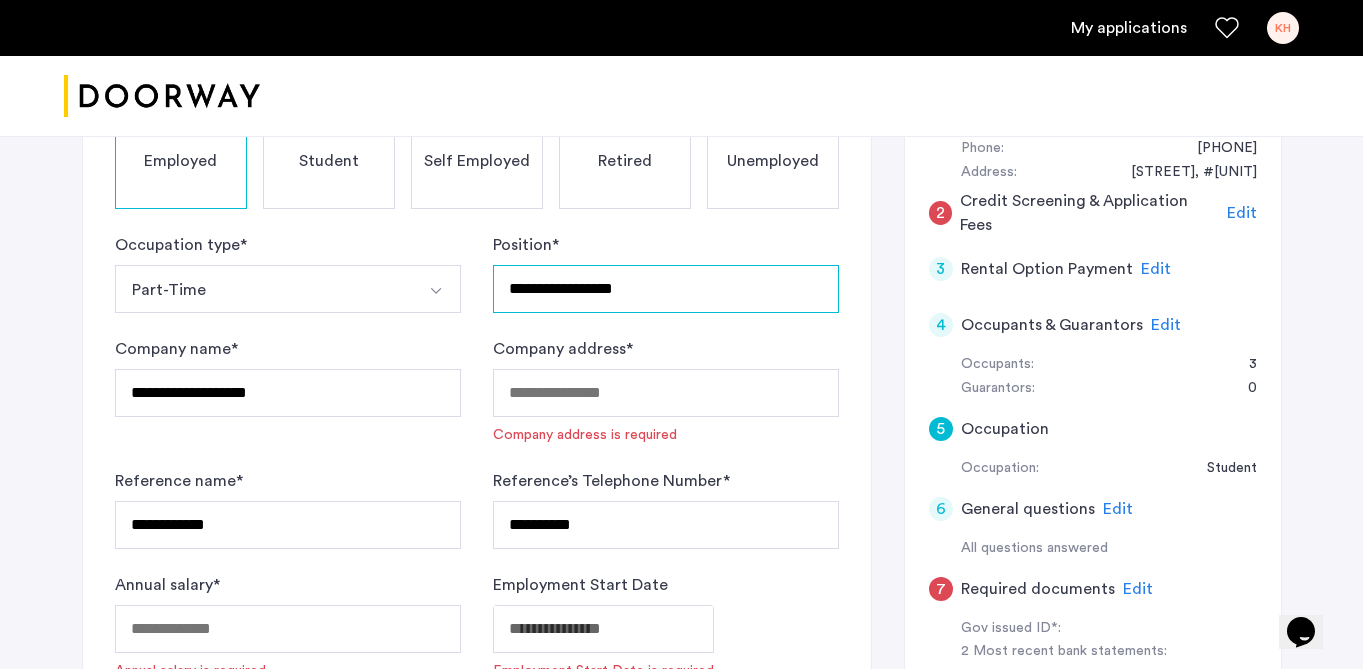 type on "**********" 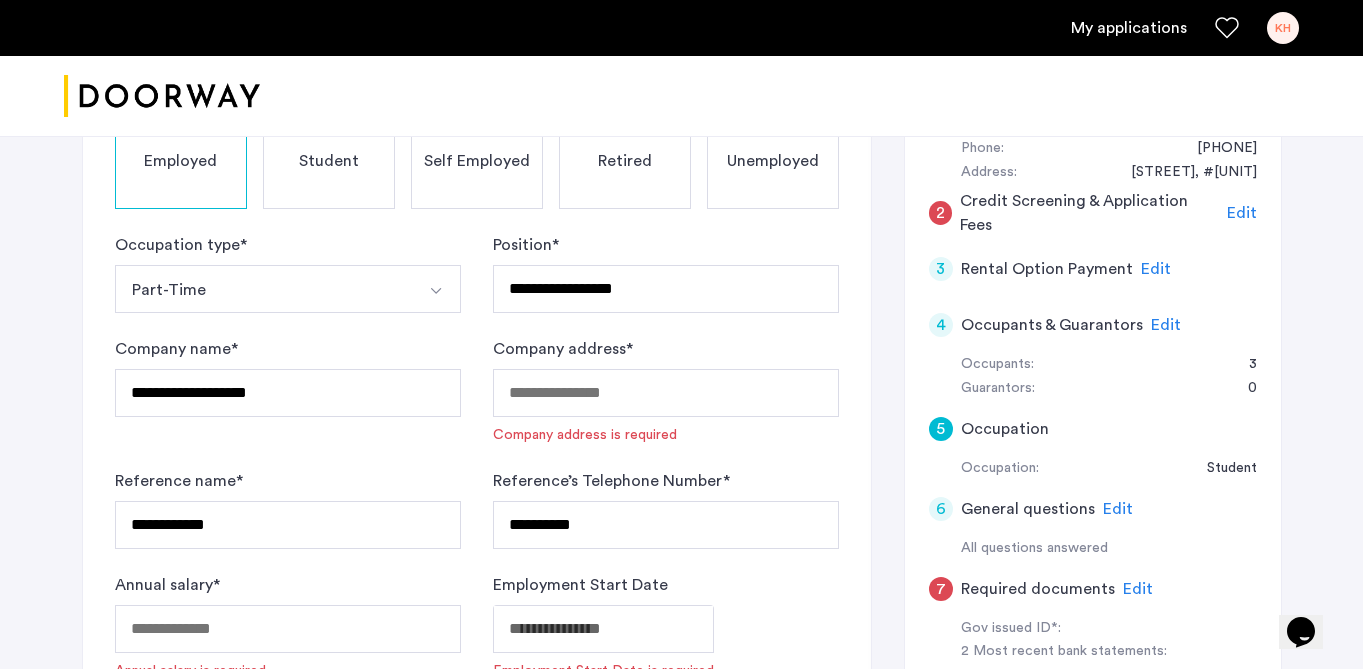 click on "**********" 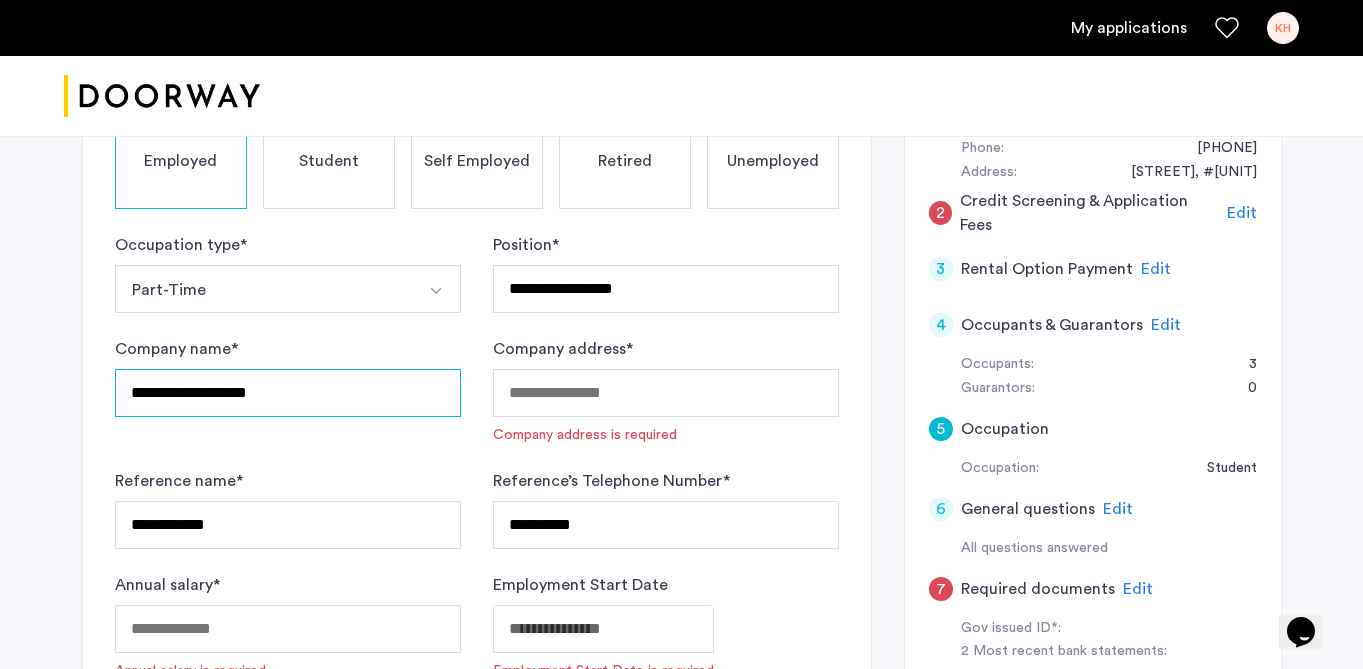 drag, startPoint x: 331, startPoint y: 400, endPoint x: 70, endPoint y: 342, distance: 267.3668 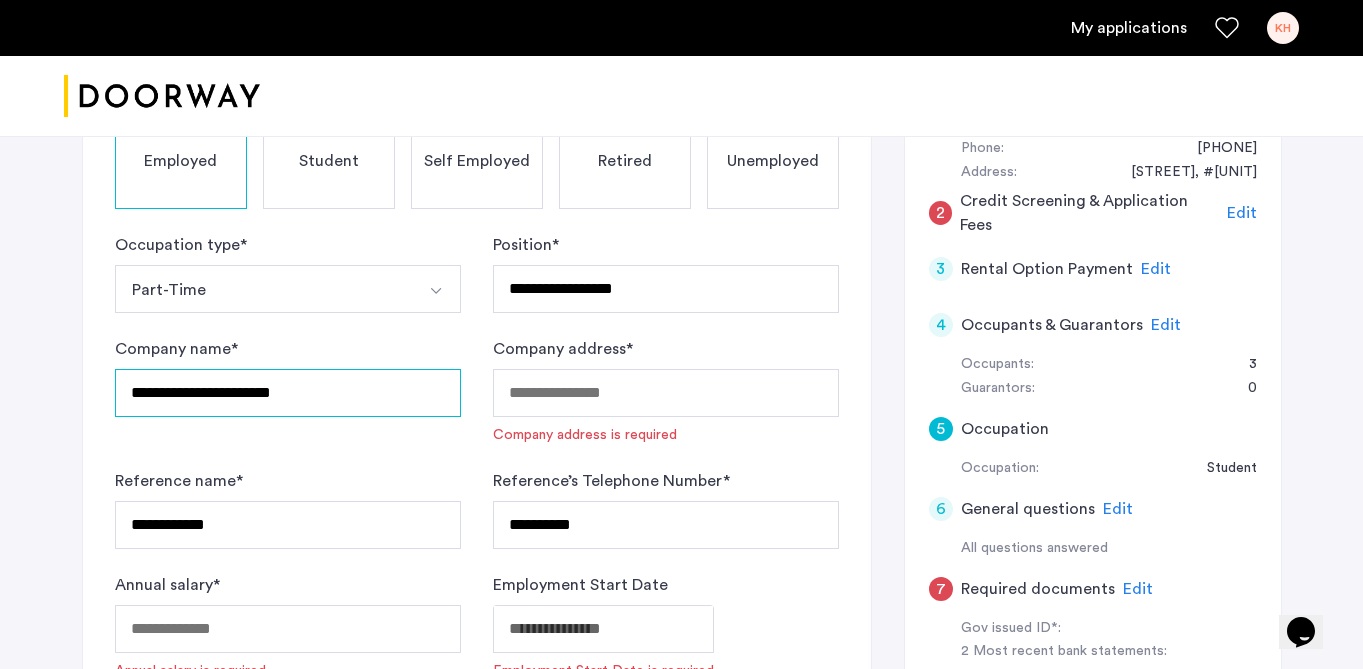 type on "**********" 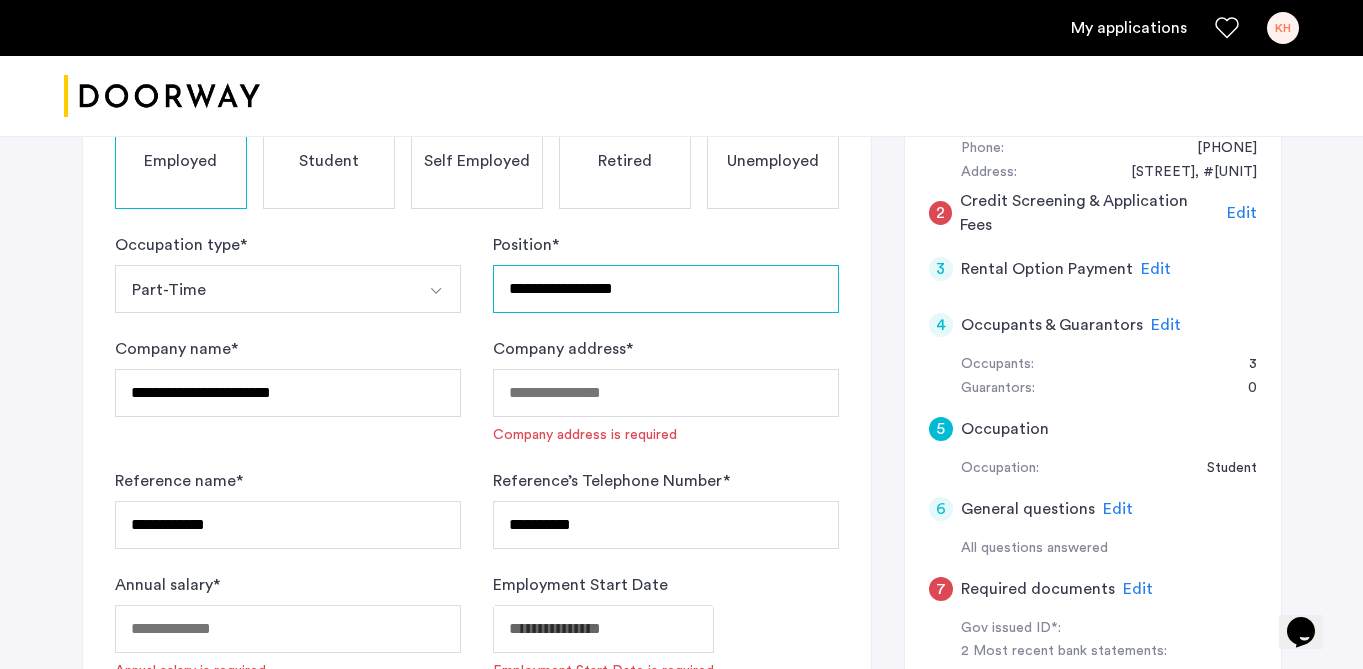 drag, startPoint x: 570, startPoint y: 291, endPoint x: 443, endPoint y: 278, distance: 127.66362 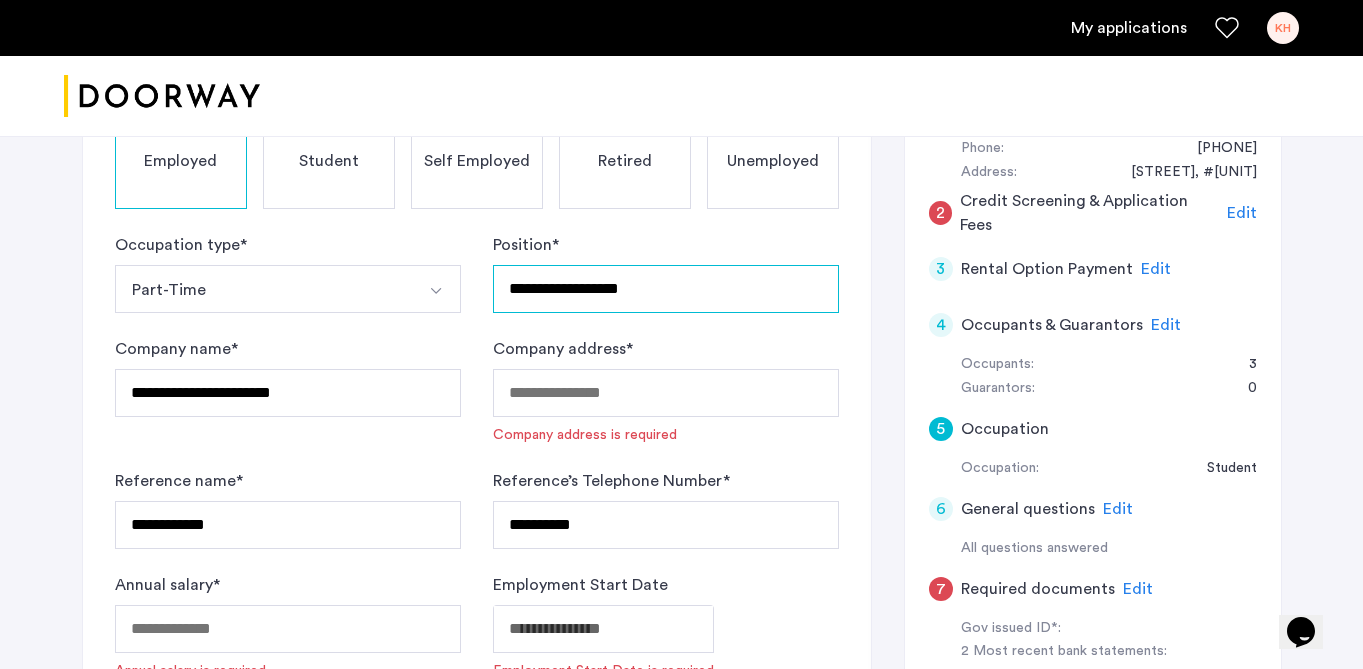 click on "**********" at bounding box center [666, 289] 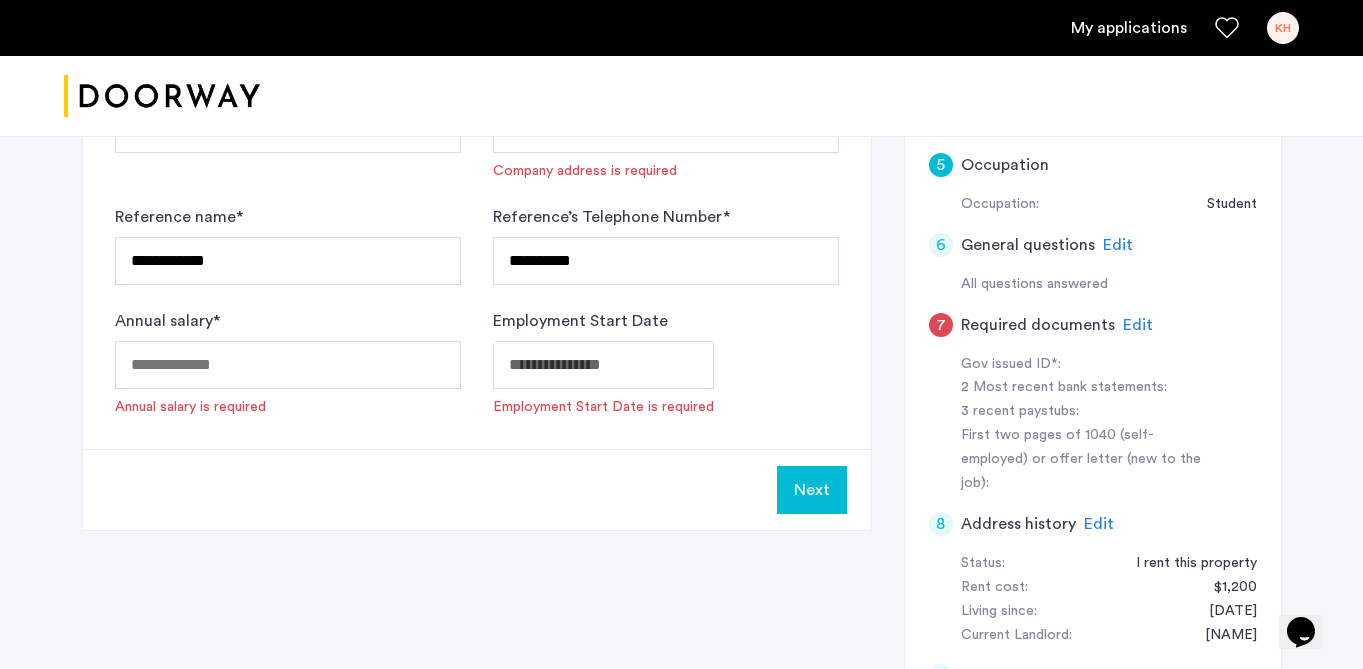 scroll, scrollTop: 702, scrollLeft: 0, axis: vertical 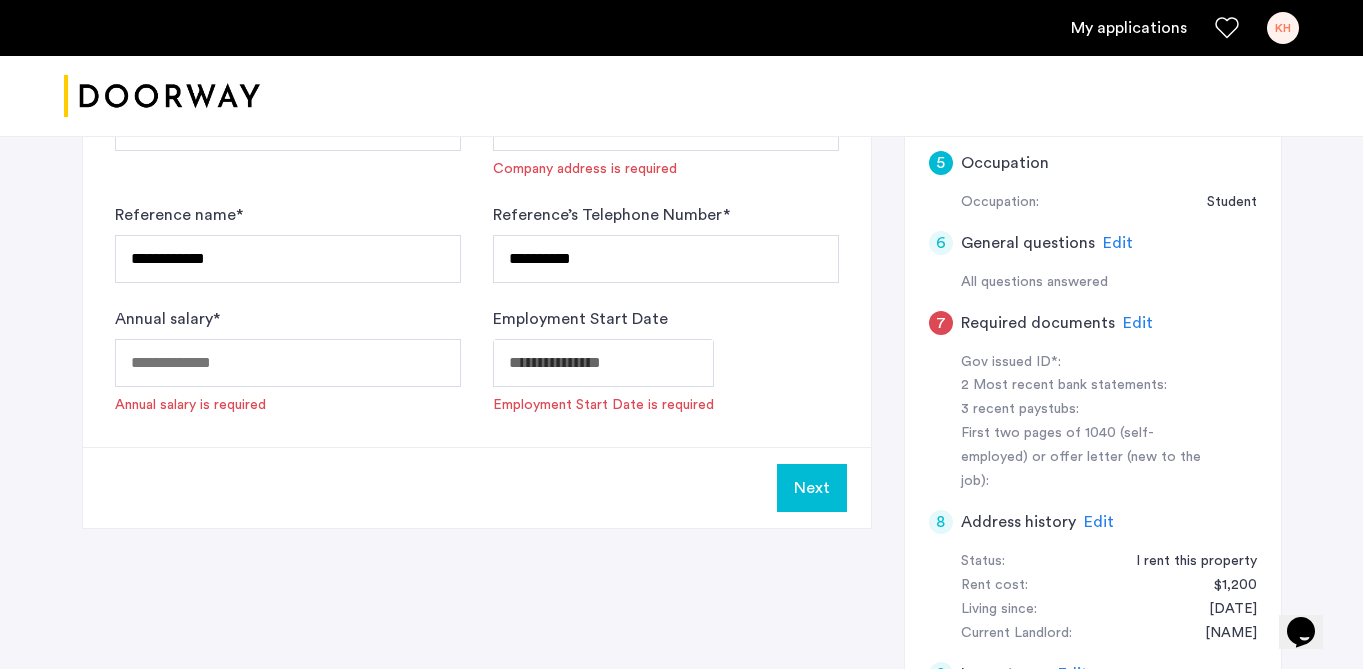 type on "**********" 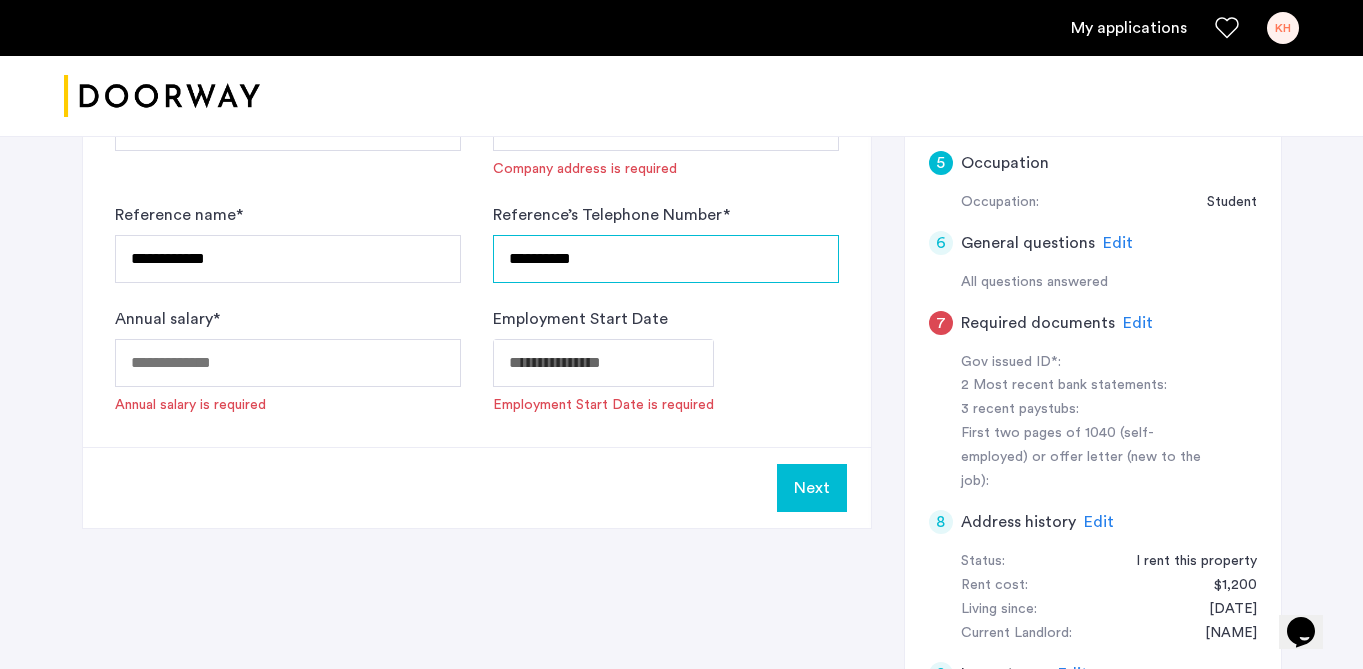 drag, startPoint x: 623, startPoint y: 254, endPoint x: 423, endPoint y: 254, distance: 200 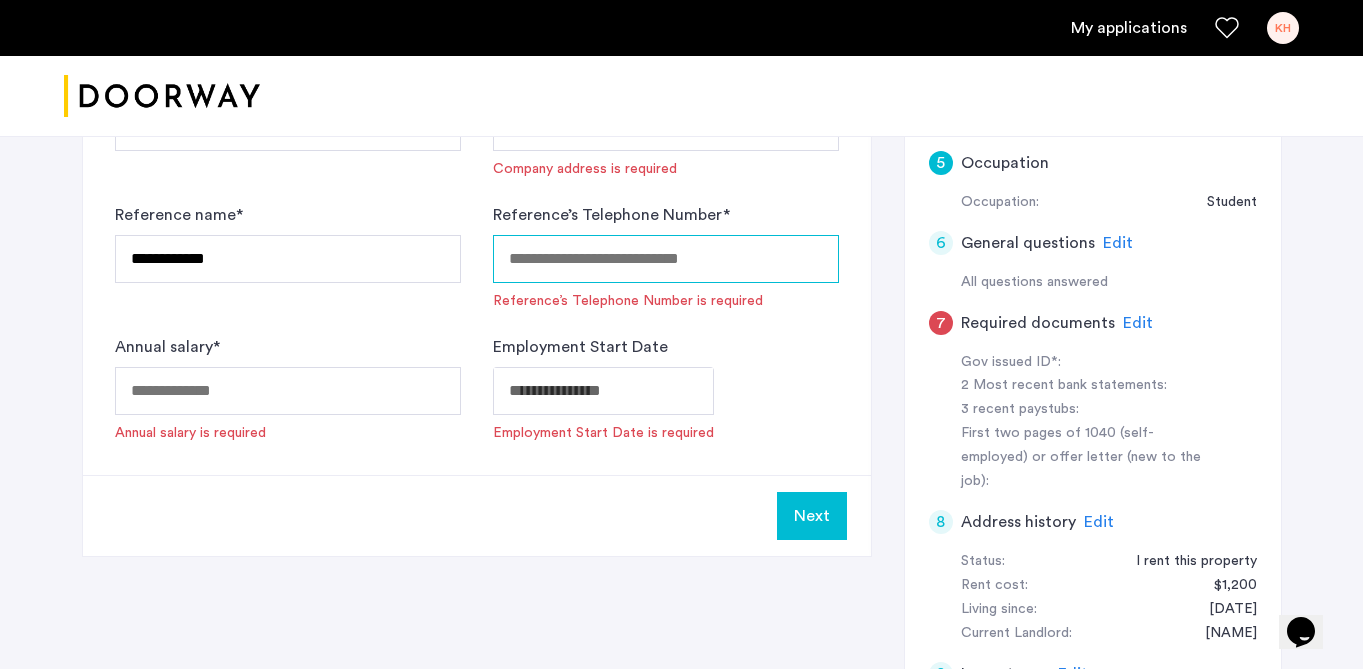 type 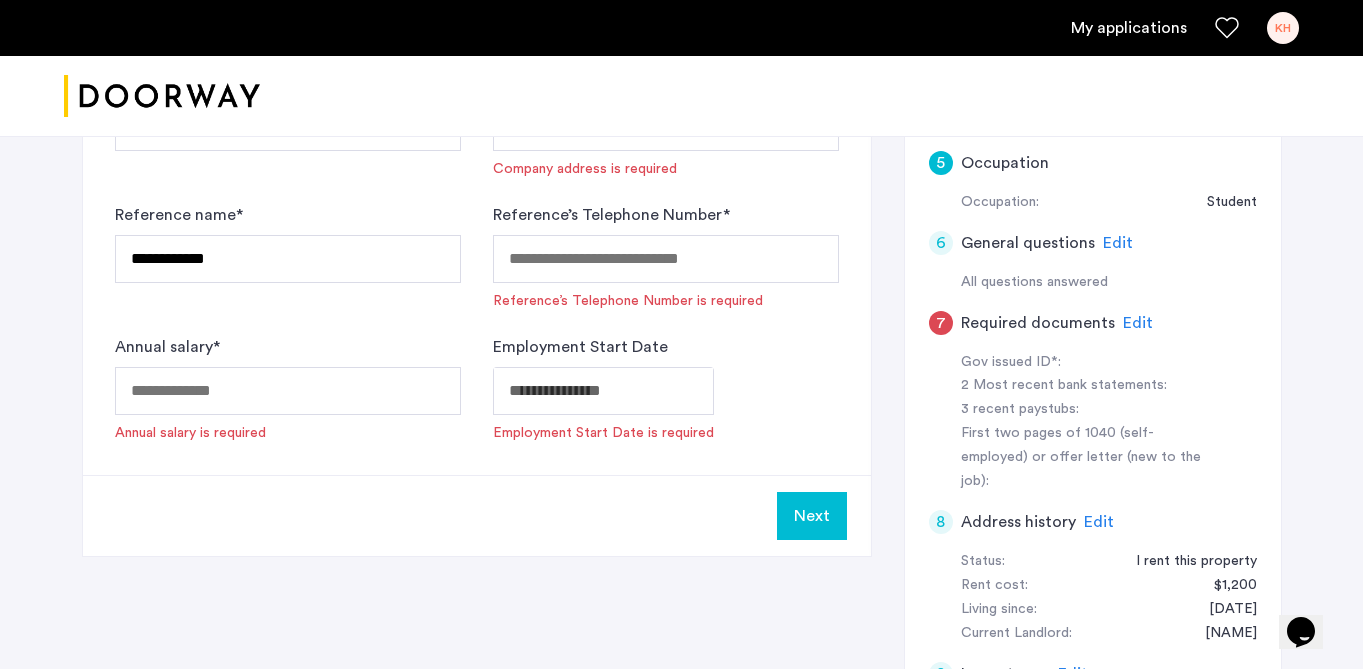 click on "**********" at bounding box center (681, -368) 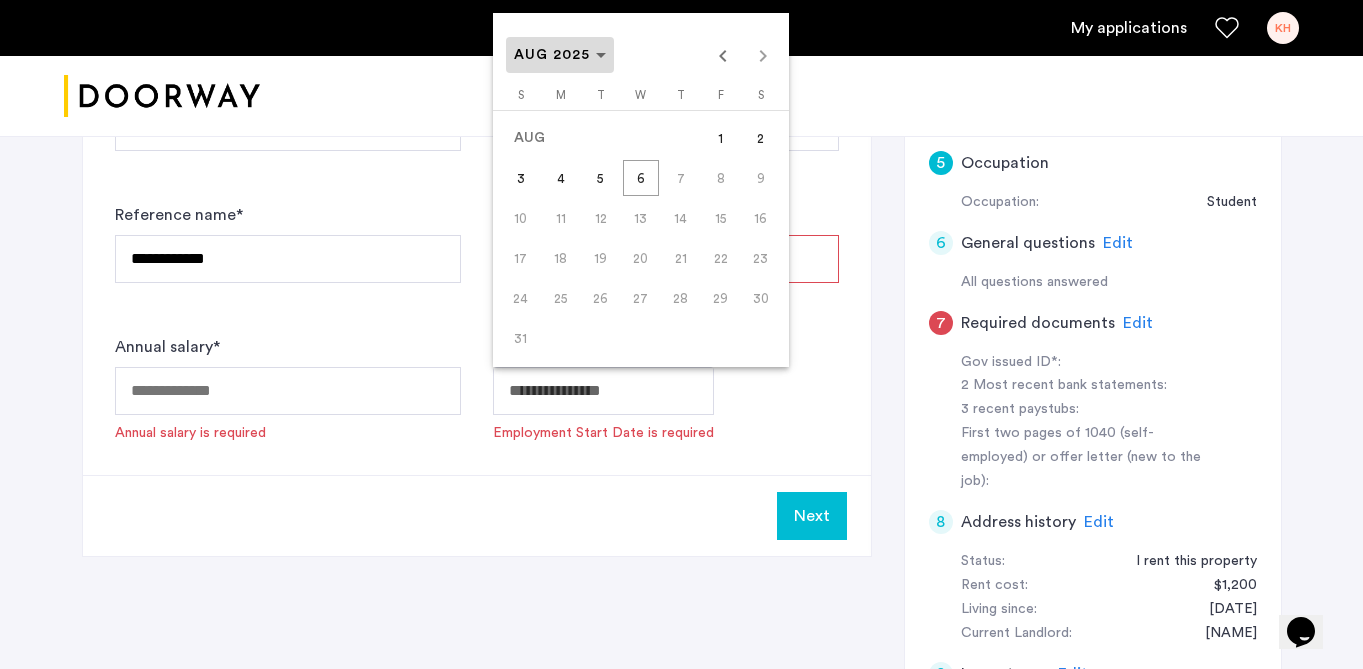 click on "AUG 2025" at bounding box center [560, 55] 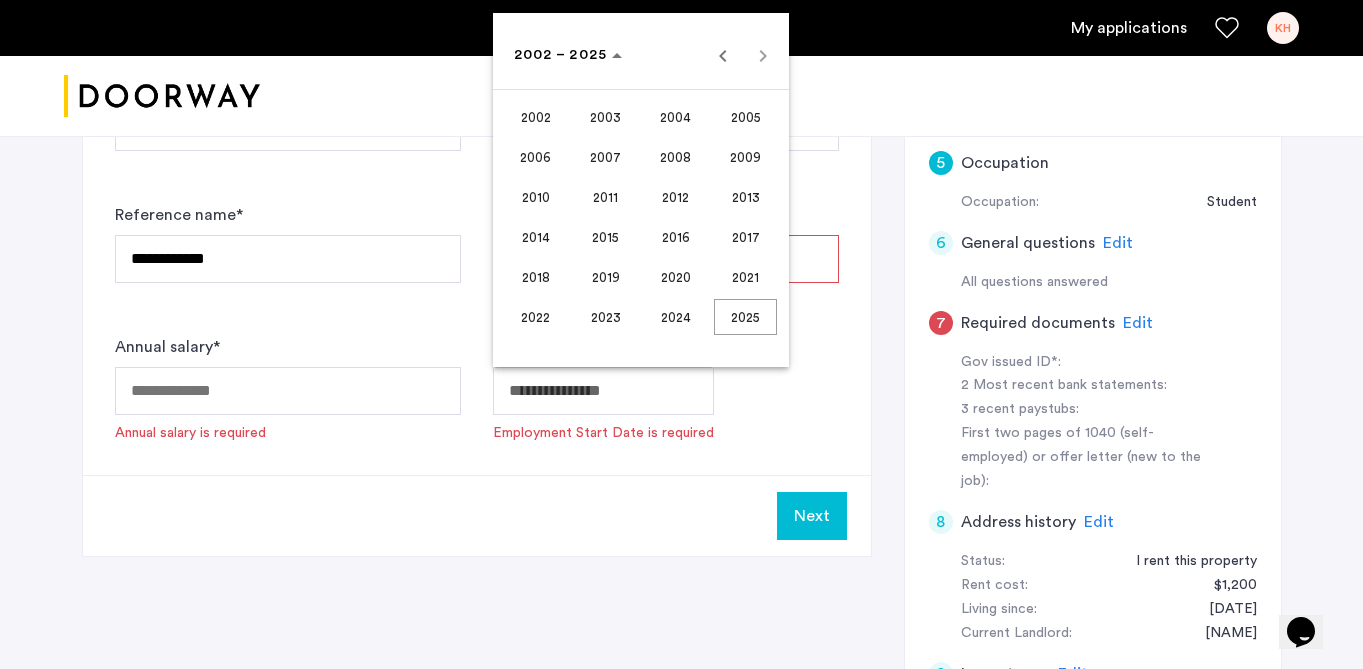 click on "2024" at bounding box center (675, 317) 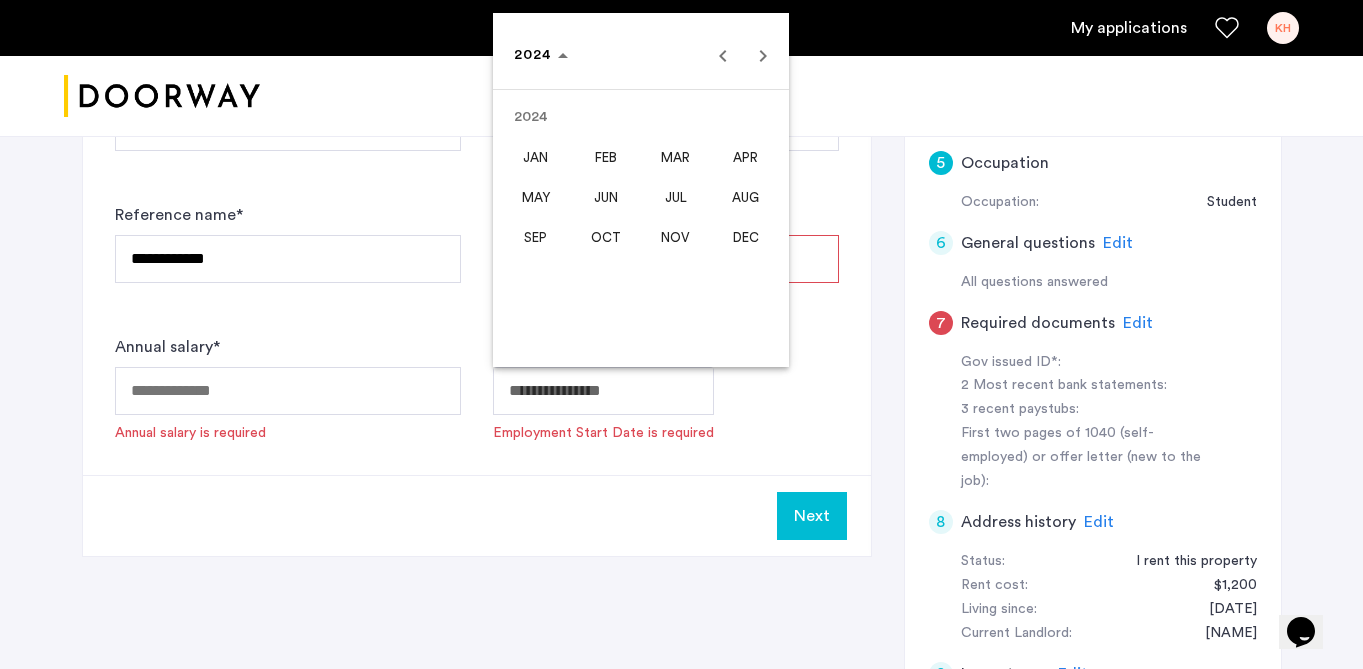 click on "DEC" at bounding box center [745, 237] 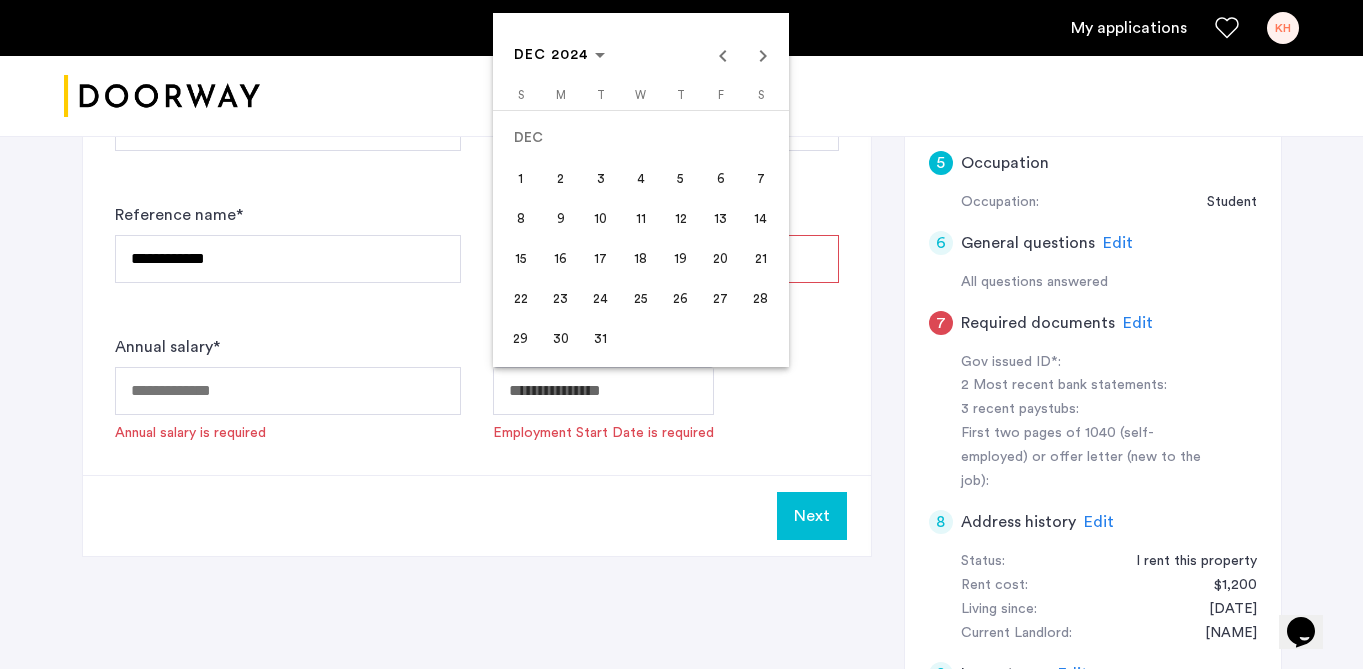 click on "16" at bounding box center (561, 258) 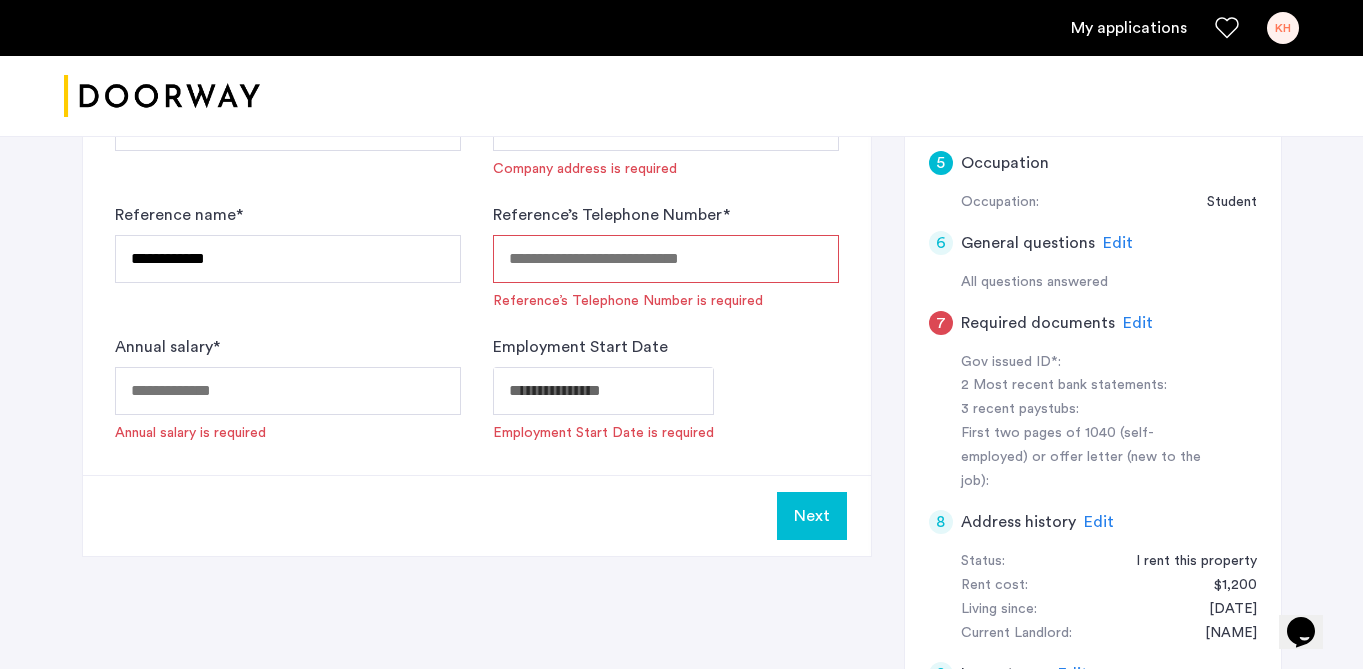 type on "**********" 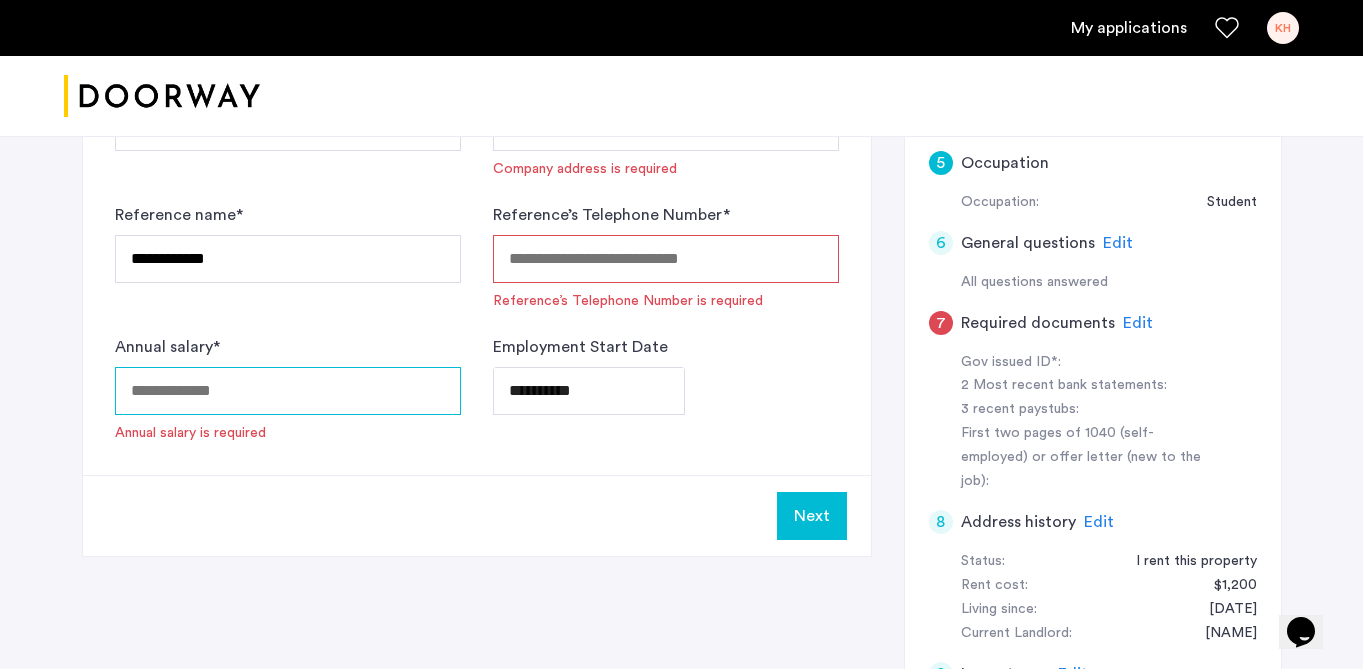 click on "Annual salary  *" at bounding box center (288, 391) 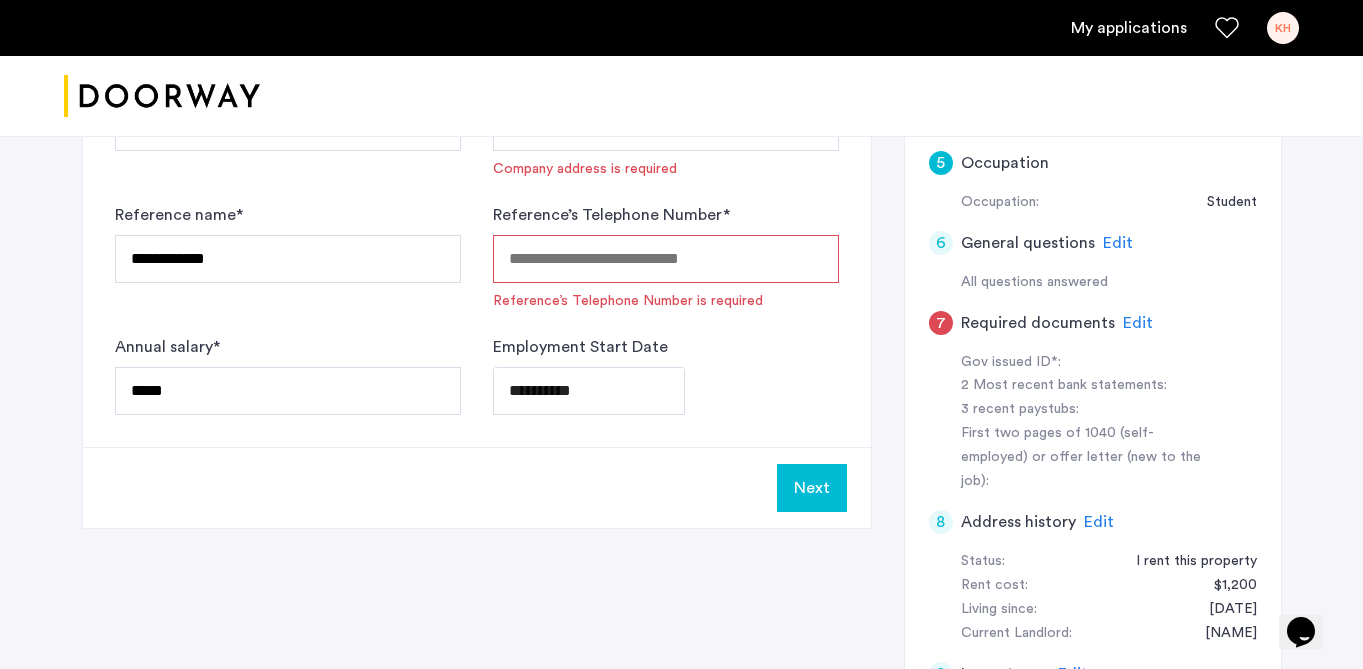 click on "Next" 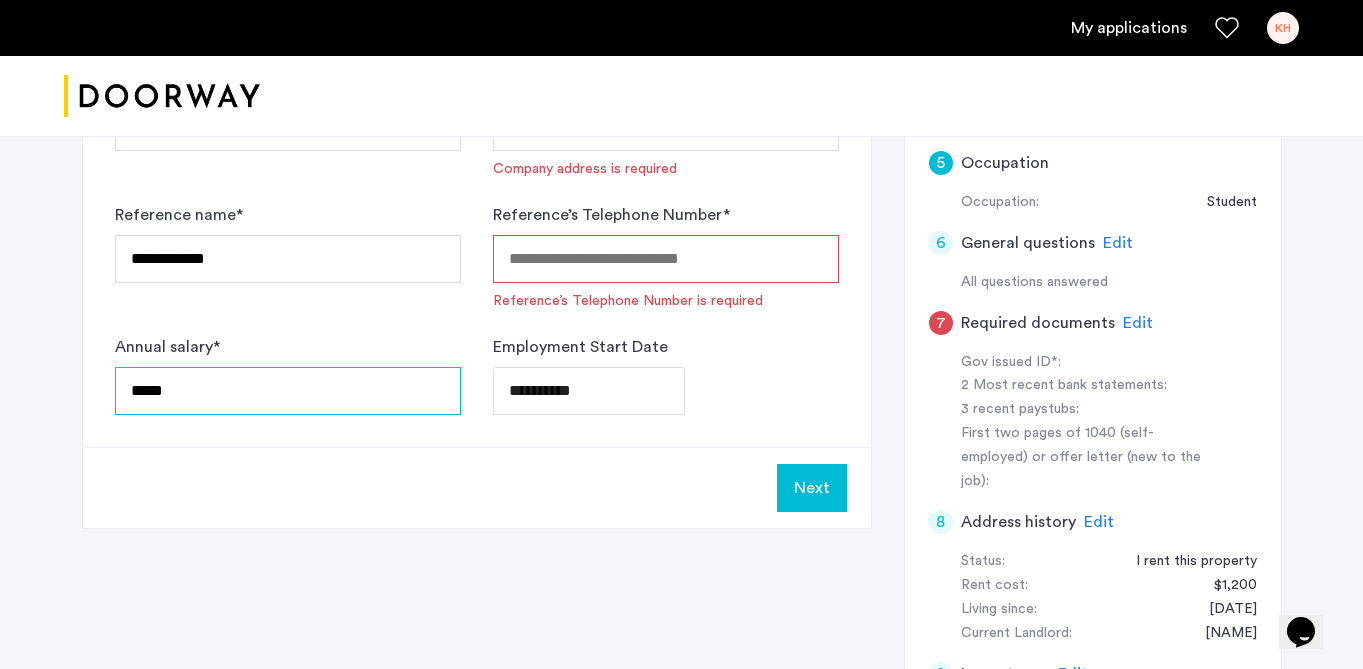 click on "*****" at bounding box center [288, 391] 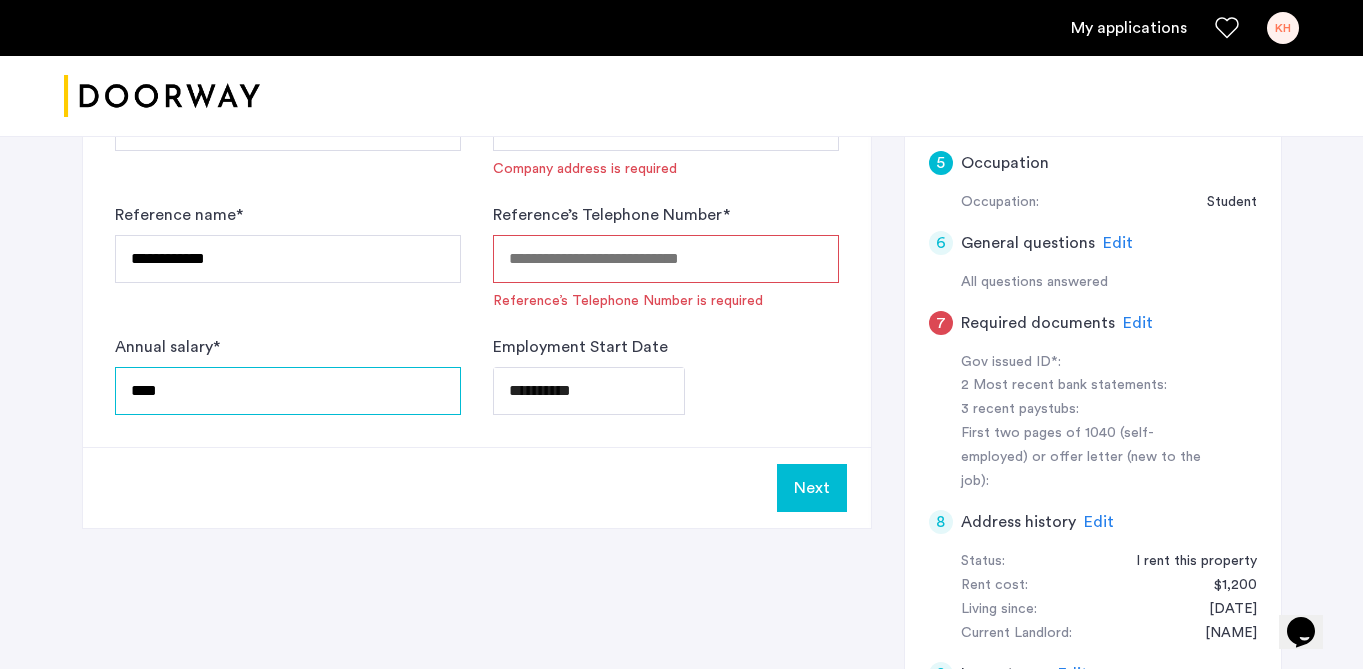 type on "*****" 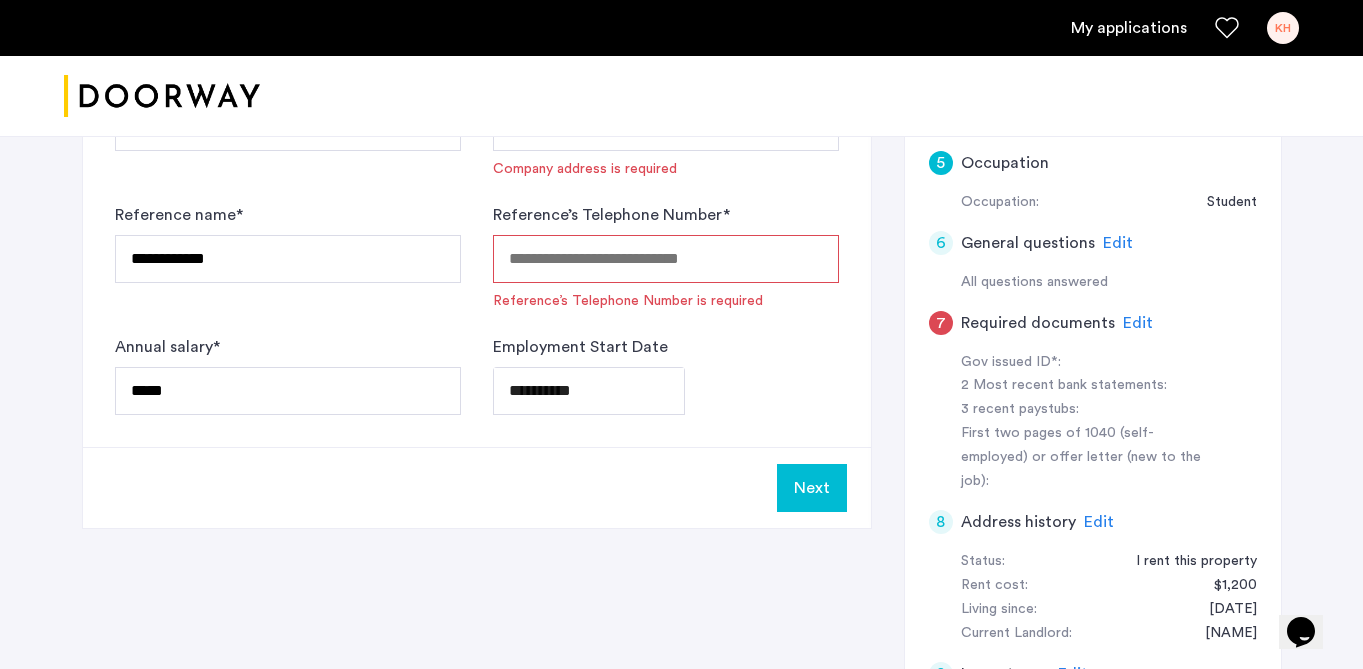 click on "Next" 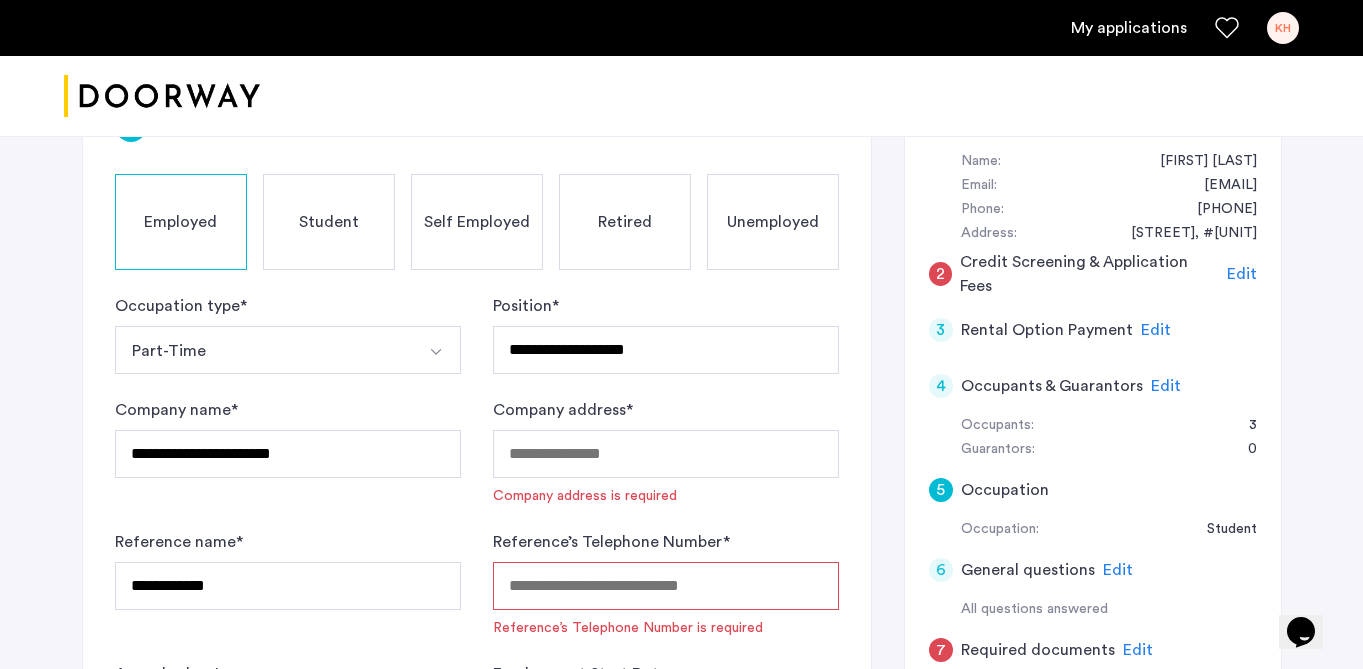 scroll, scrollTop: 371, scrollLeft: 0, axis: vertical 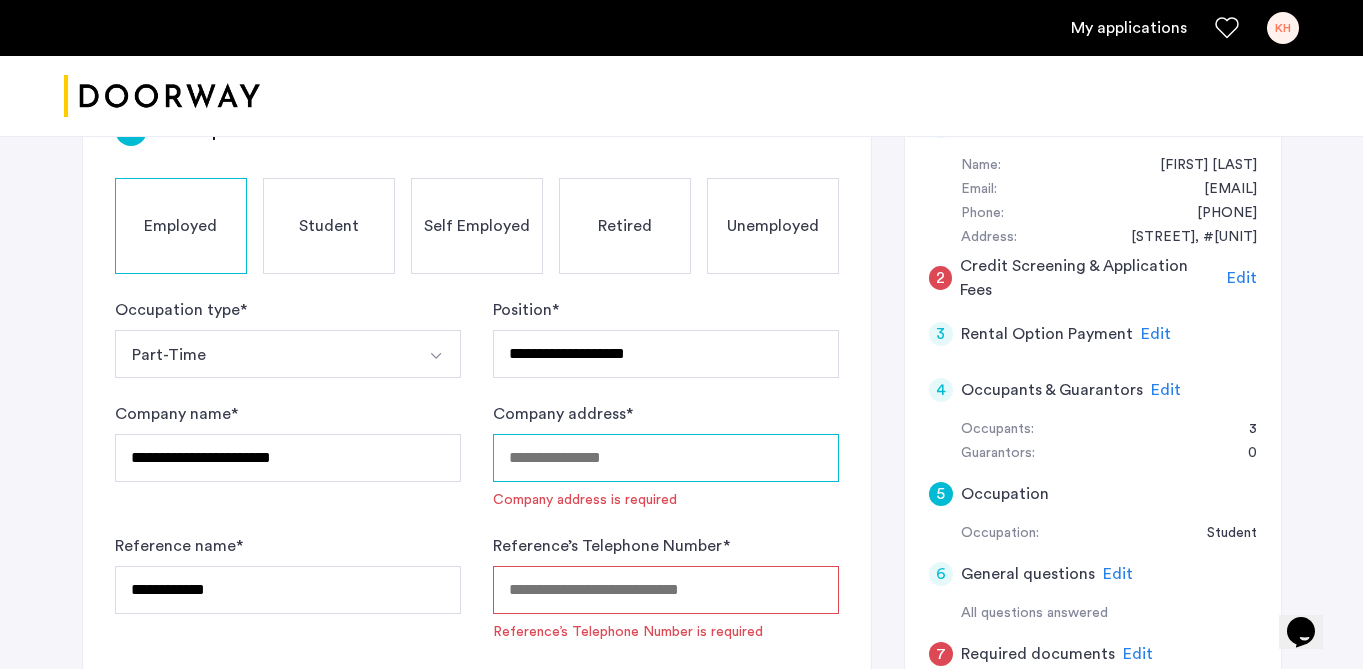click on "Company address  *" at bounding box center (666, 458) 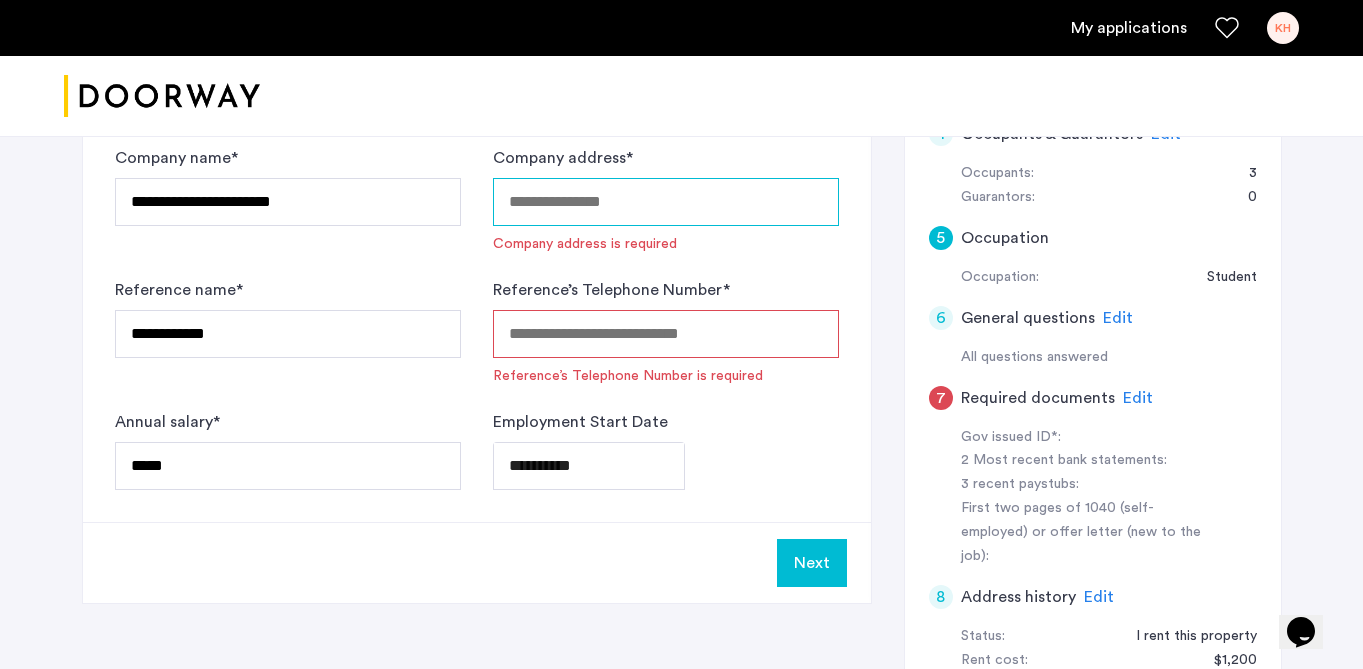 scroll, scrollTop: 628, scrollLeft: 0, axis: vertical 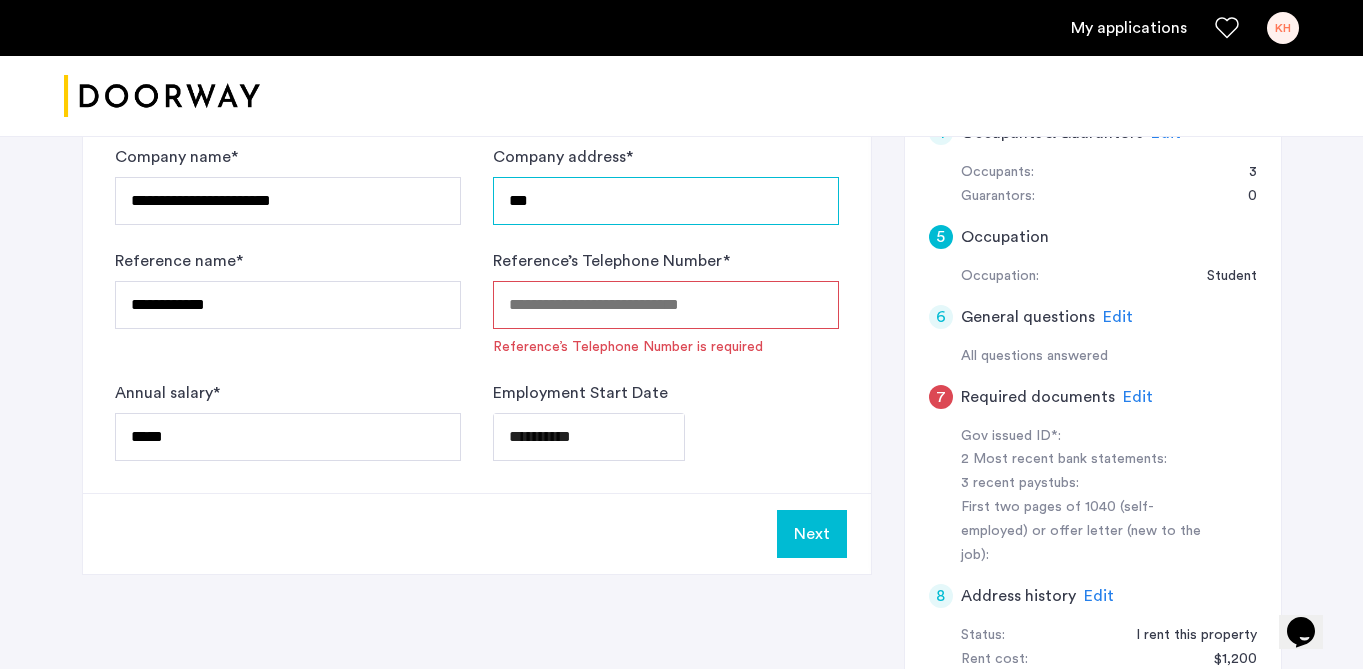 type on "***" 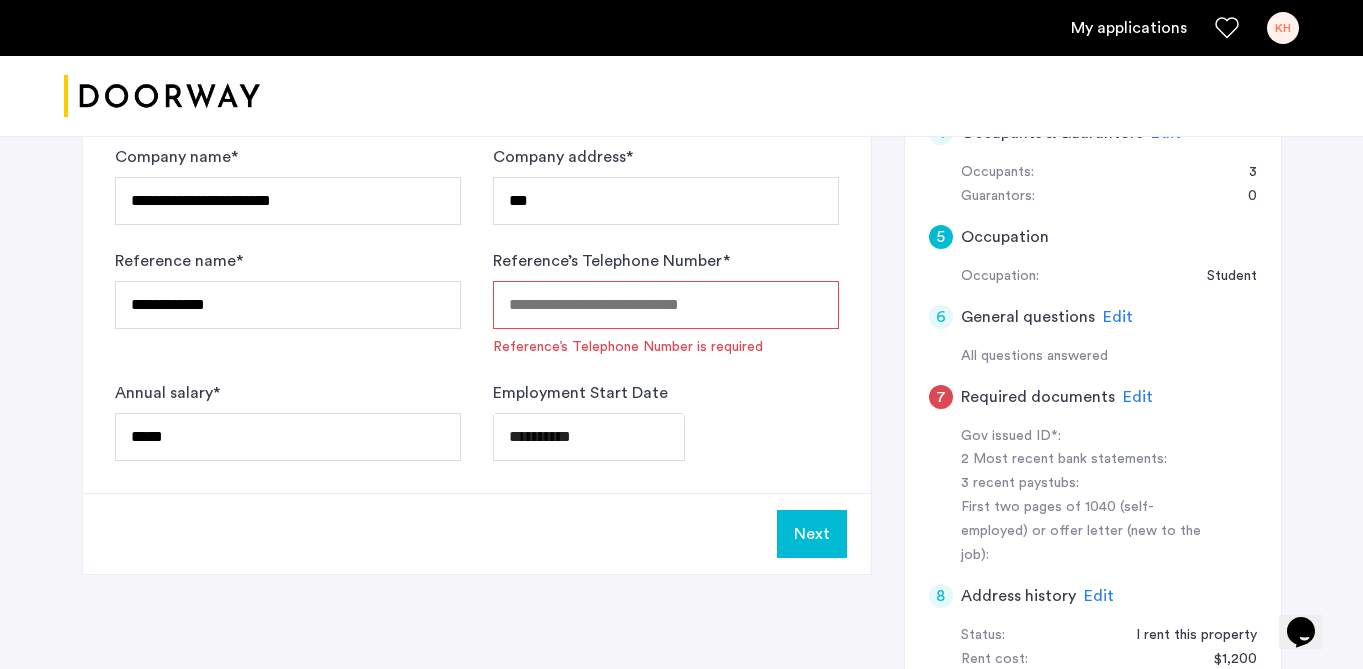 click on "Reference’s Telephone Number  *" at bounding box center (666, 305) 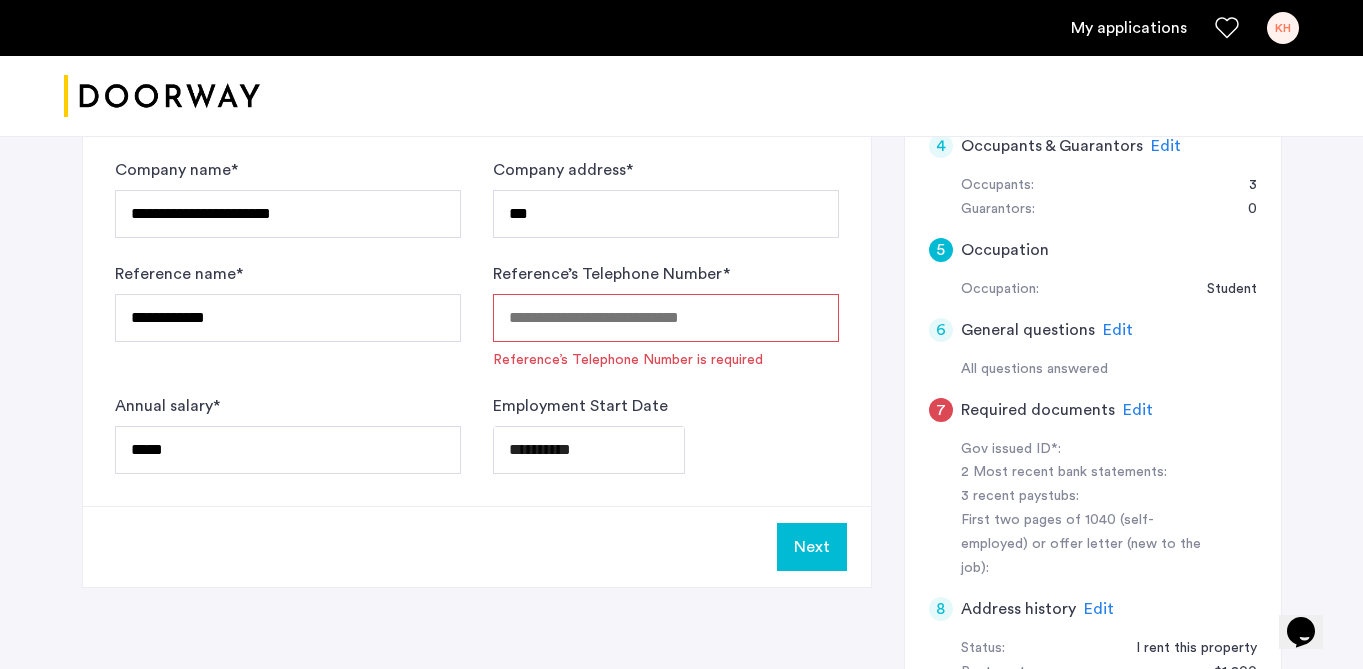 scroll, scrollTop: 600, scrollLeft: 0, axis: vertical 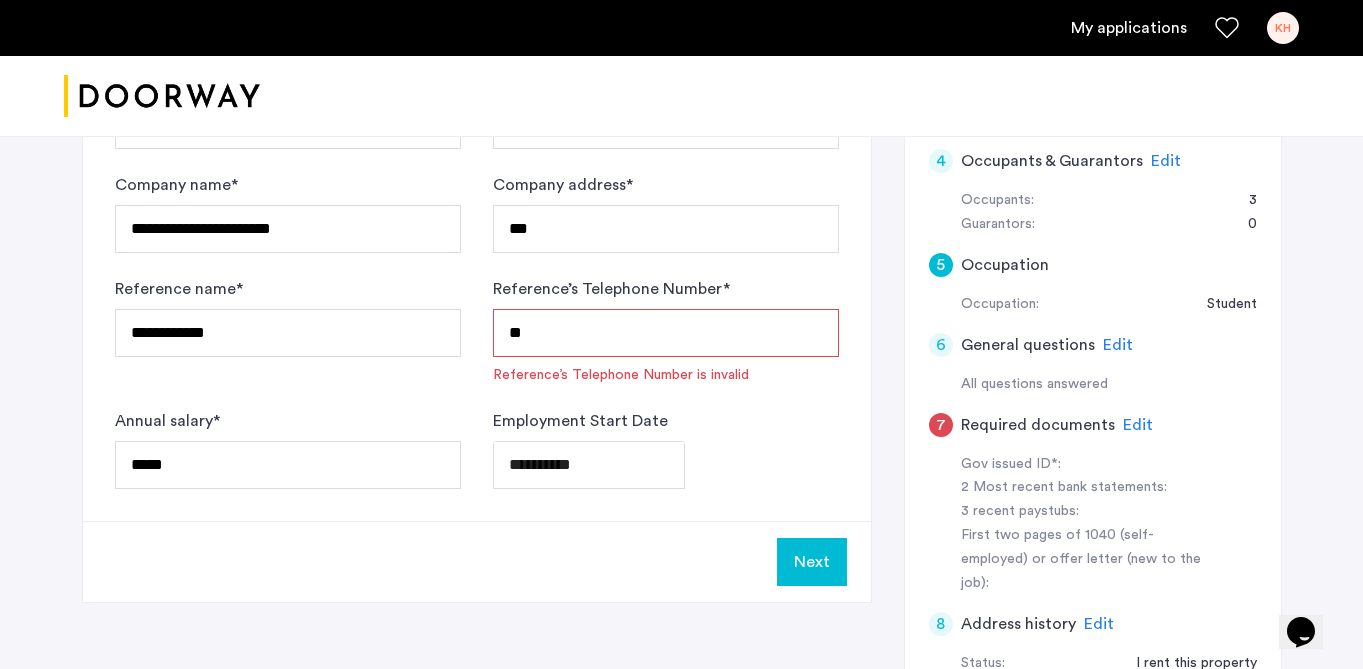 type on "*" 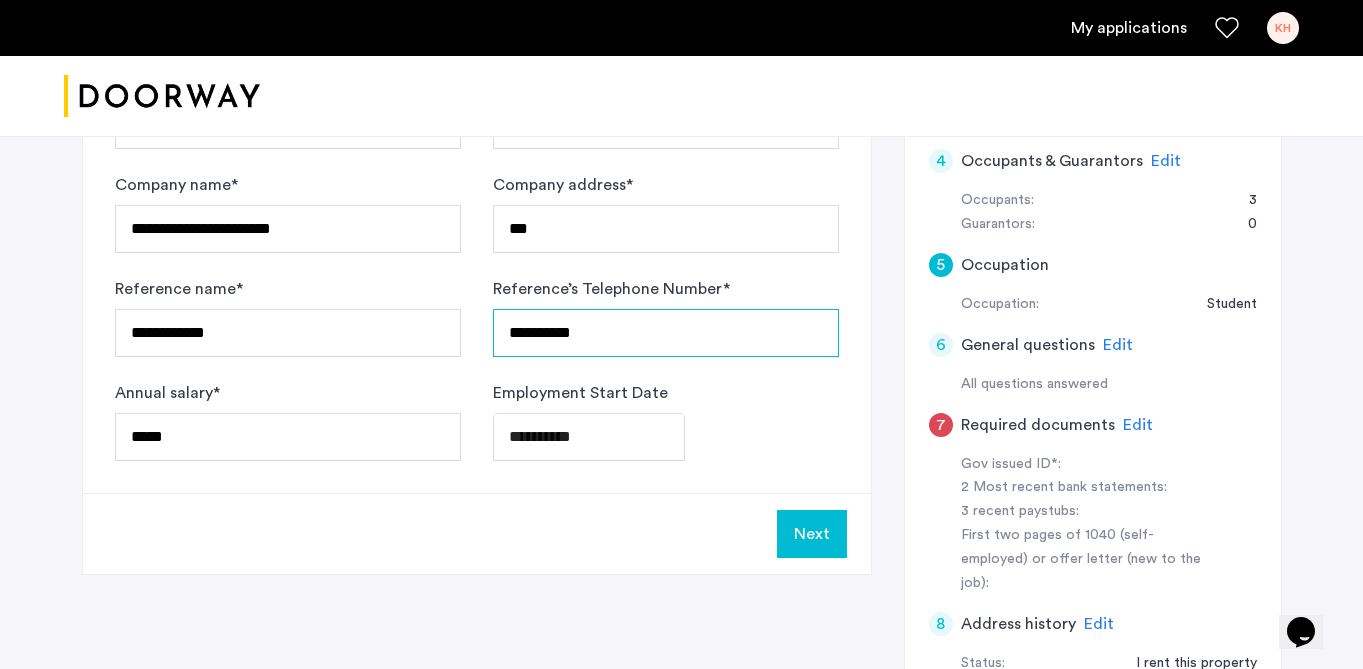 type on "**********" 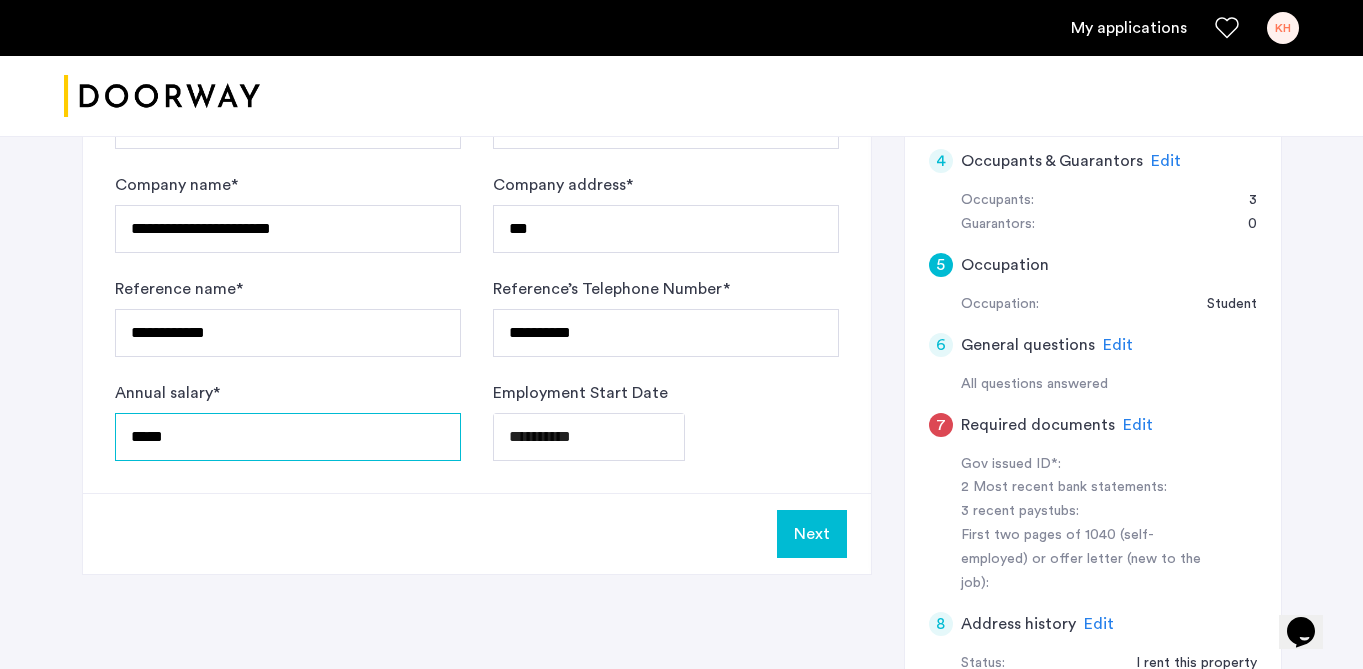 click on "*****" at bounding box center (288, 437) 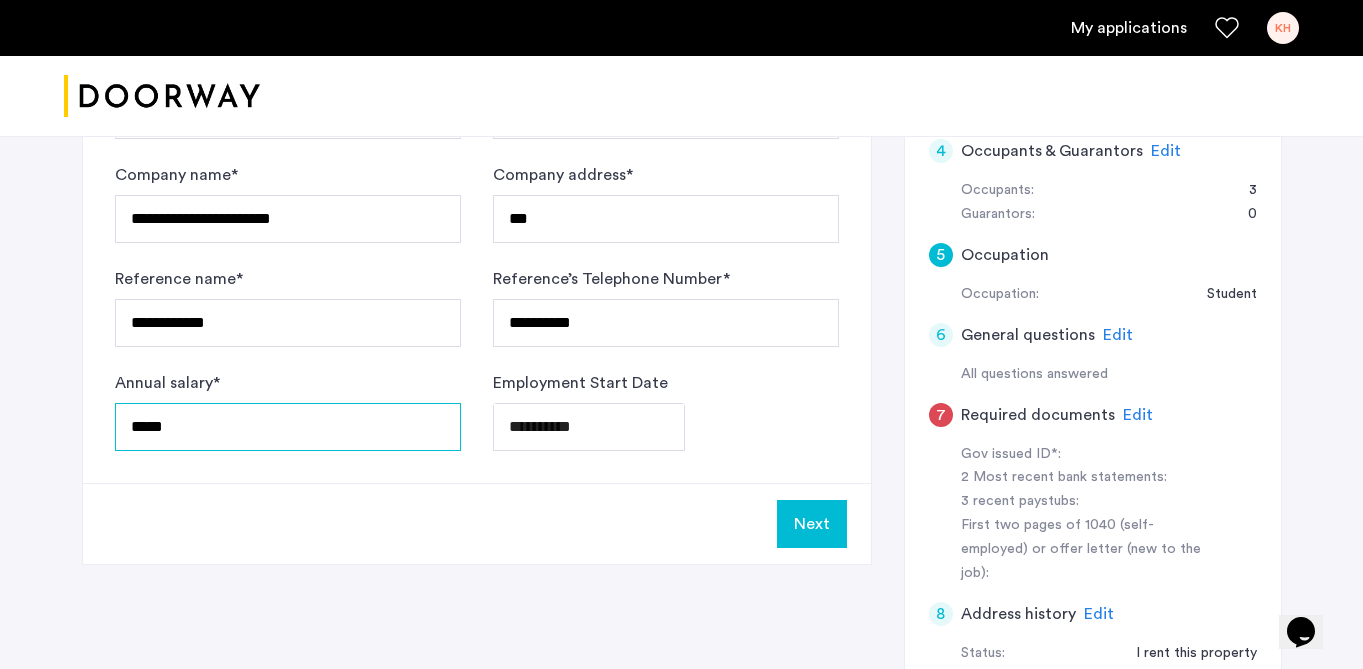 scroll, scrollTop: 639, scrollLeft: 0, axis: vertical 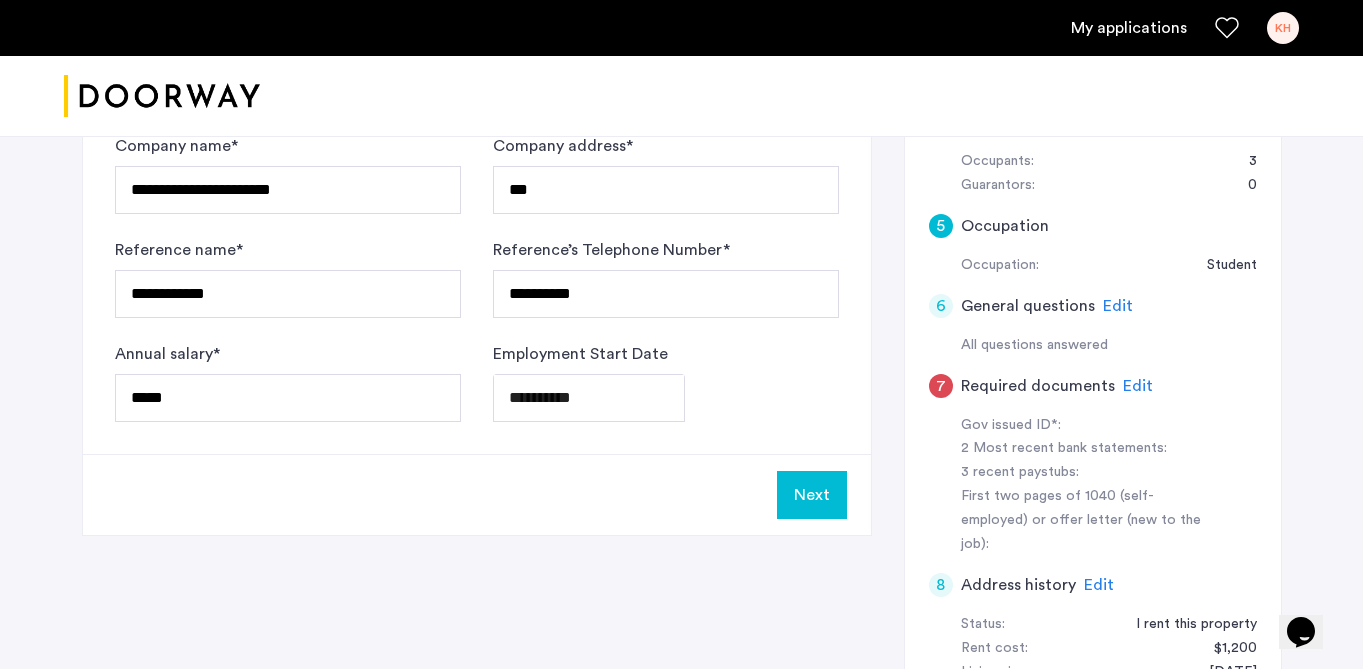 click on "Next" 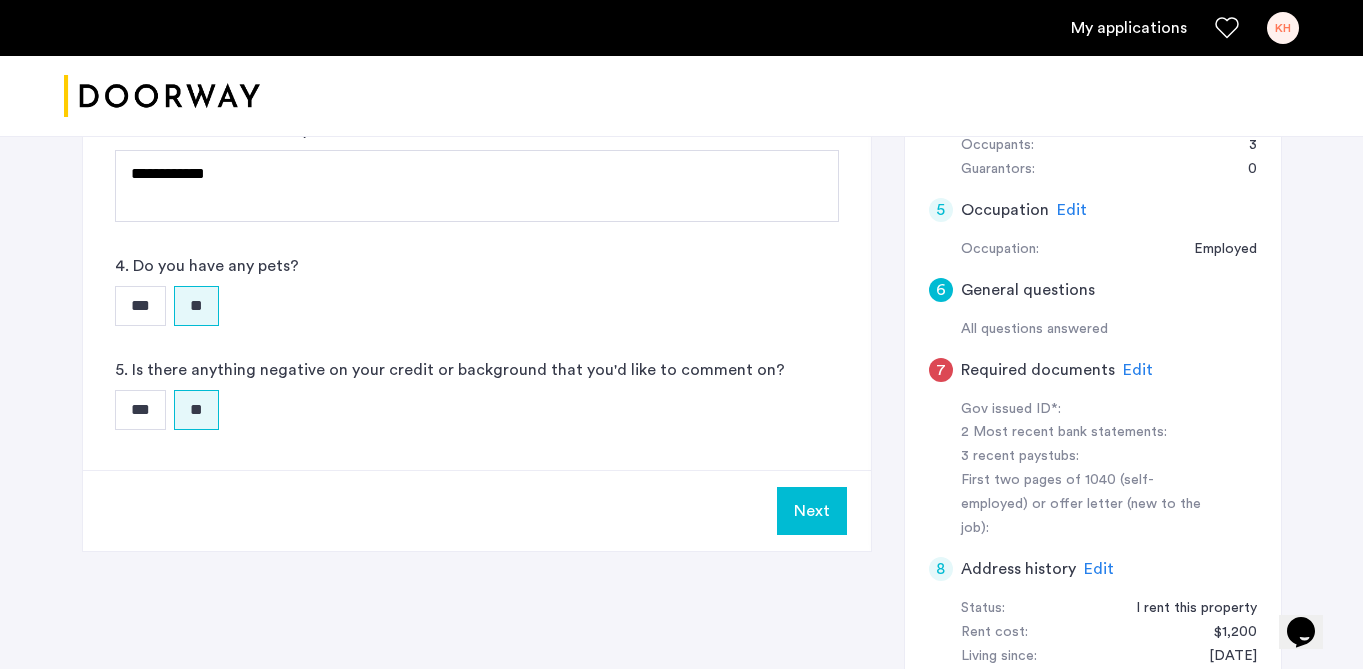 scroll, scrollTop: 679, scrollLeft: 0, axis: vertical 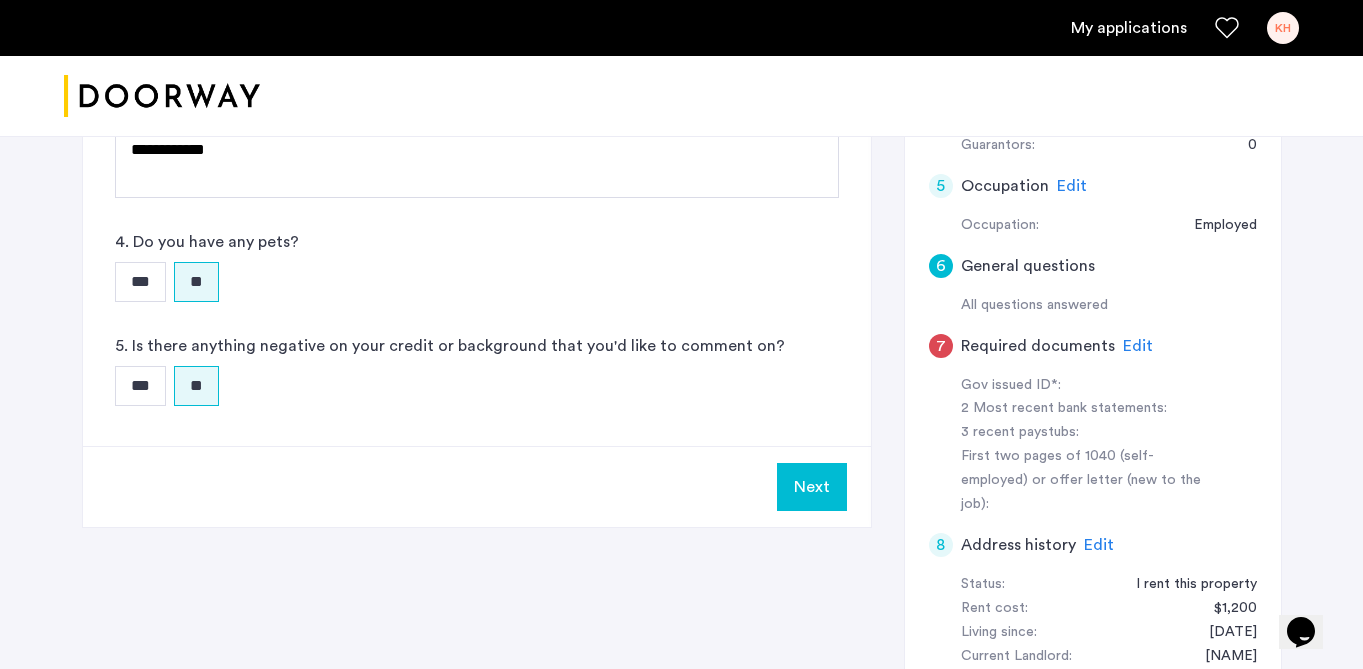 click on "Next" at bounding box center [812, 487] 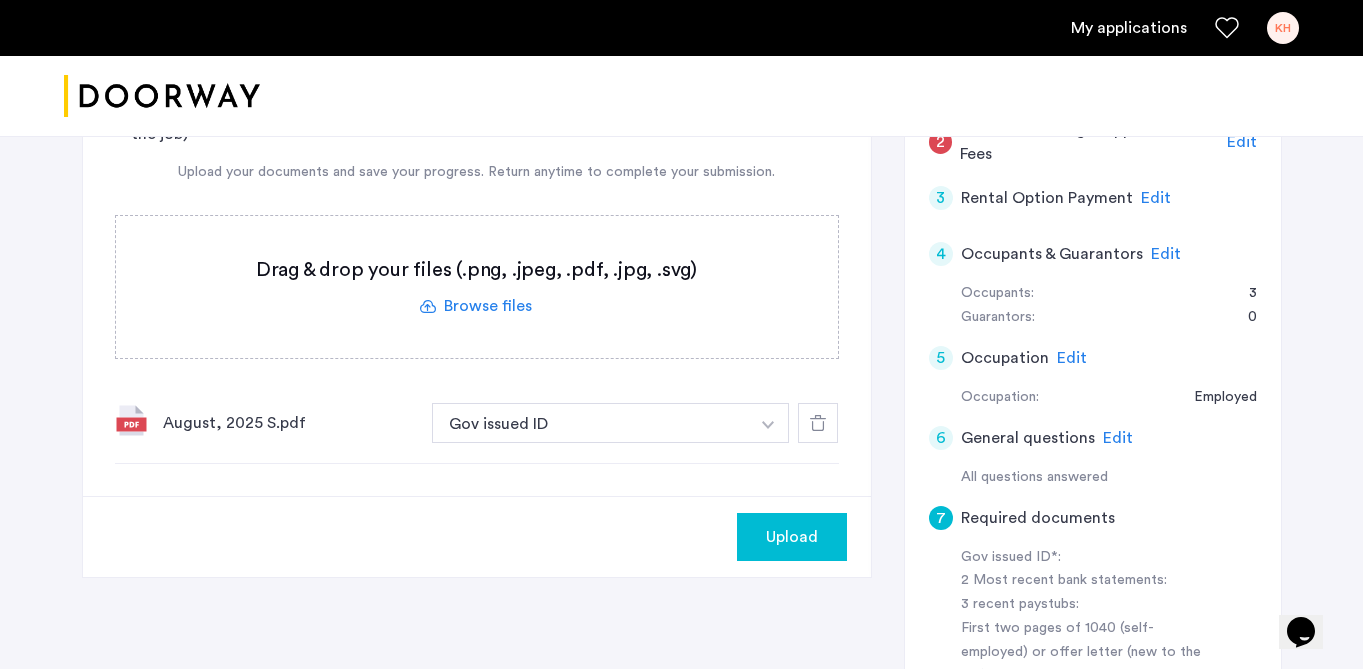 scroll, scrollTop: 518, scrollLeft: 0, axis: vertical 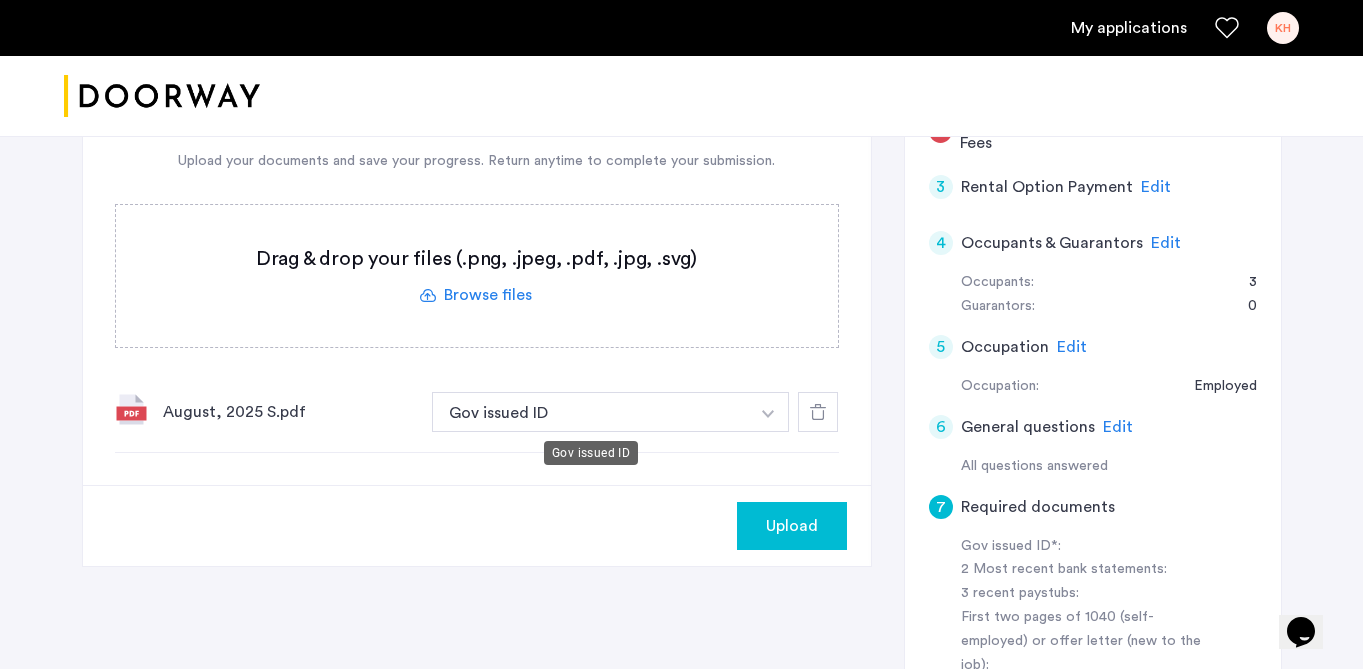 click on "Gov issued ID" at bounding box center (591, 412) 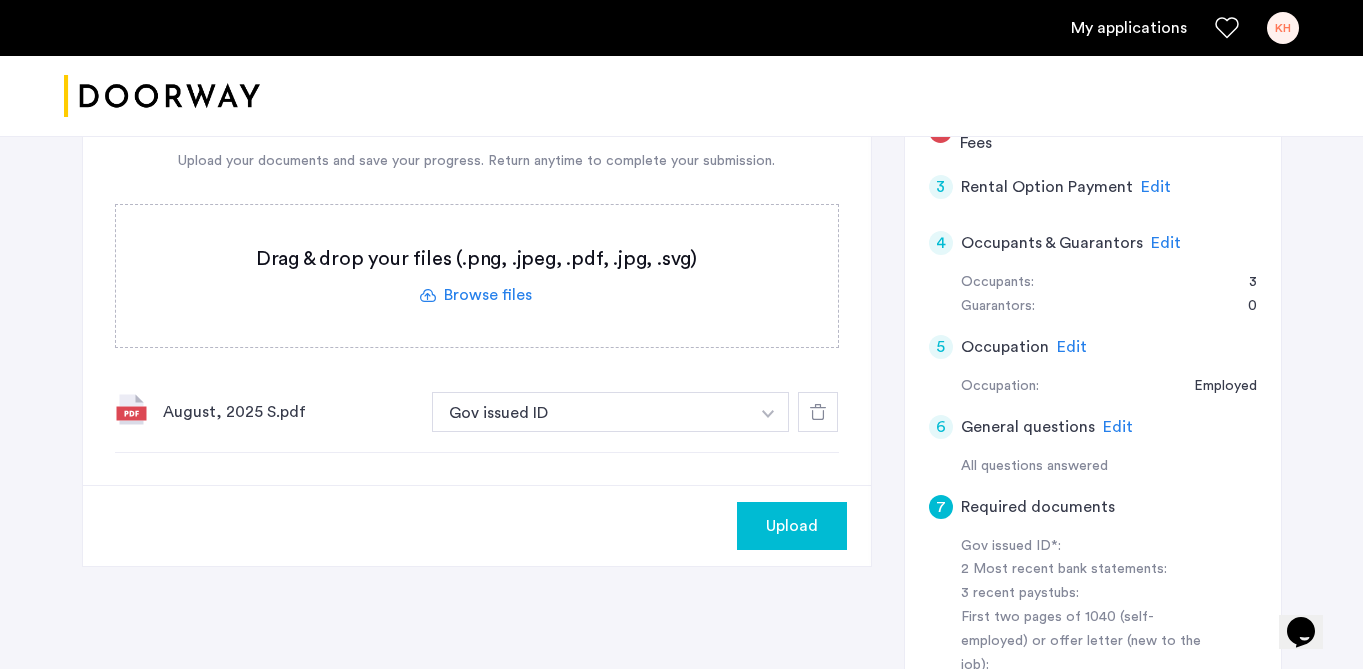 click at bounding box center (768, 412) 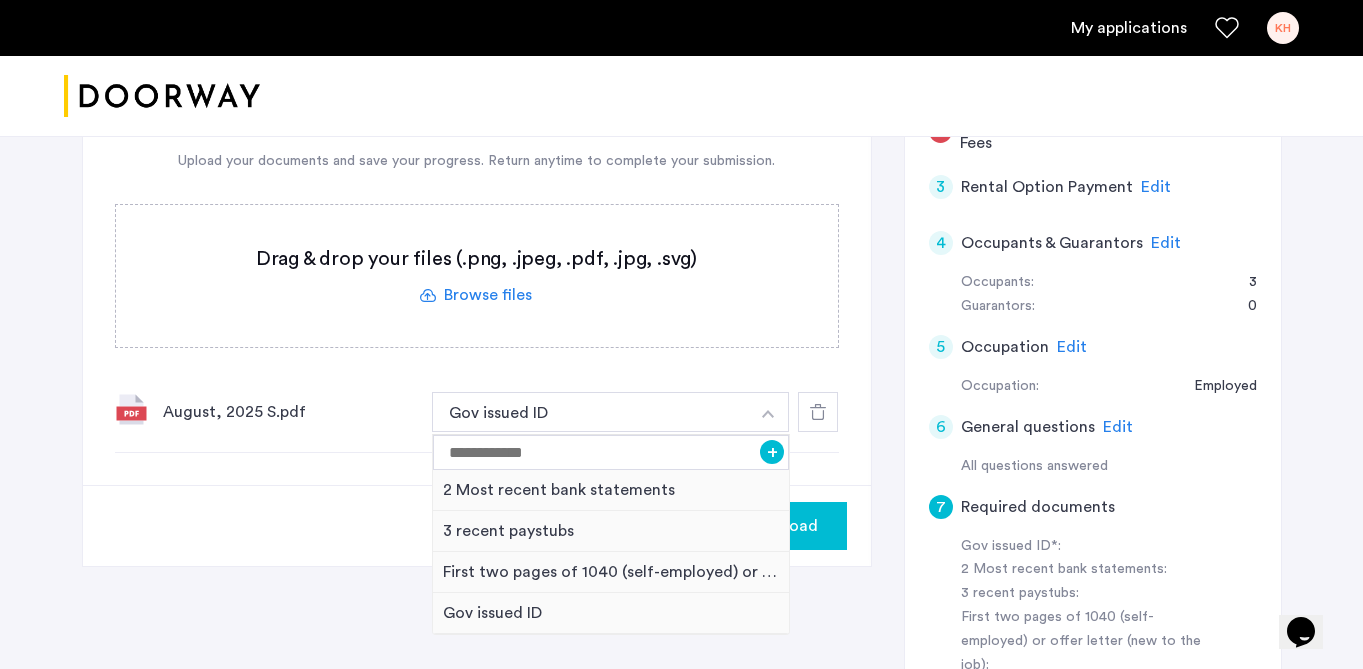 click at bounding box center [768, 414] 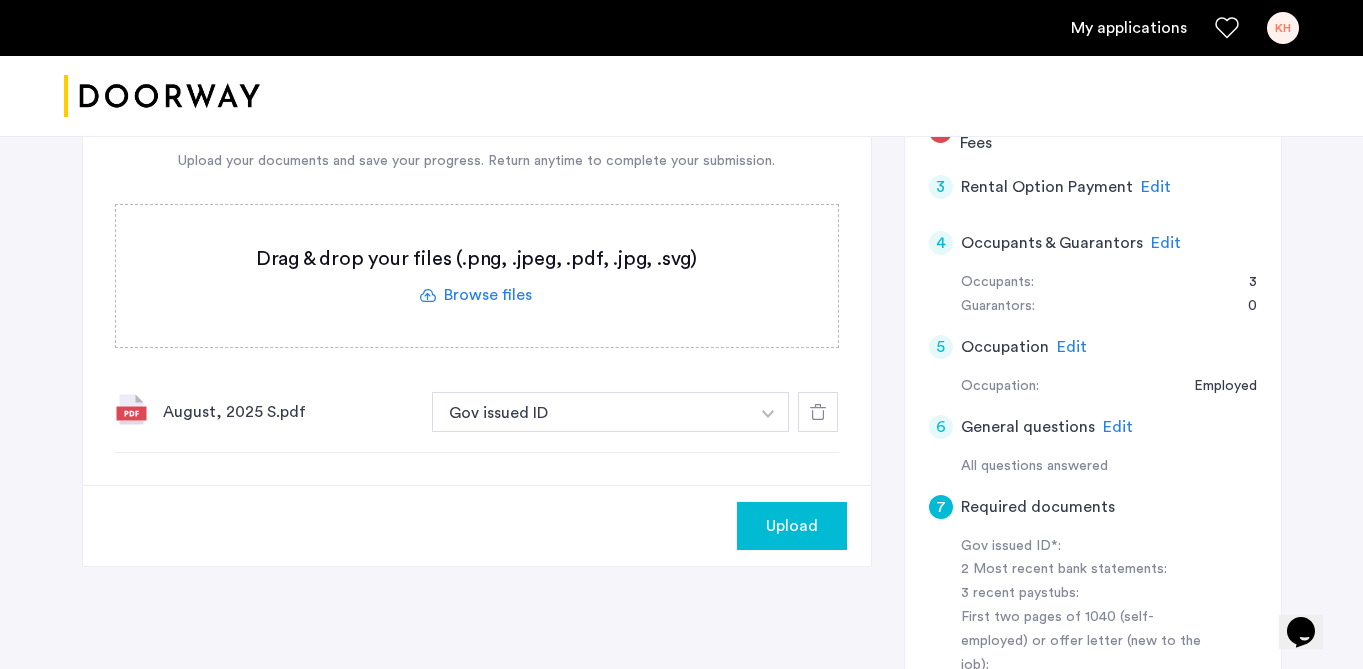click at bounding box center [768, 414] 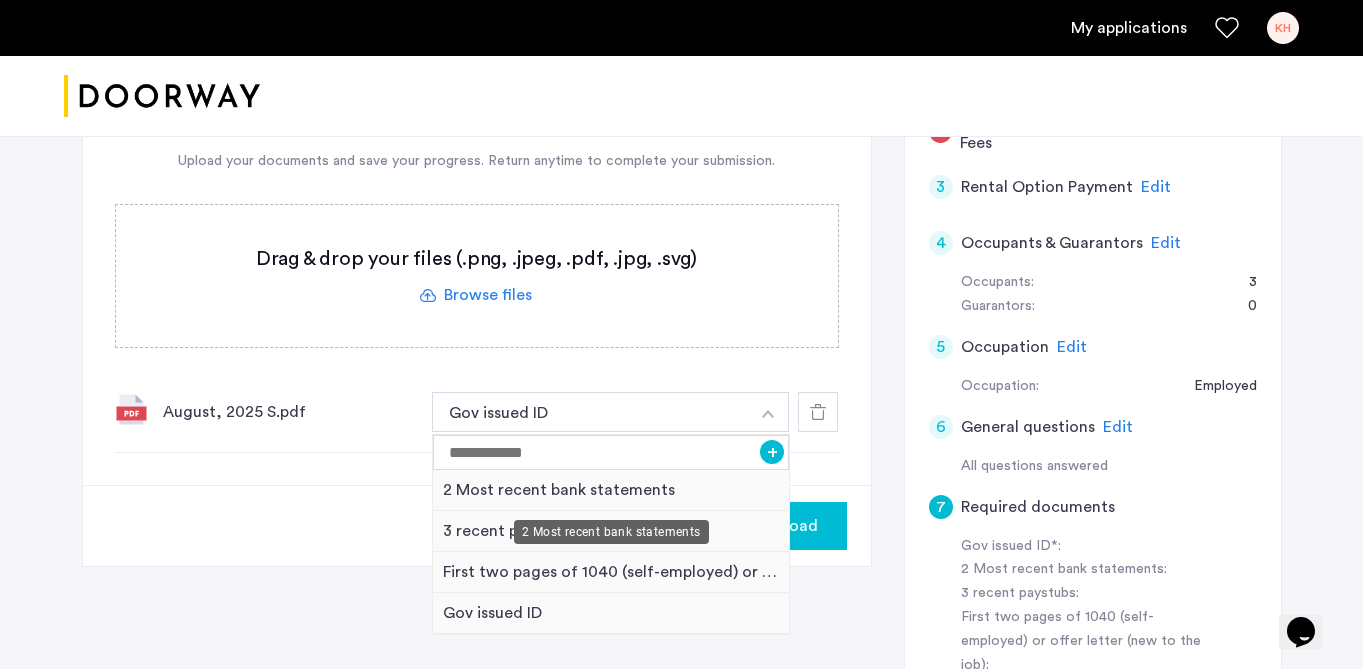 click on "2 Most recent bank statements" at bounding box center [611, 490] 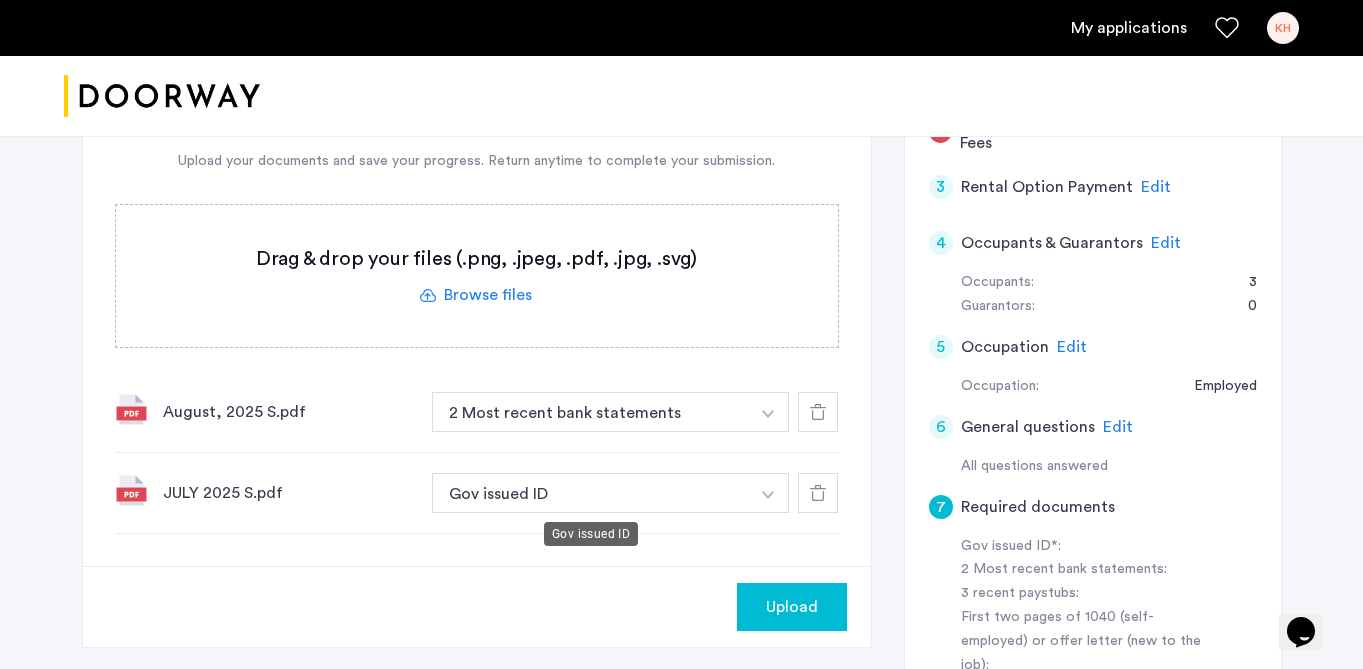 click on "Gov issued ID" at bounding box center [591, 493] 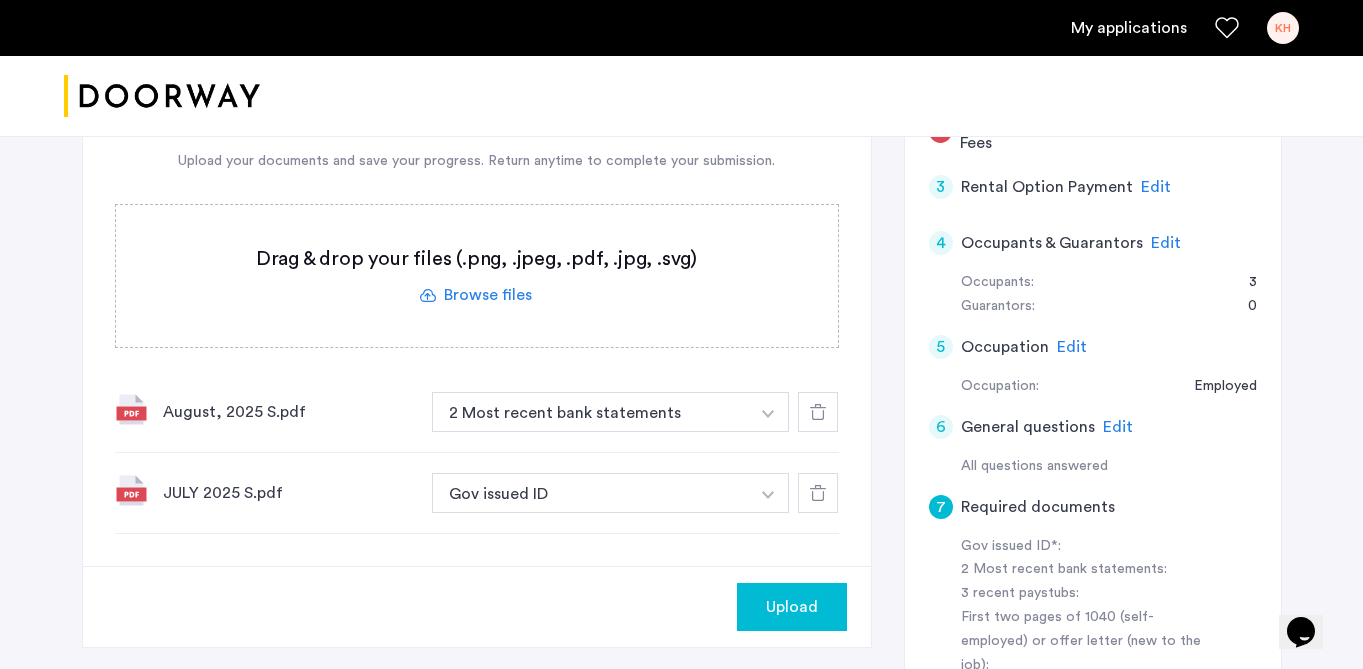 click at bounding box center [768, 414] 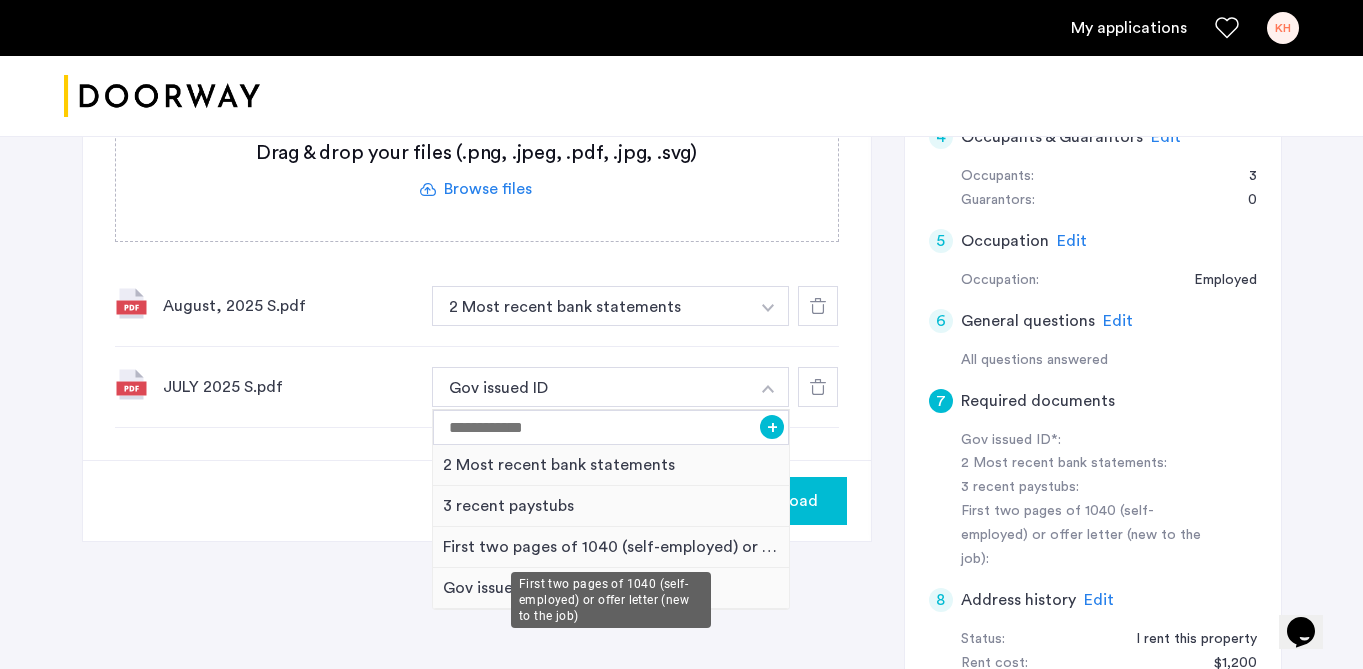 scroll, scrollTop: 630, scrollLeft: 0, axis: vertical 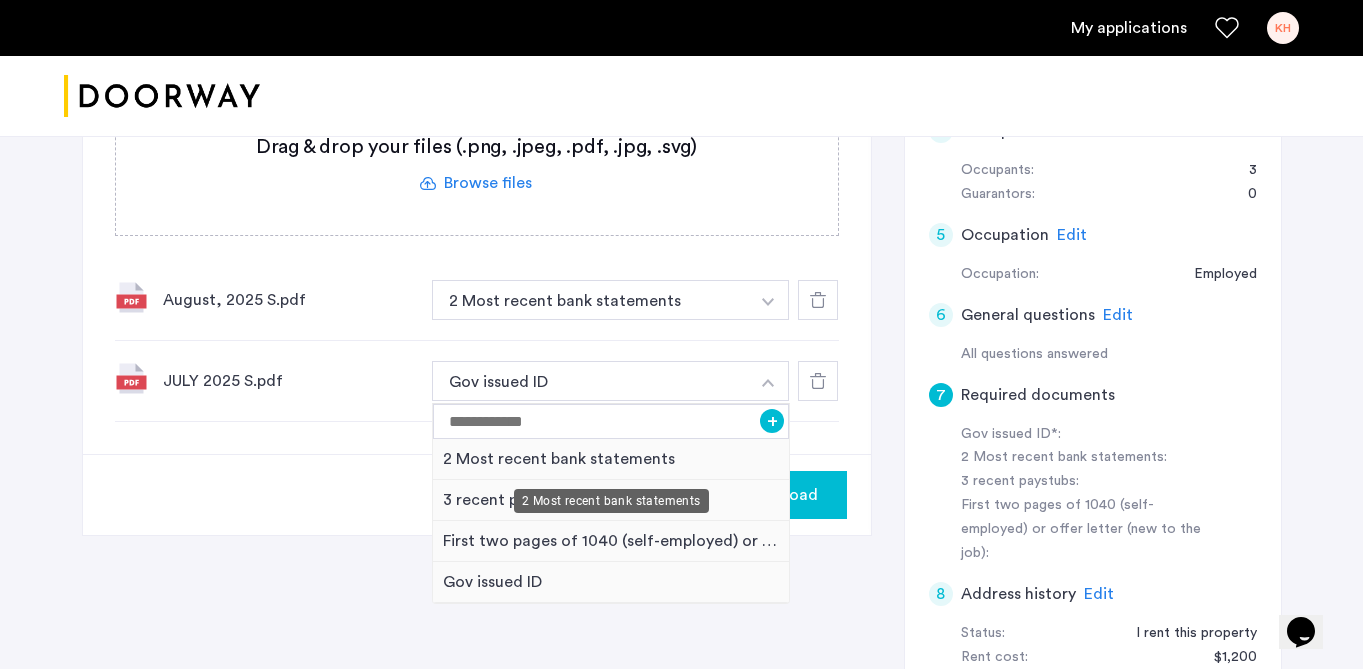 click on "2 Most recent bank statements" at bounding box center [611, 459] 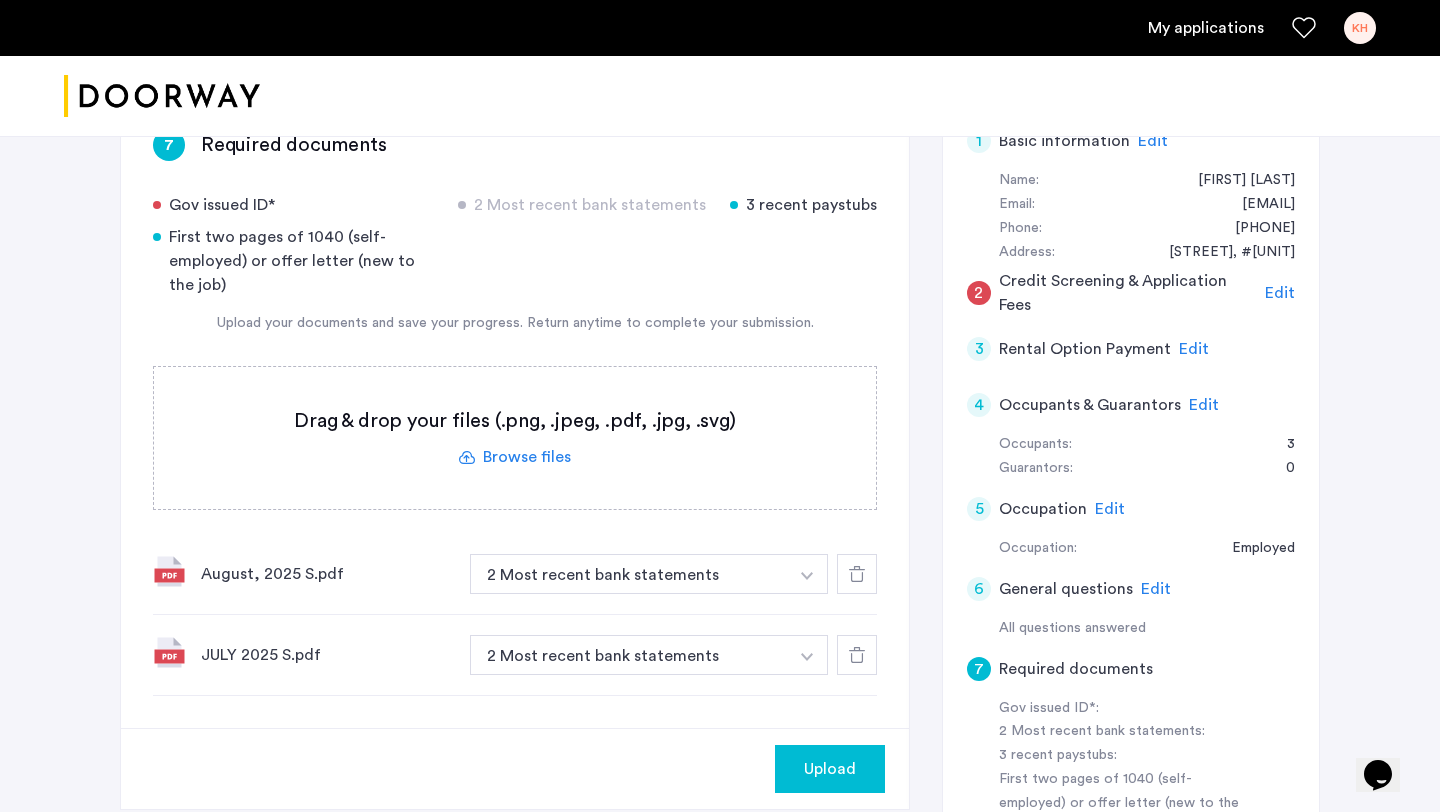 scroll, scrollTop: 391, scrollLeft: 0, axis: vertical 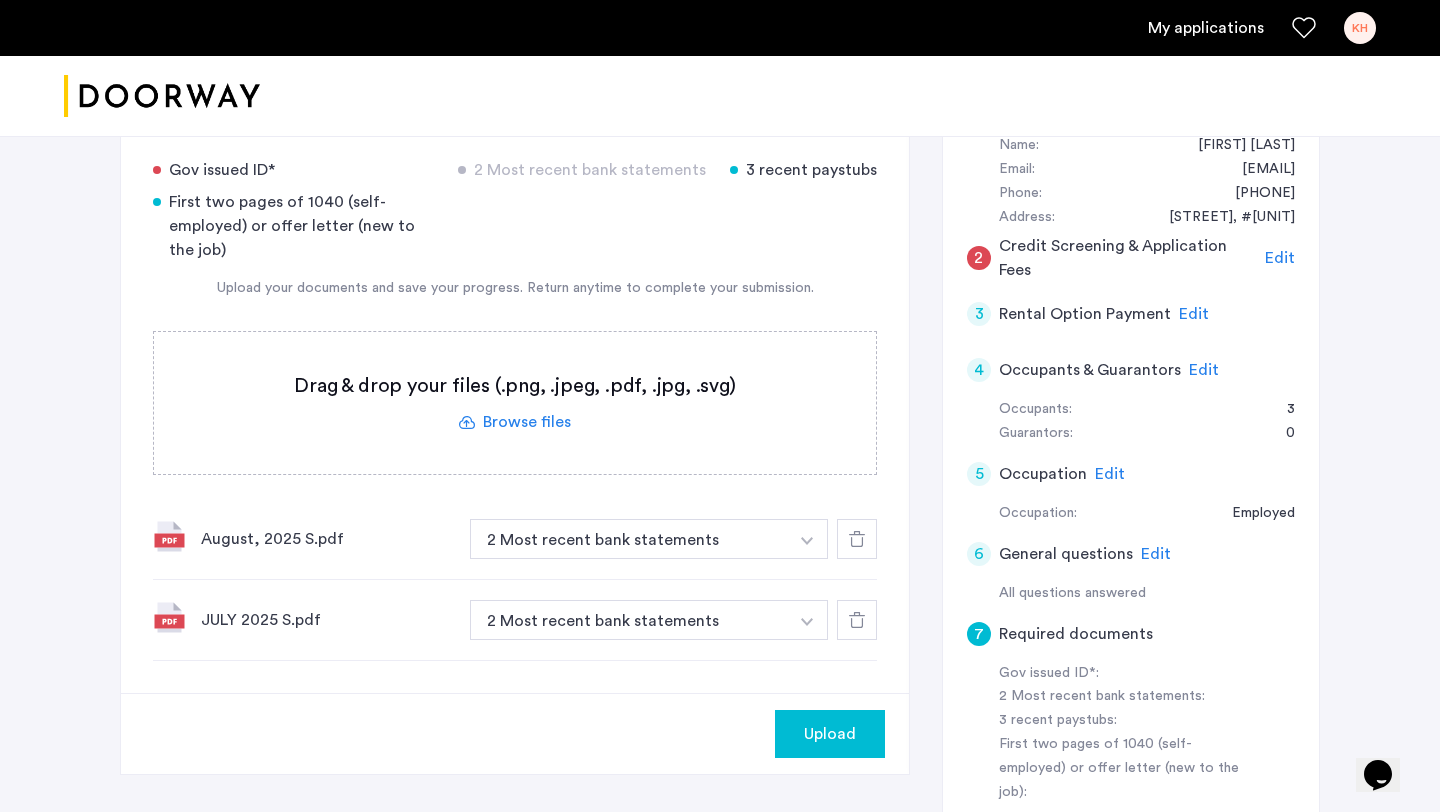 click on "Edit" 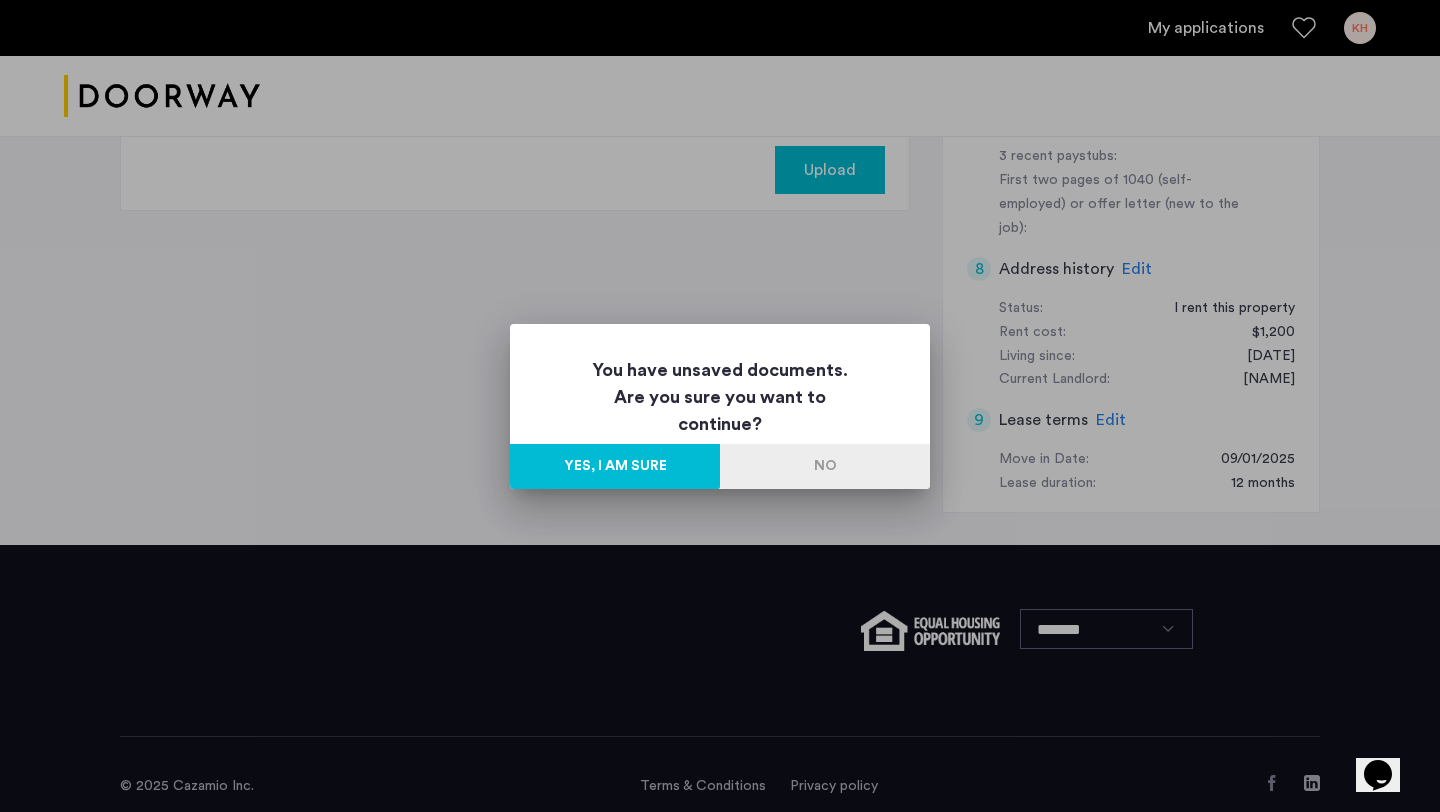 scroll, scrollTop: 0, scrollLeft: 0, axis: both 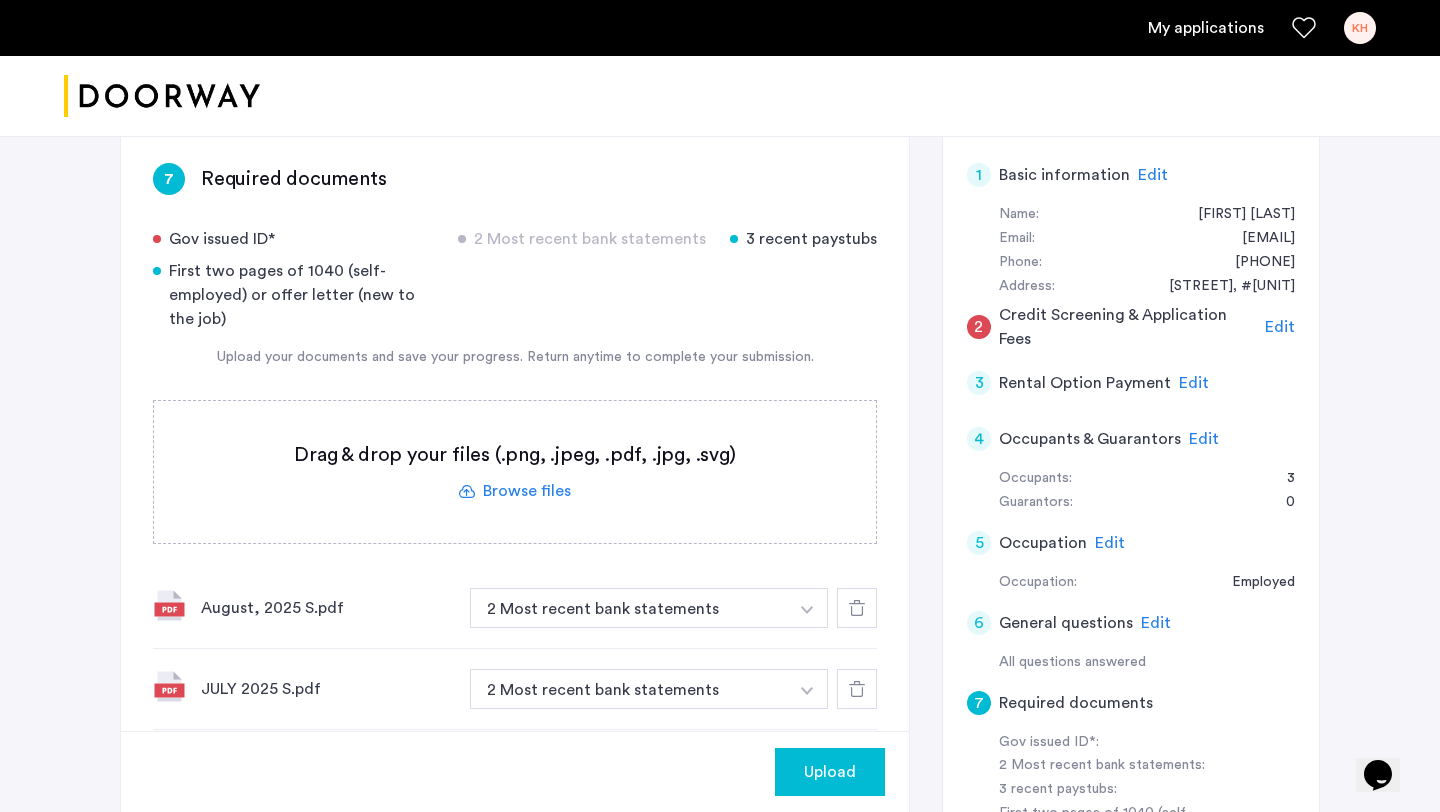 click on "Upload" 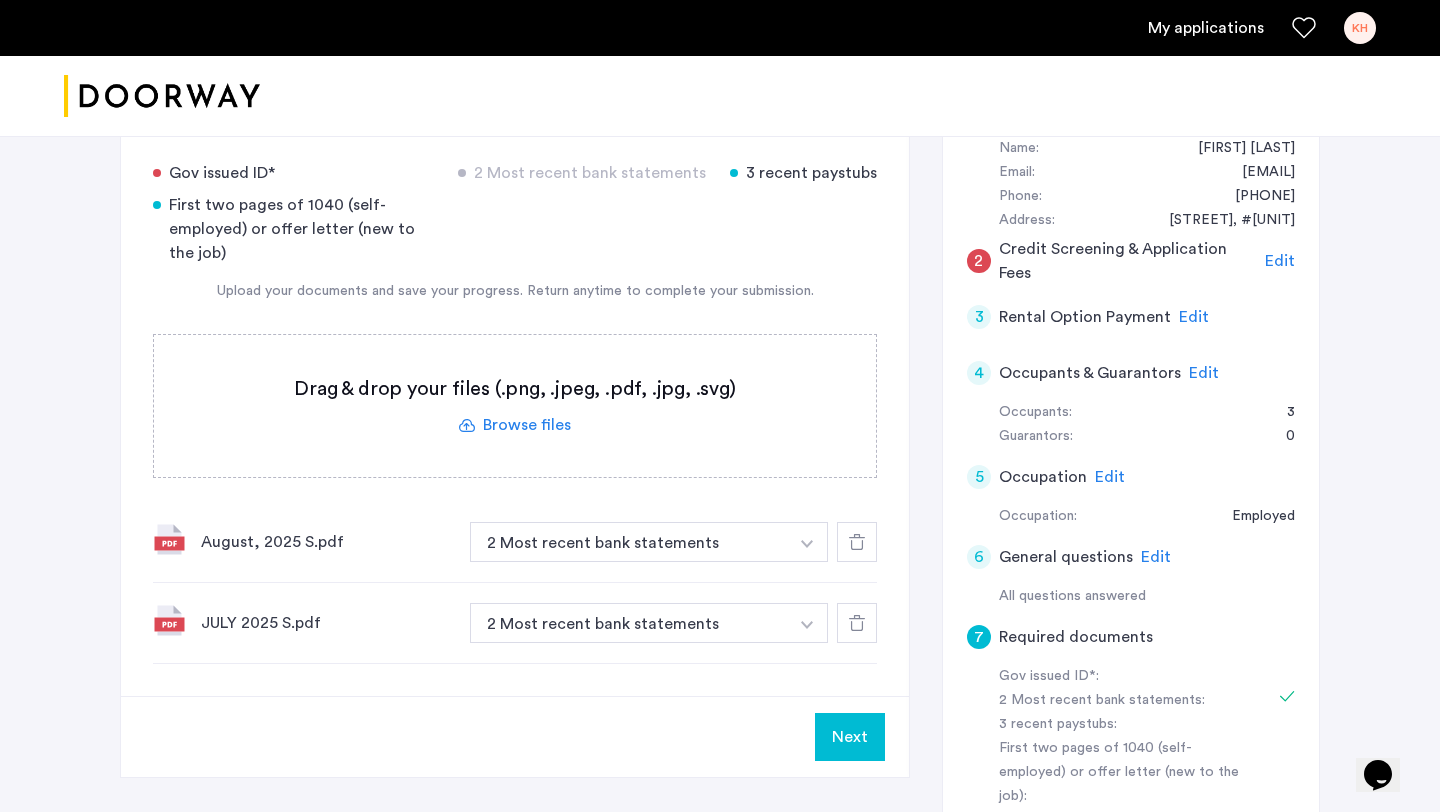 scroll, scrollTop: 391, scrollLeft: 0, axis: vertical 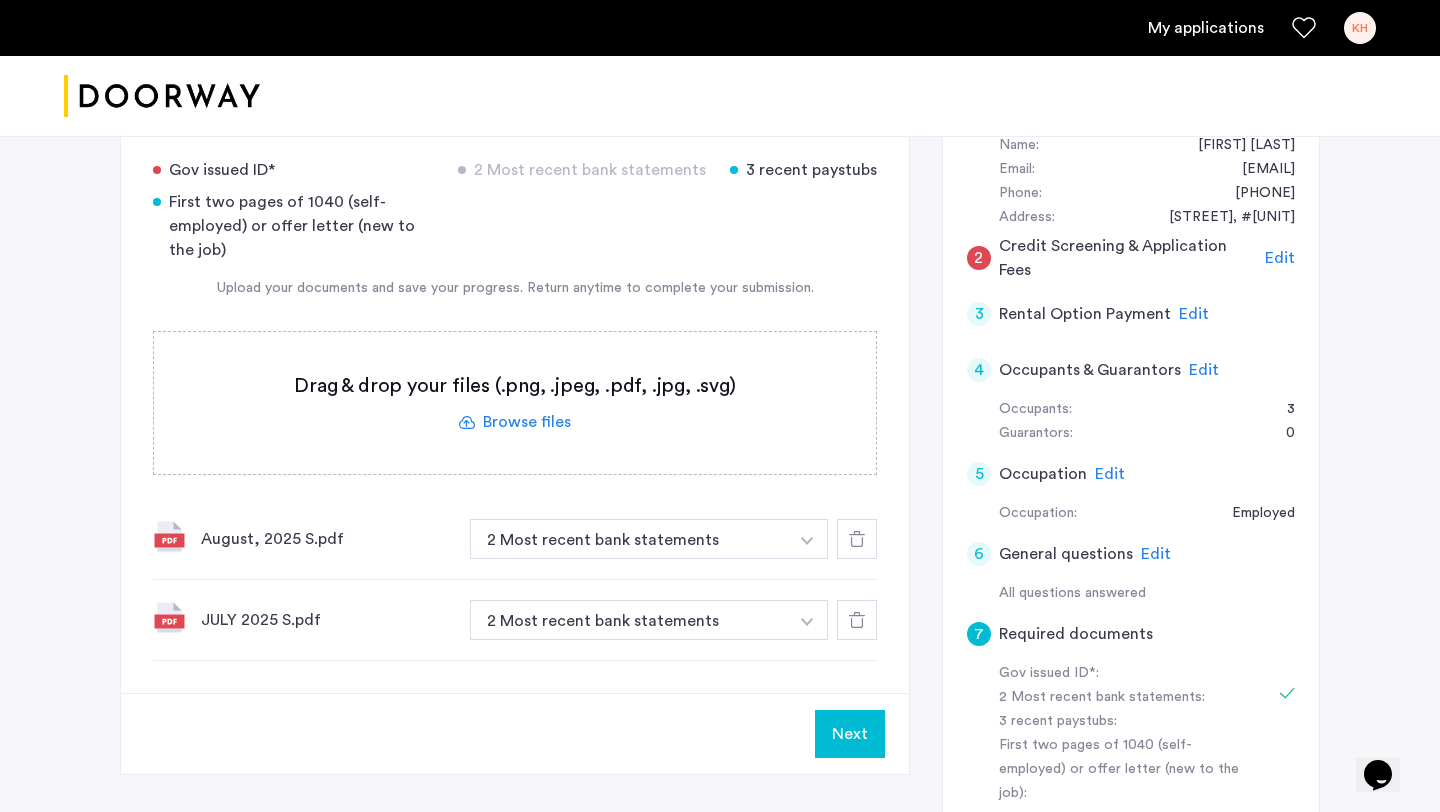 click on "Edit" 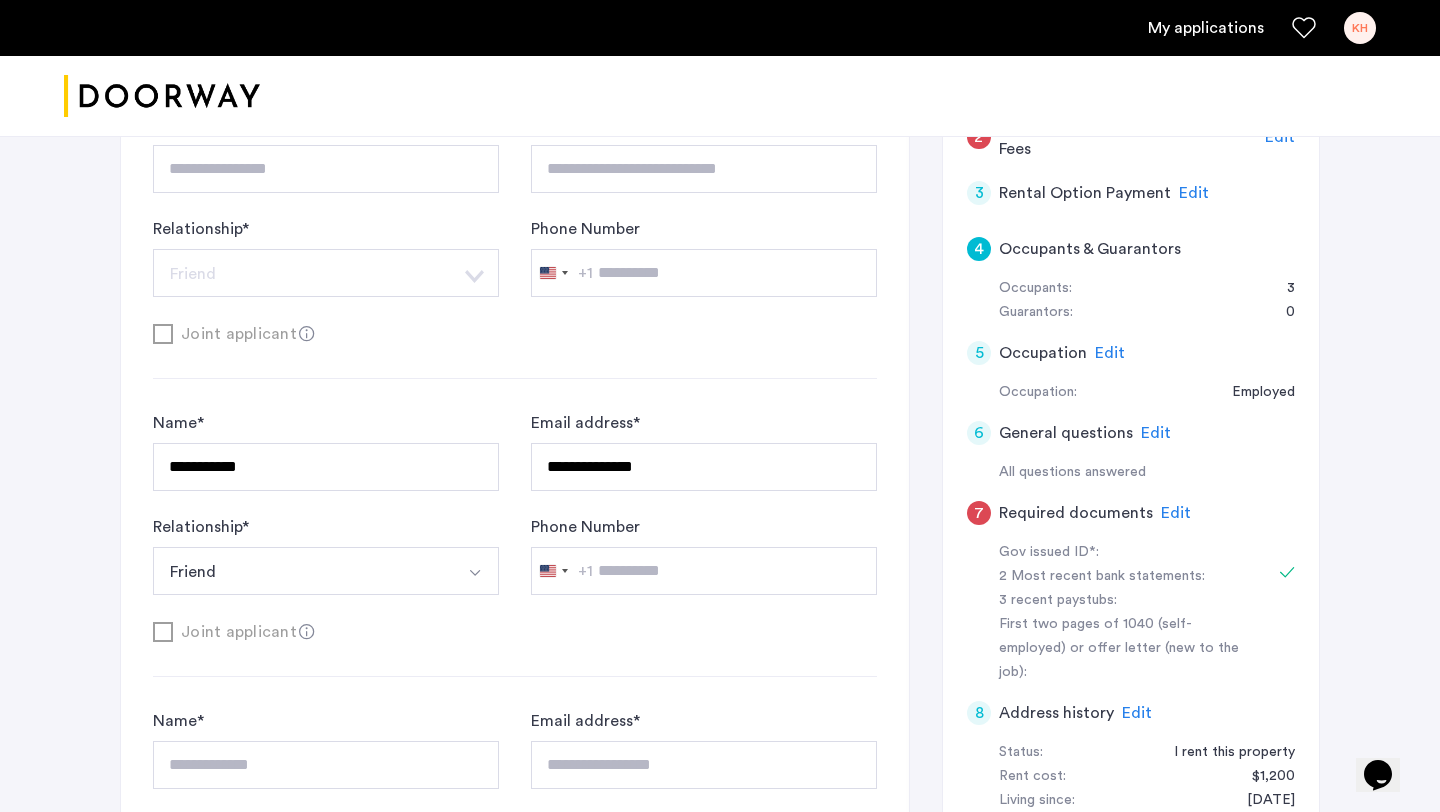 scroll, scrollTop: 535, scrollLeft: 0, axis: vertical 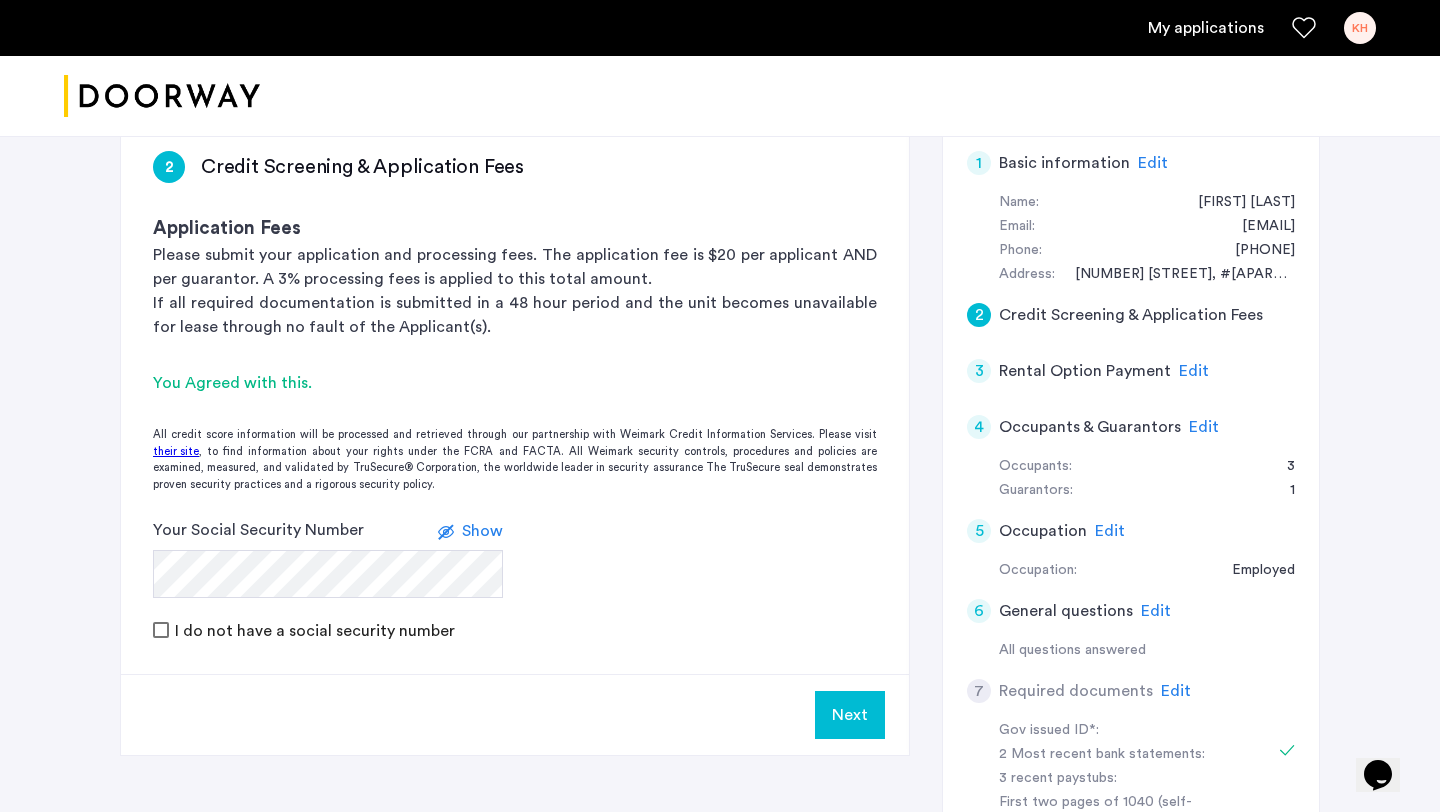 click on "Edit" 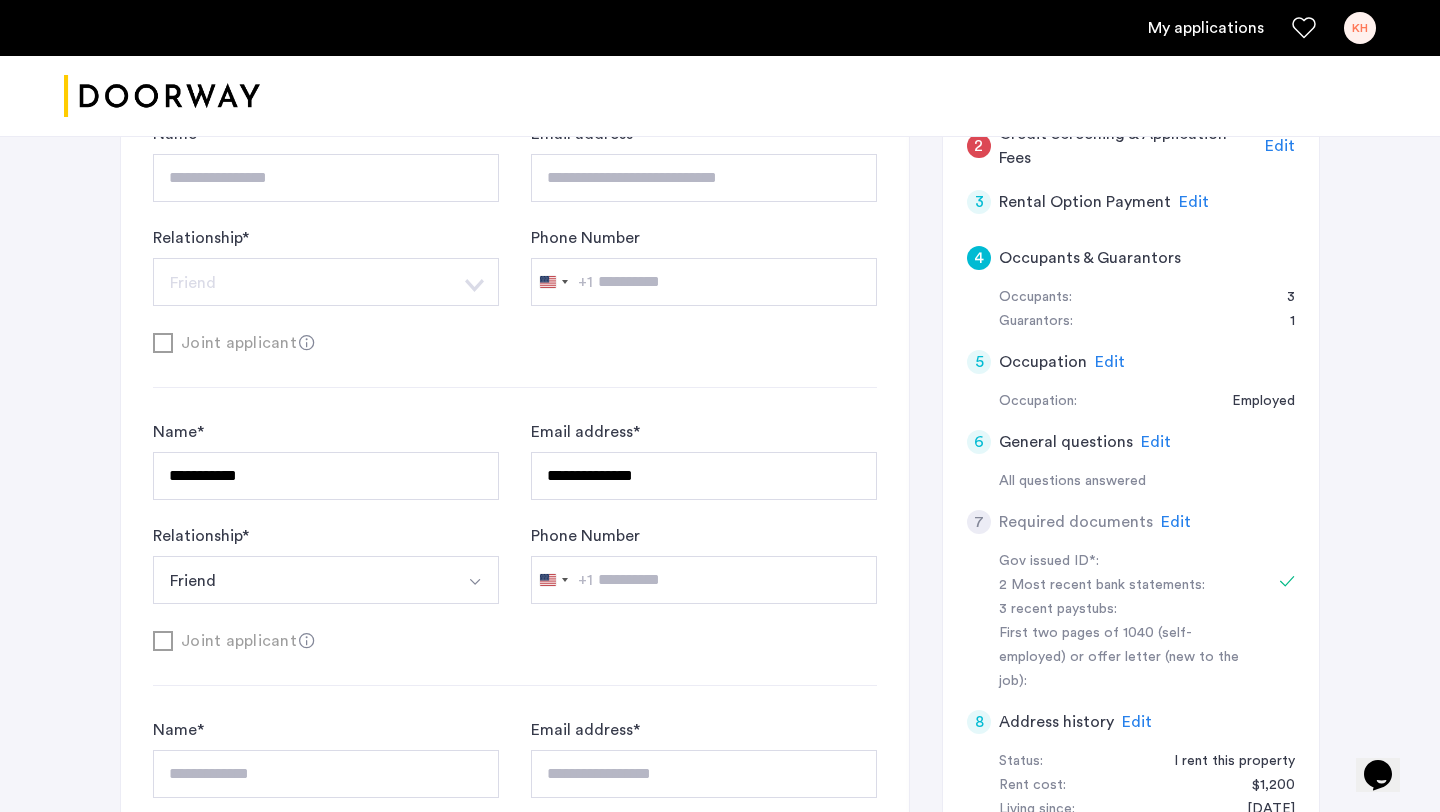 scroll, scrollTop: 497, scrollLeft: 0, axis: vertical 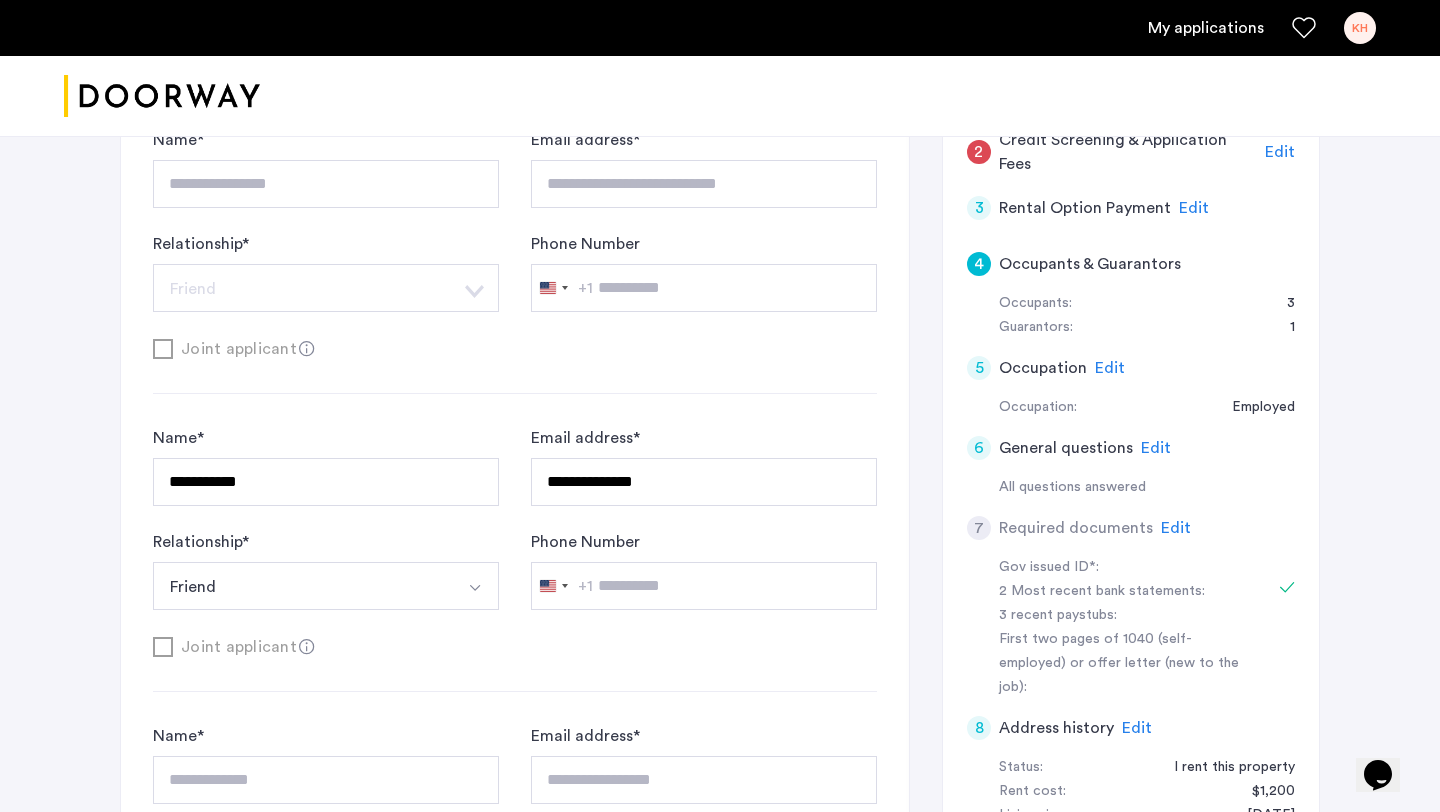 click at bounding box center [475, 588] 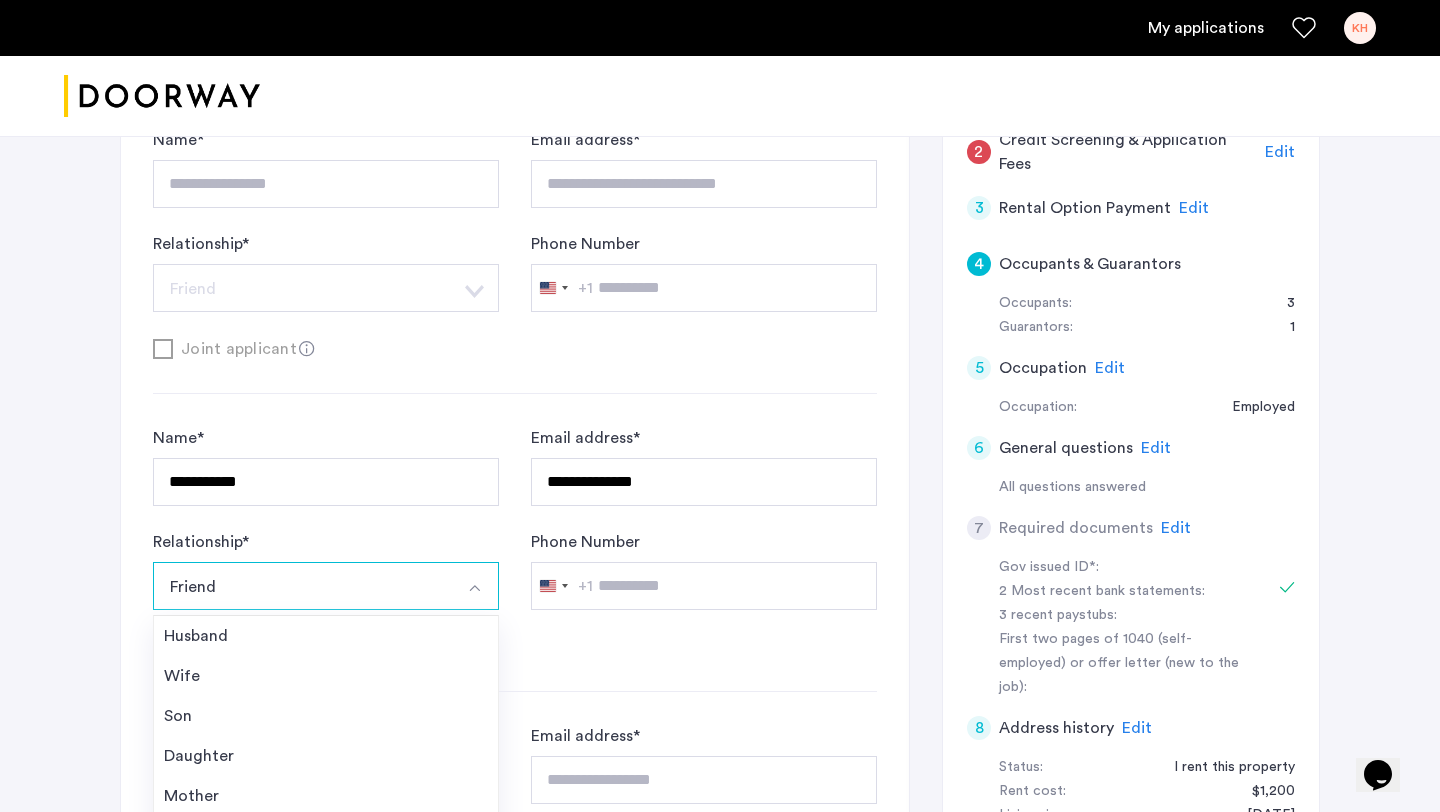 click at bounding box center (475, 588) 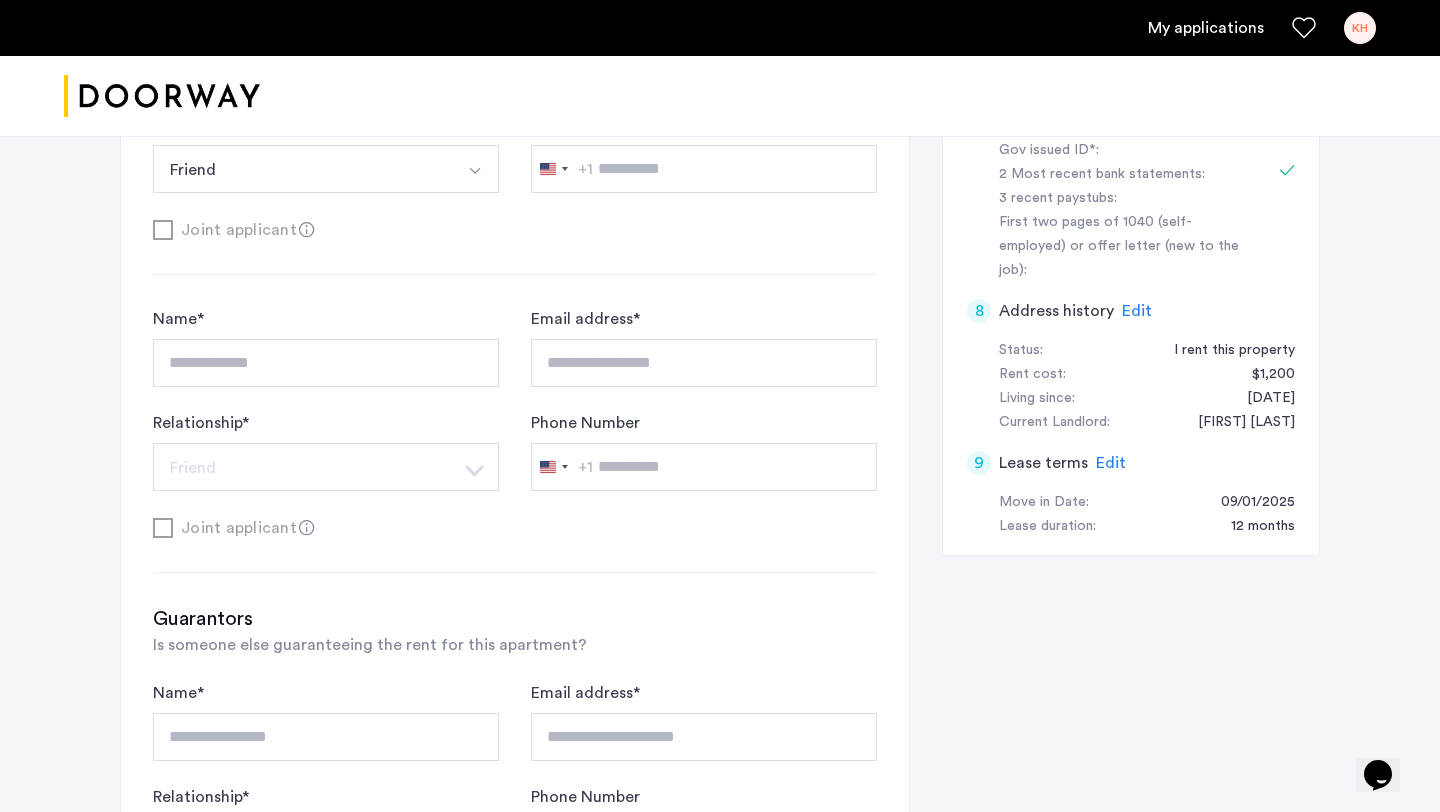 scroll, scrollTop: 915, scrollLeft: 0, axis: vertical 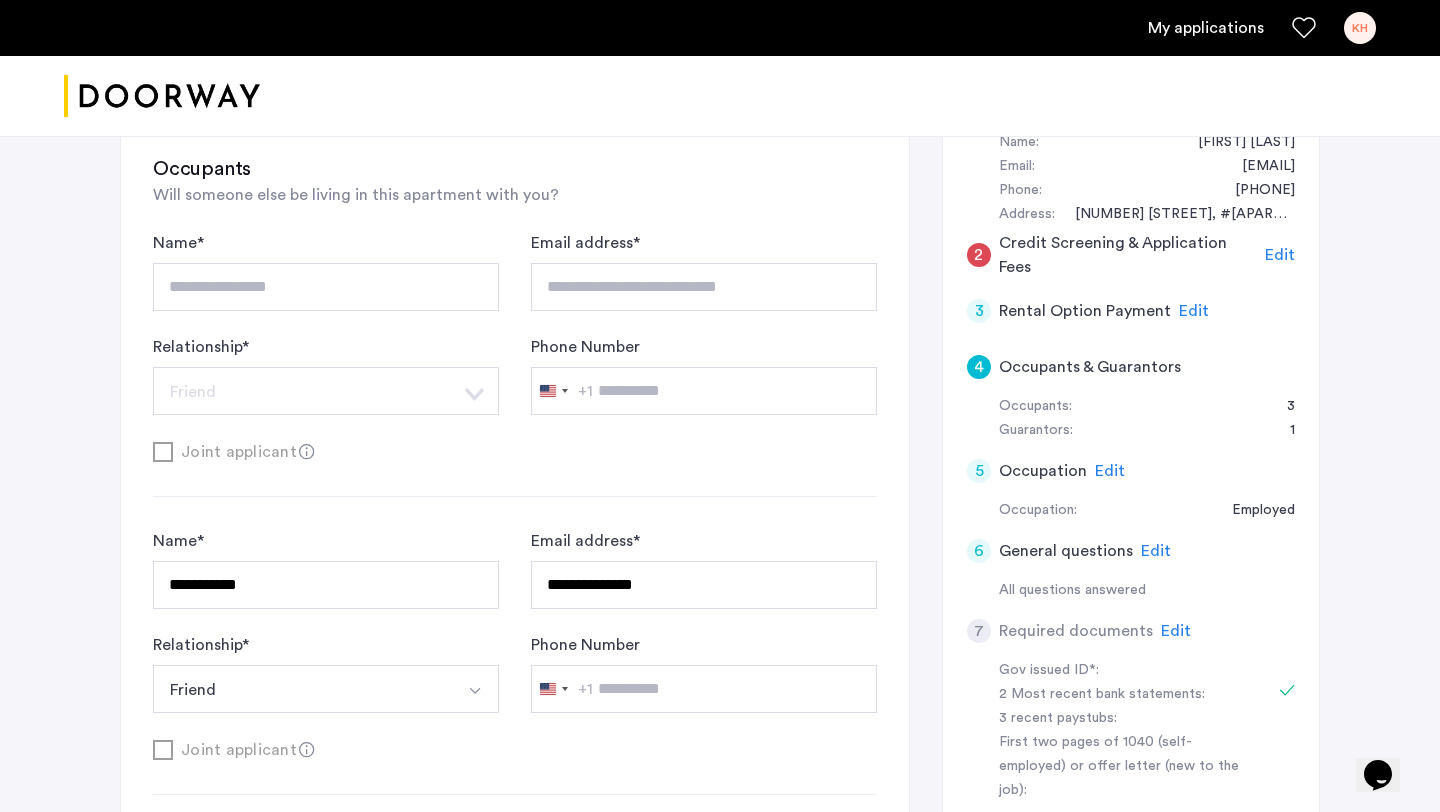 click on "Edit" 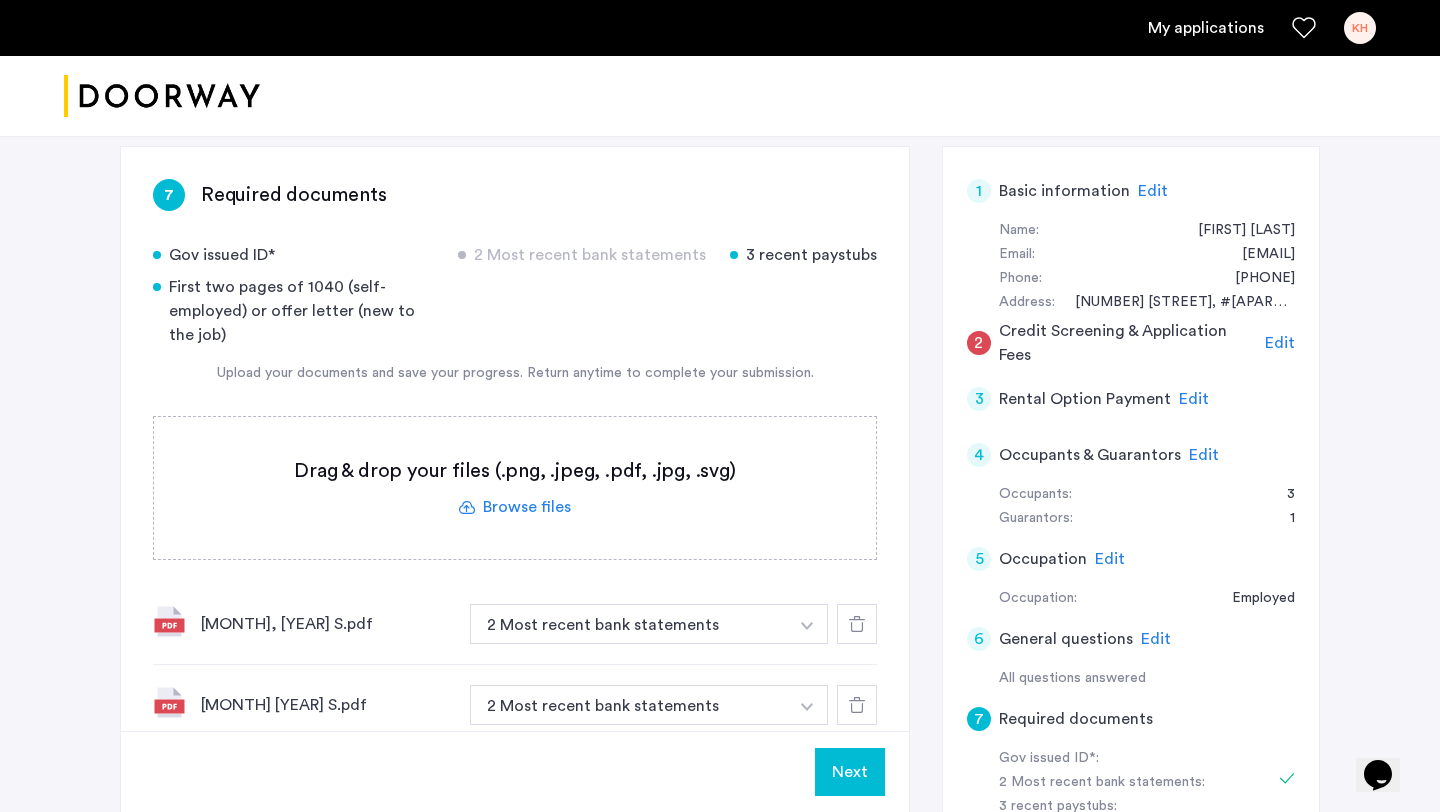 scroll, scrollTop: 304, scrollLeft: 0, axis: vertical 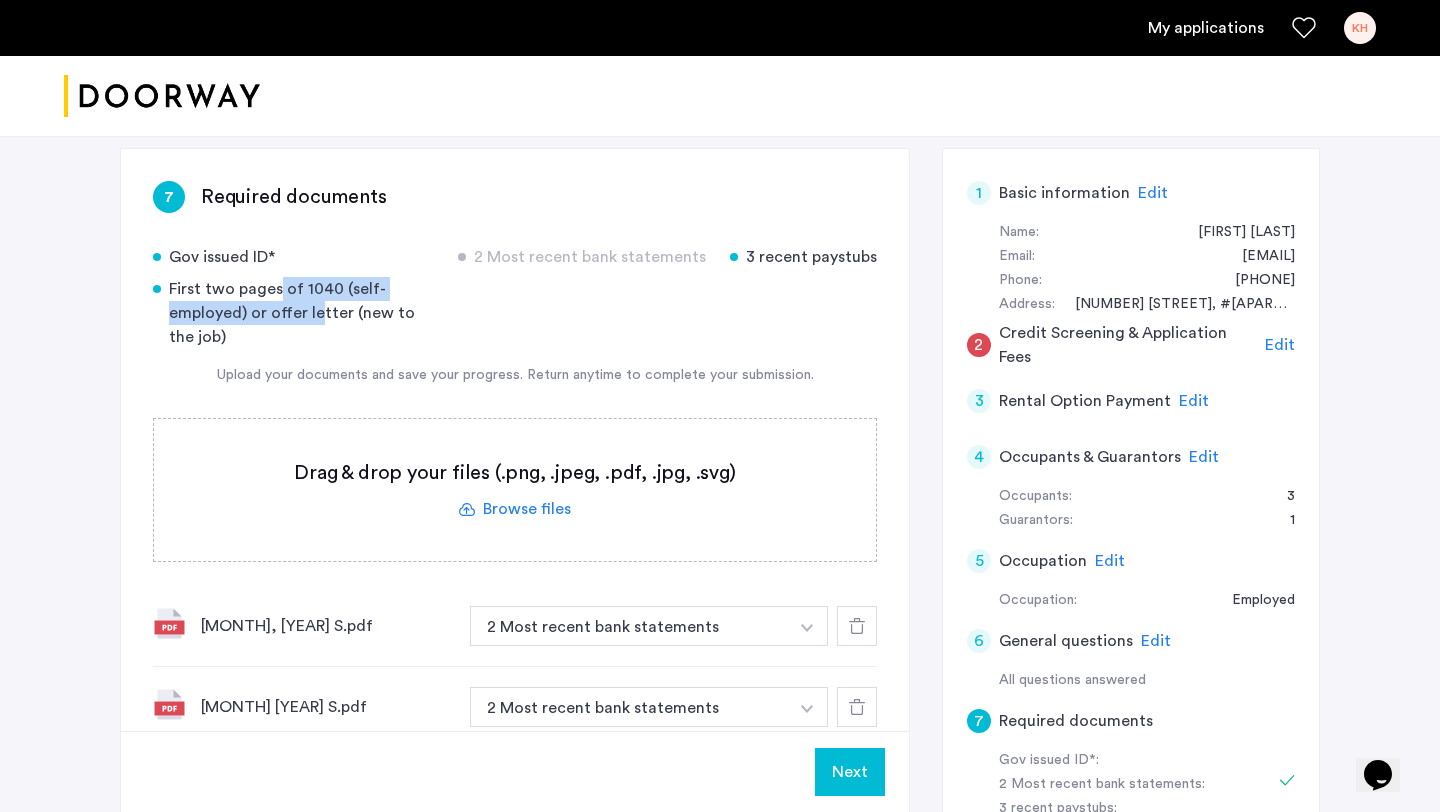 drag, startPoint x: 272, startPoint y: 289, endPoint x: 308, endPoint y: 314, distance: 43.829212 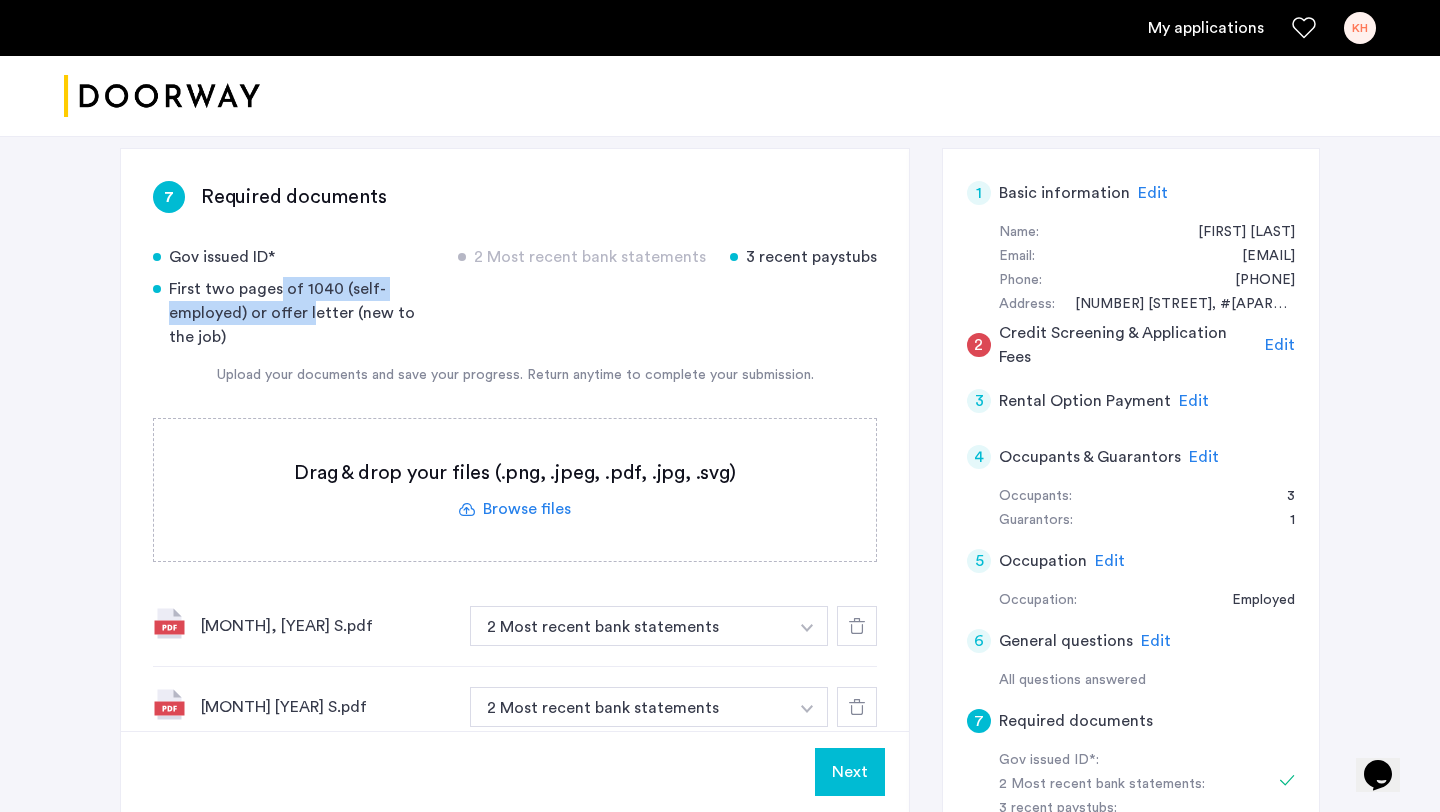 click on "First two pages of 1040 (self-employed) or offer letter (new to the job)" 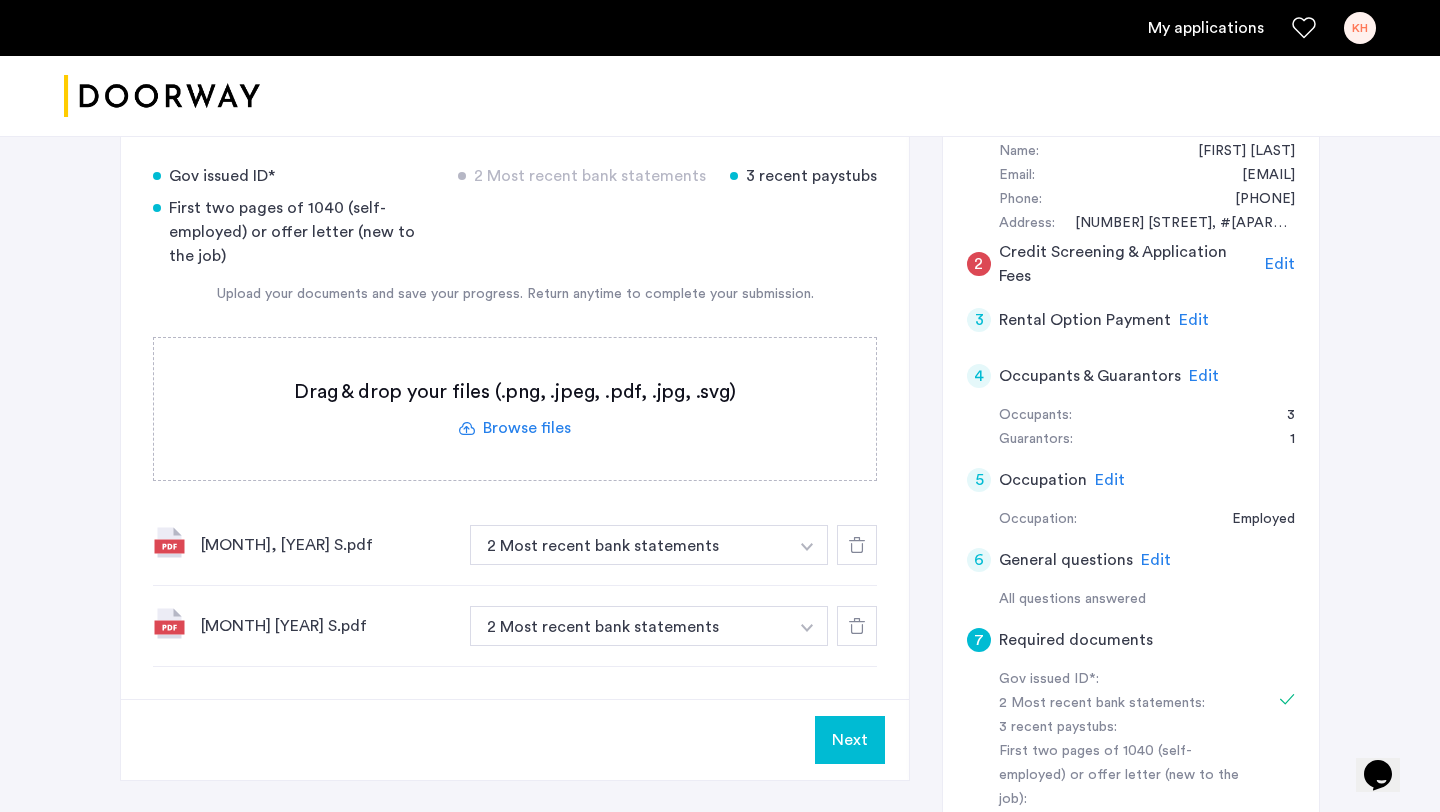 scroll, scrollTop: 381, scrollLeft: 0, axis: vertical 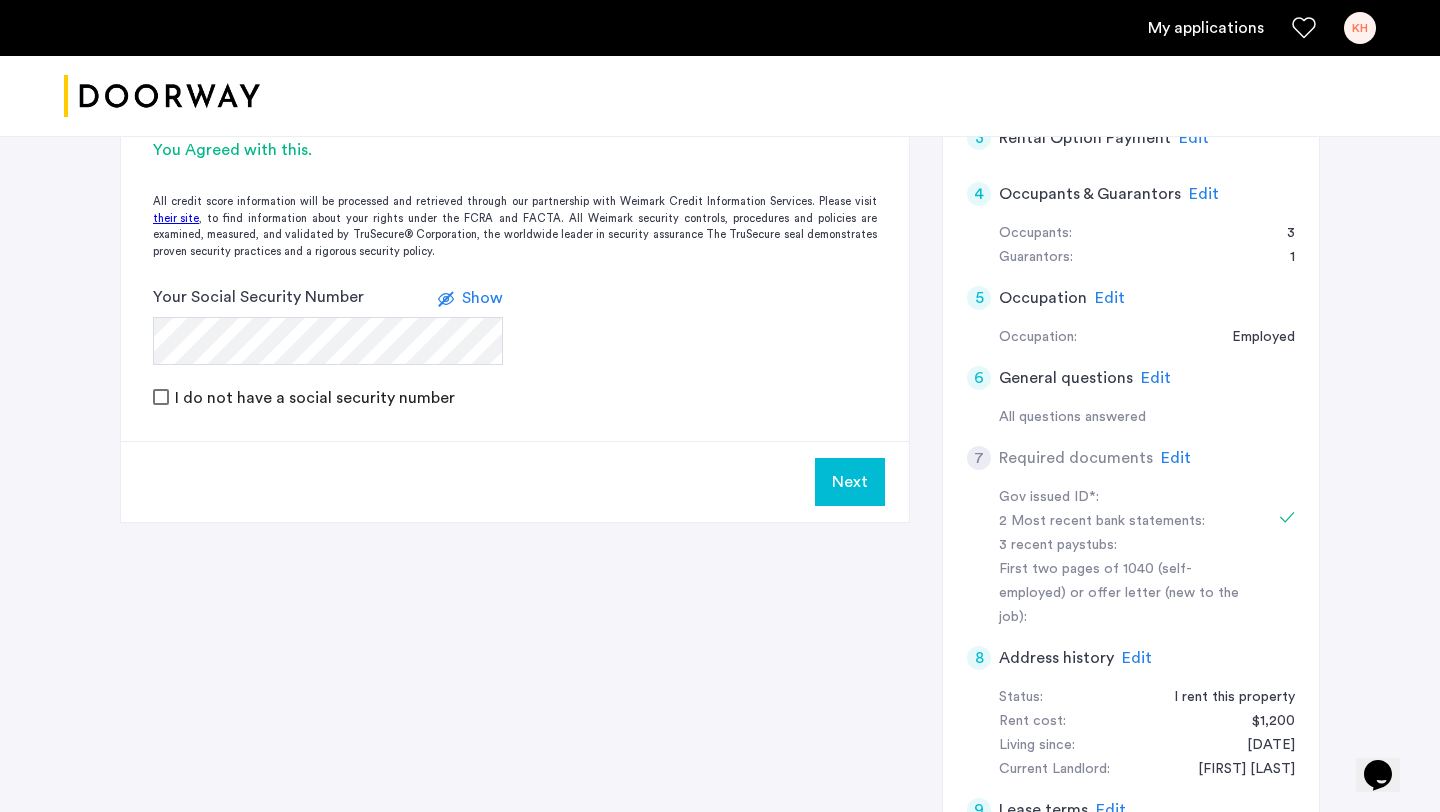 click on "Edit" 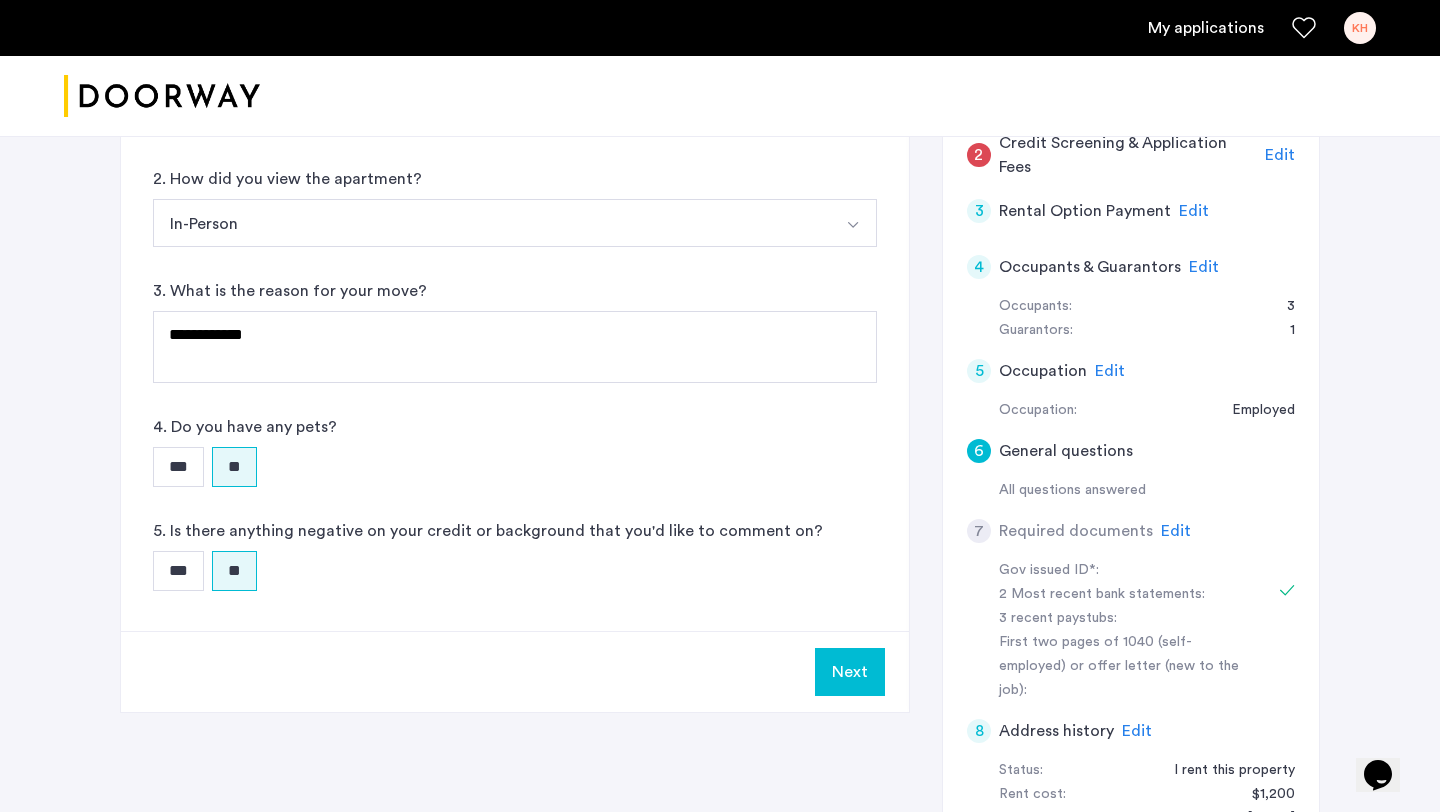 scroll, scrollTop: 538, scrollLeft: 0, axis: vertical 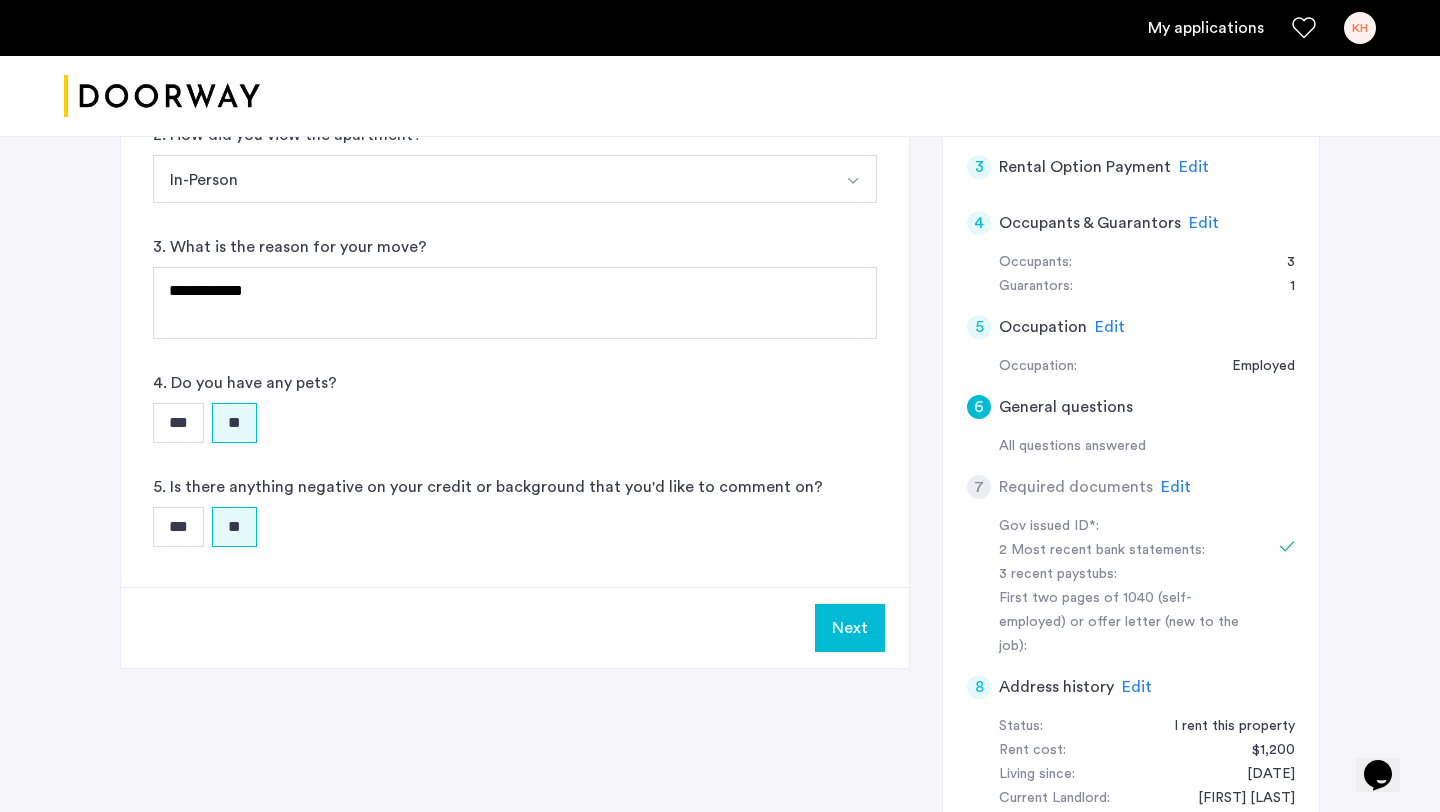 click on "Edit" 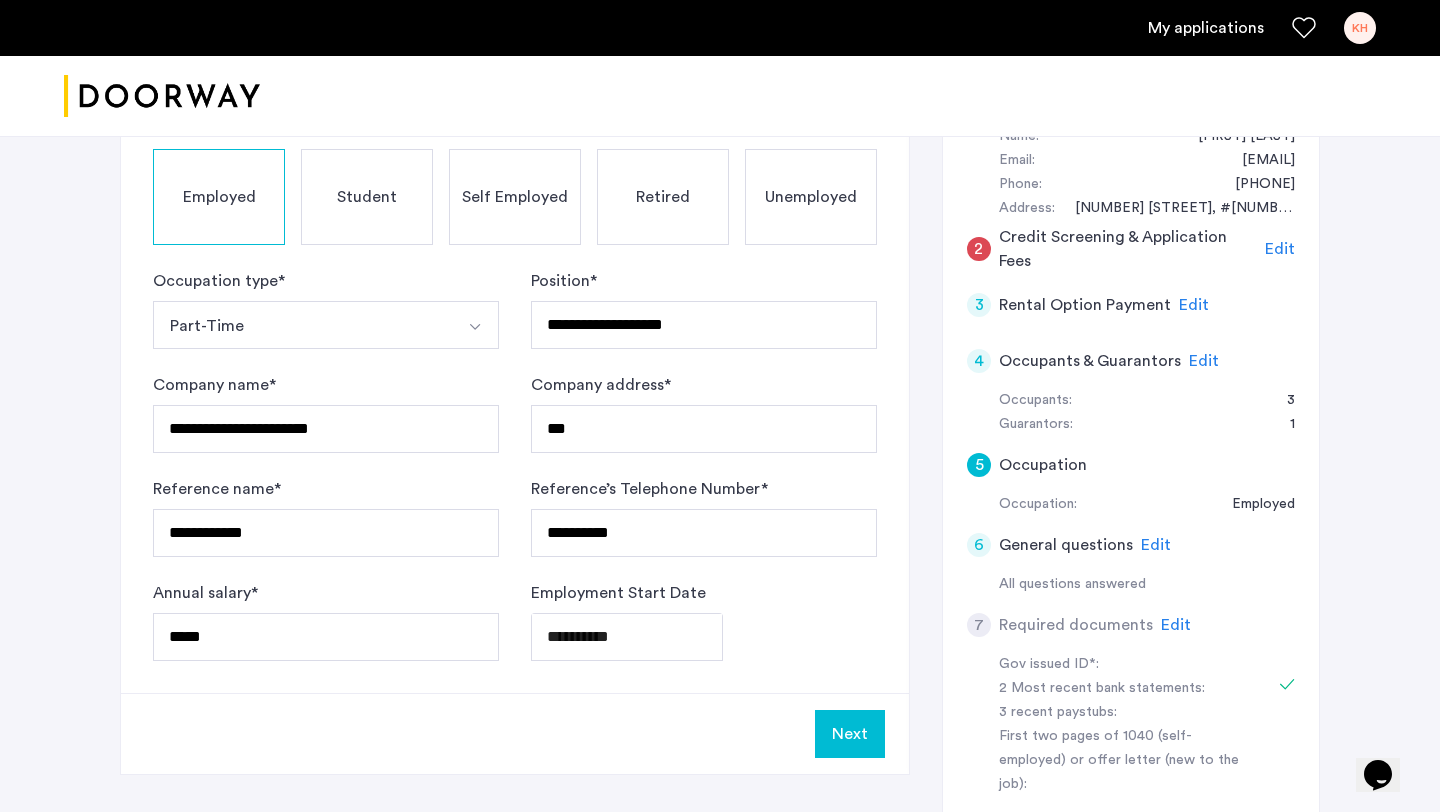 scroll, scrollTop: 446, scrollLeft: 0, axis: vertical 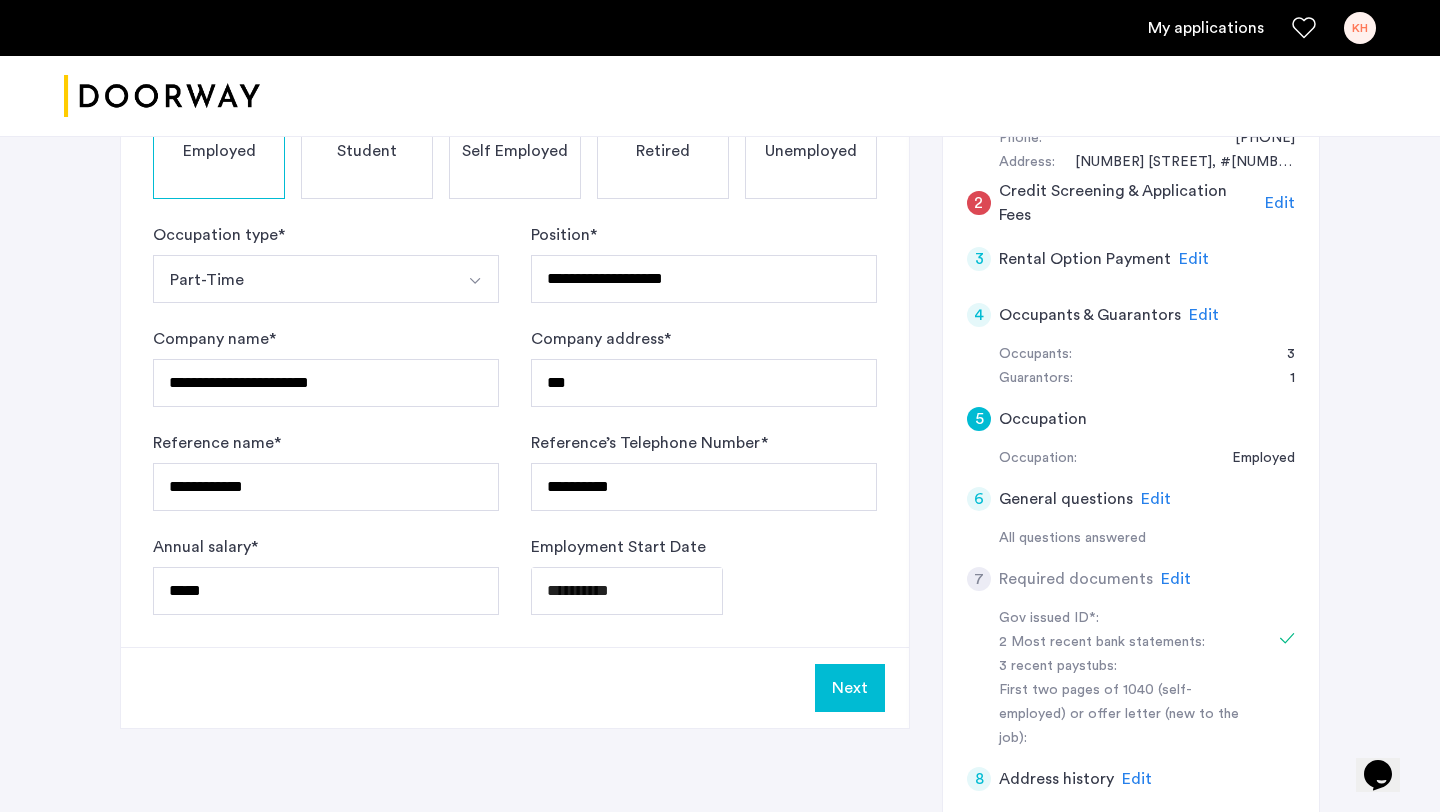click on "Next" 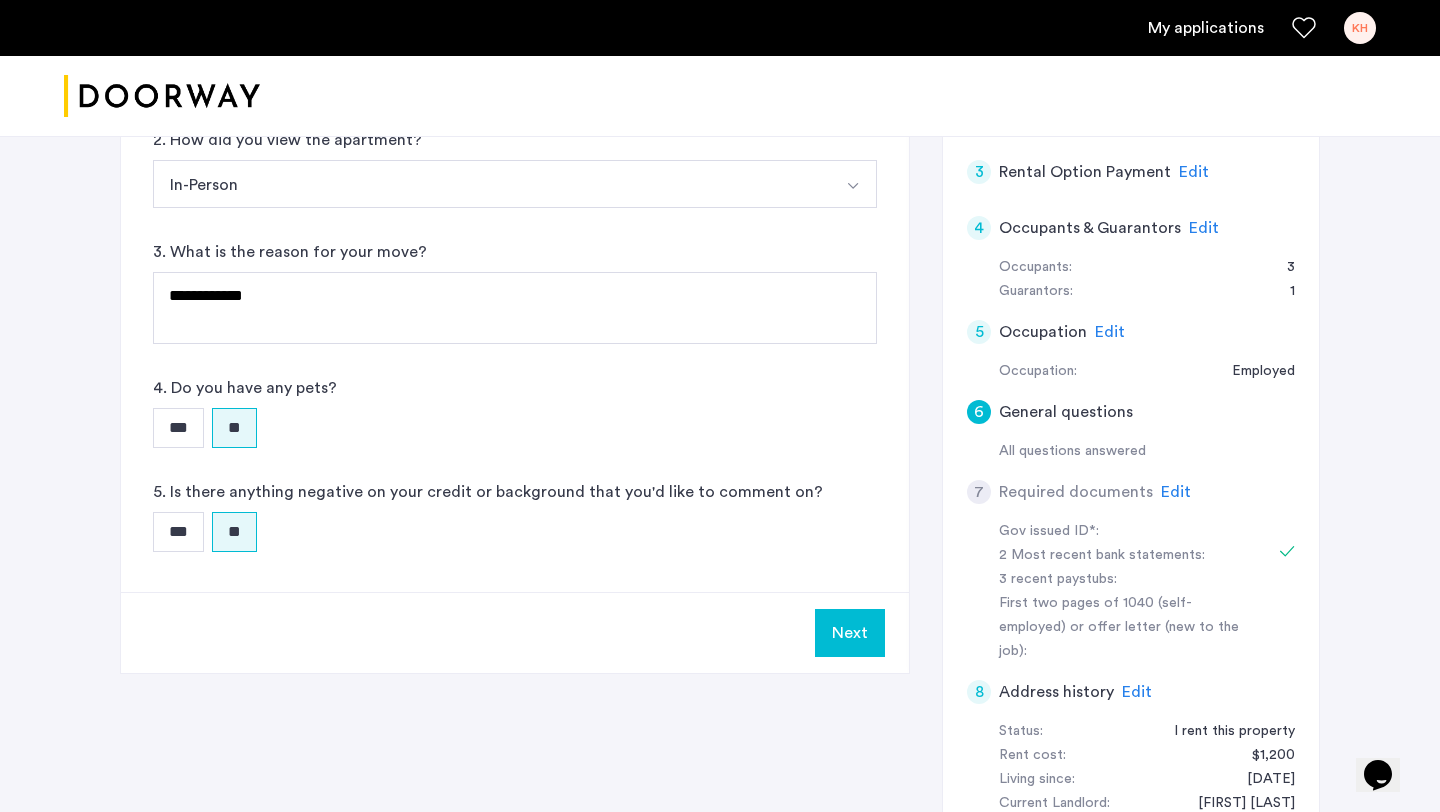 scroll, scrollTop: 519, scrollLeft: 0, axis: vertical 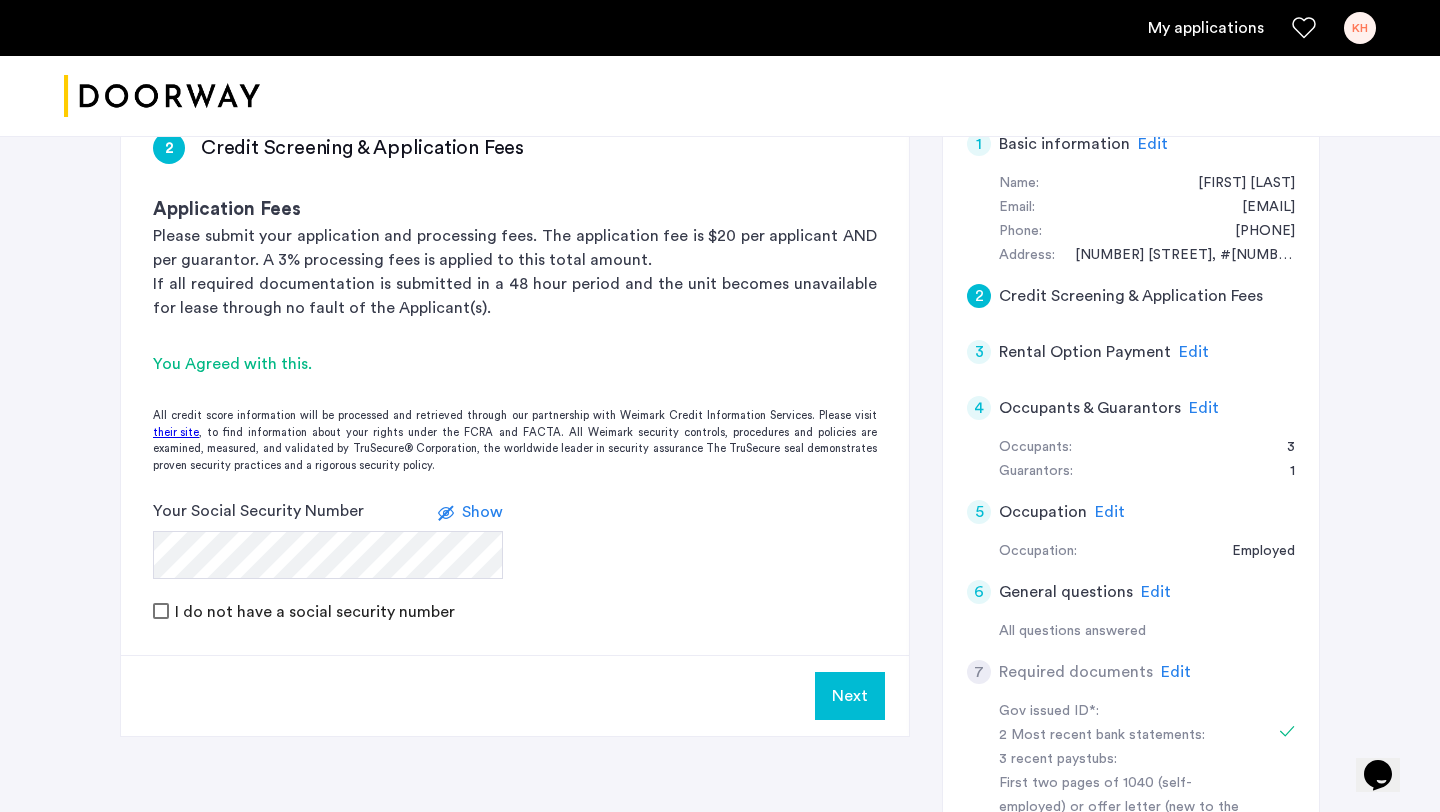 click on "Edit" 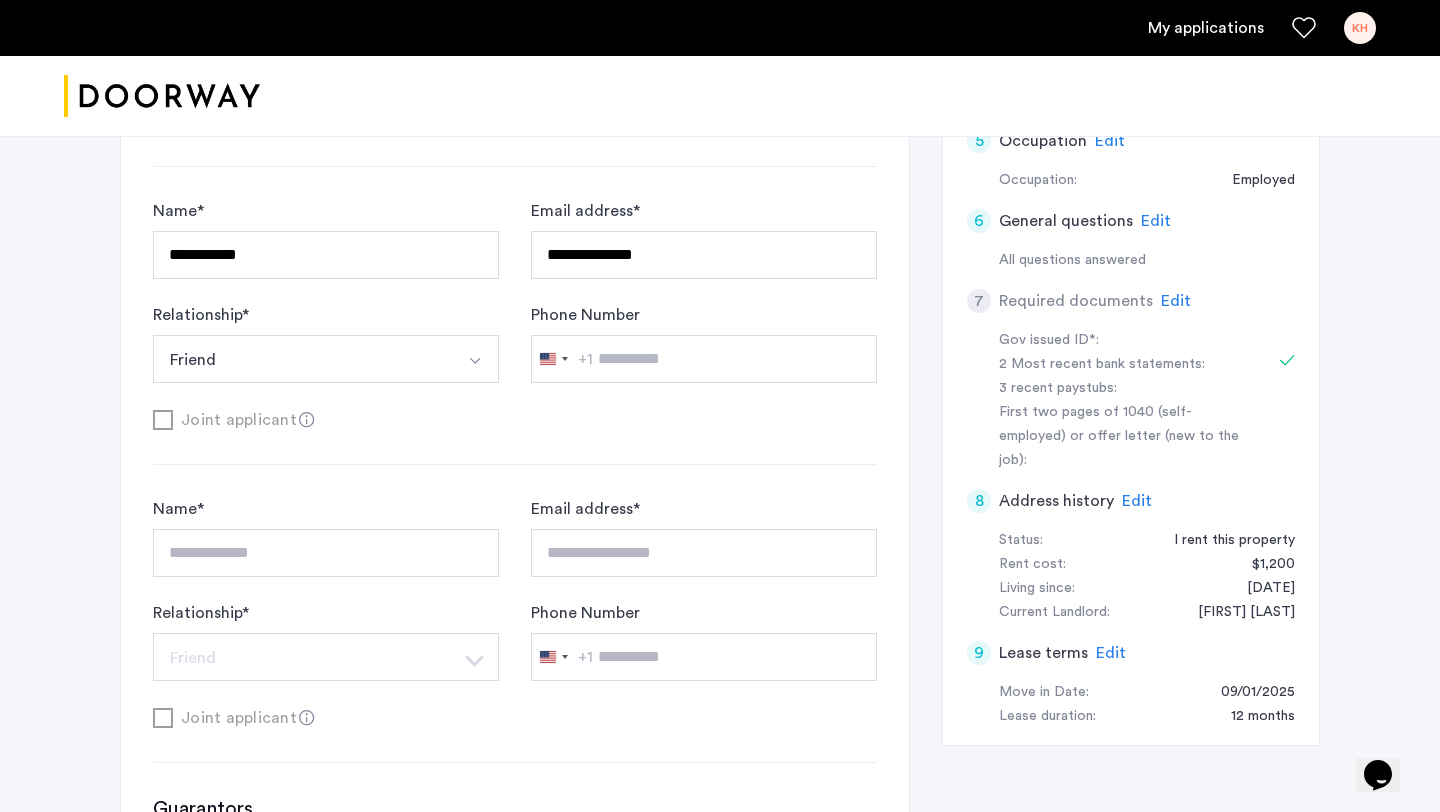 scroll, scrollTop: 703, scrollLeft: 0, axis: vertical 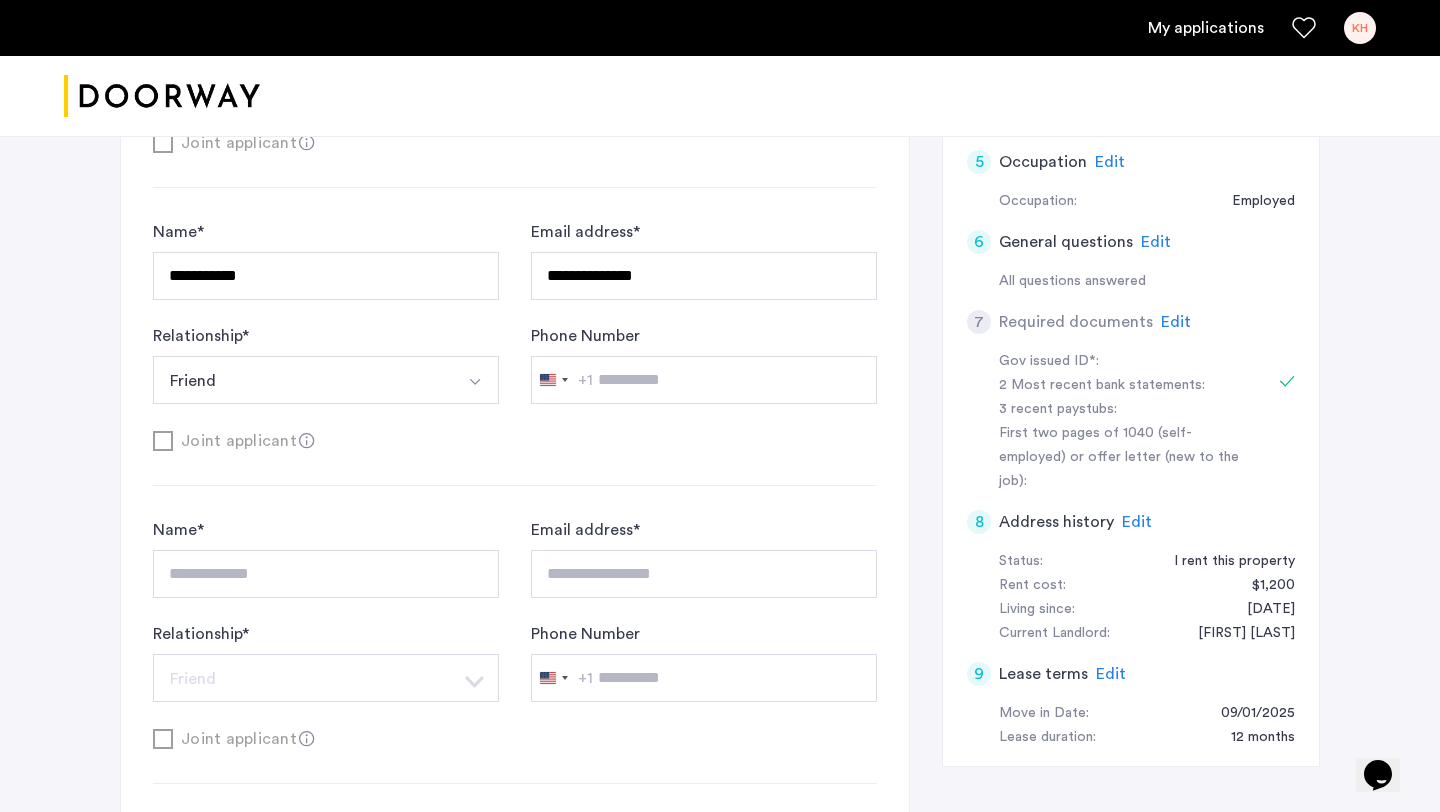 click on "Friend" at bounding box center [302, 380] 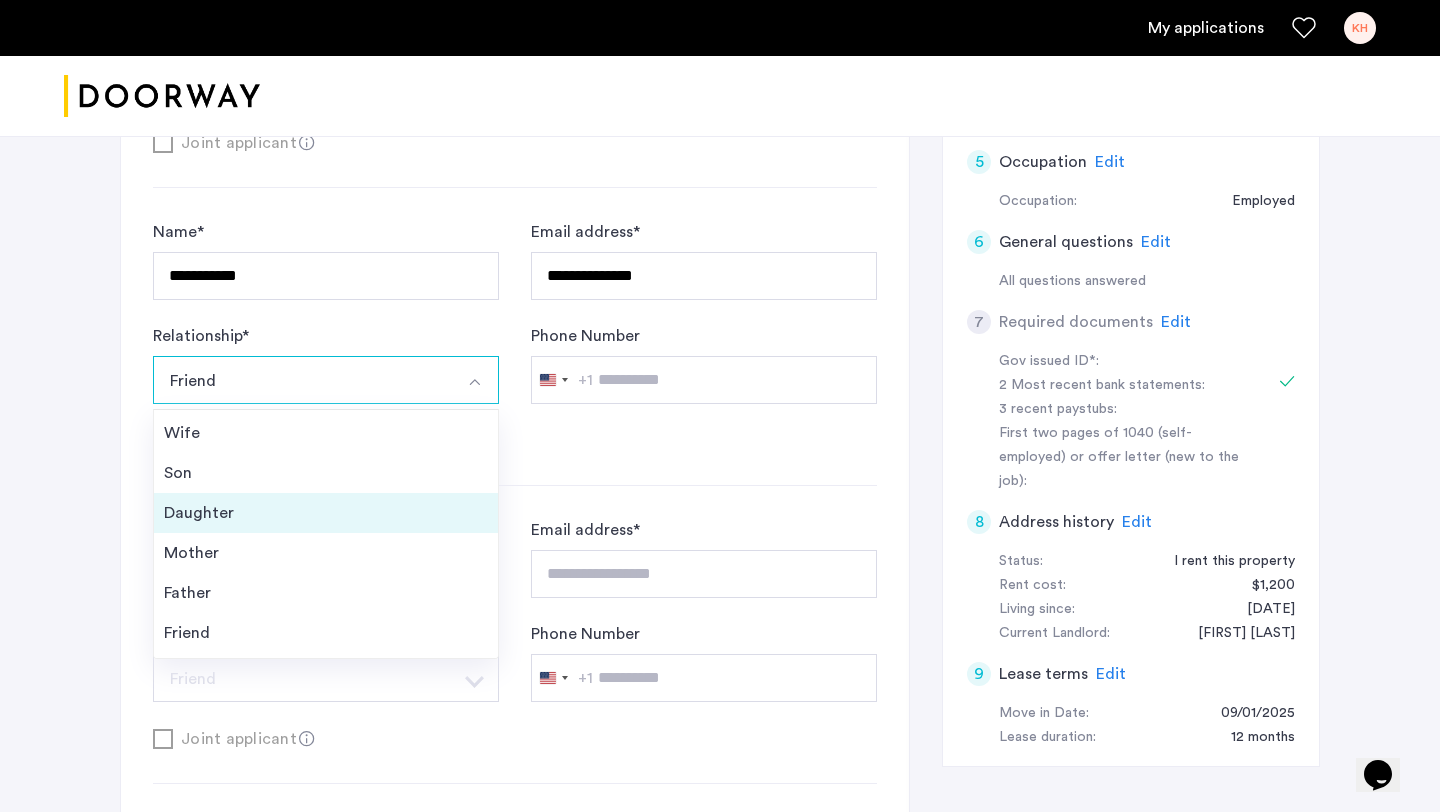 scroll, scrollTop: 0, scrollLeft: 0, axis: both 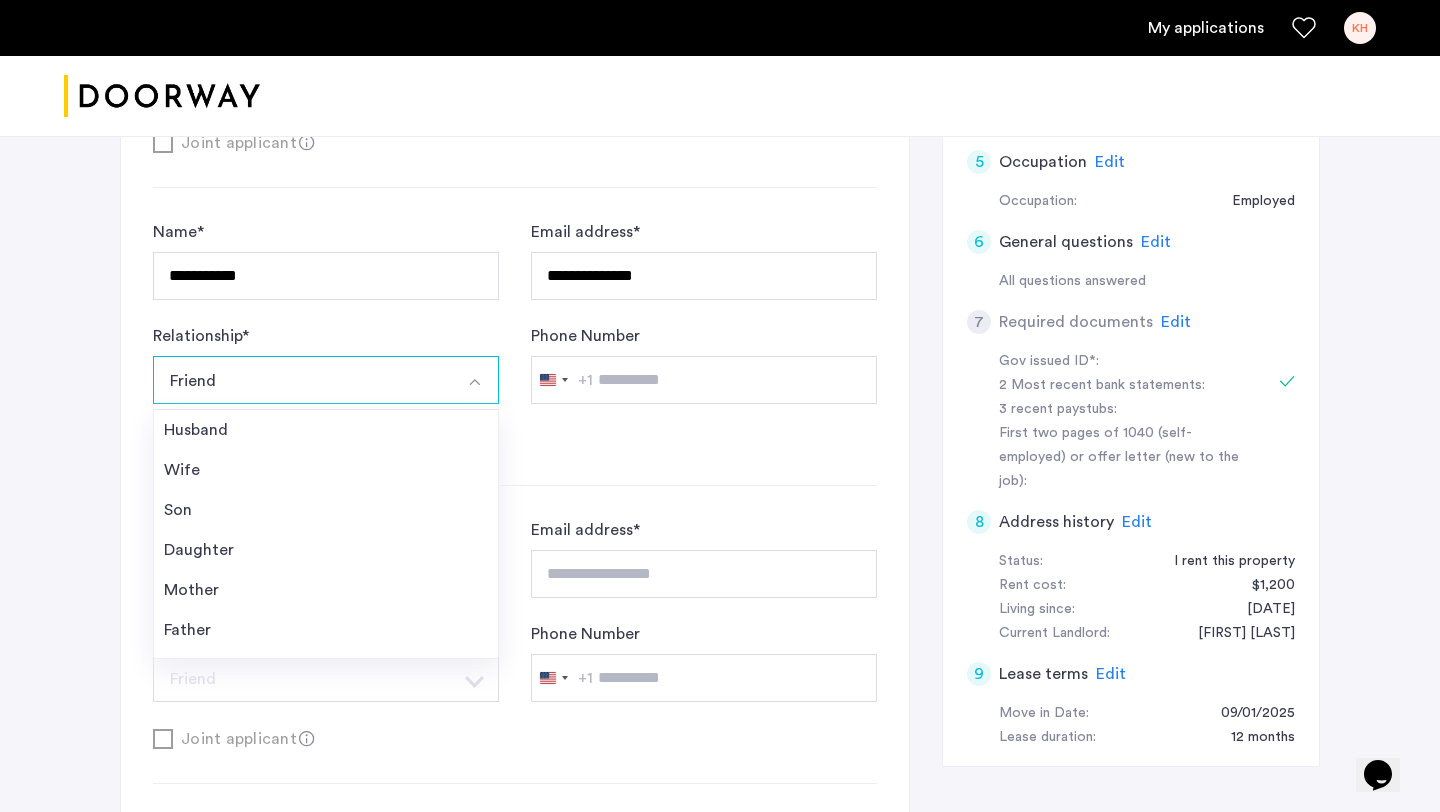 click on "**********" 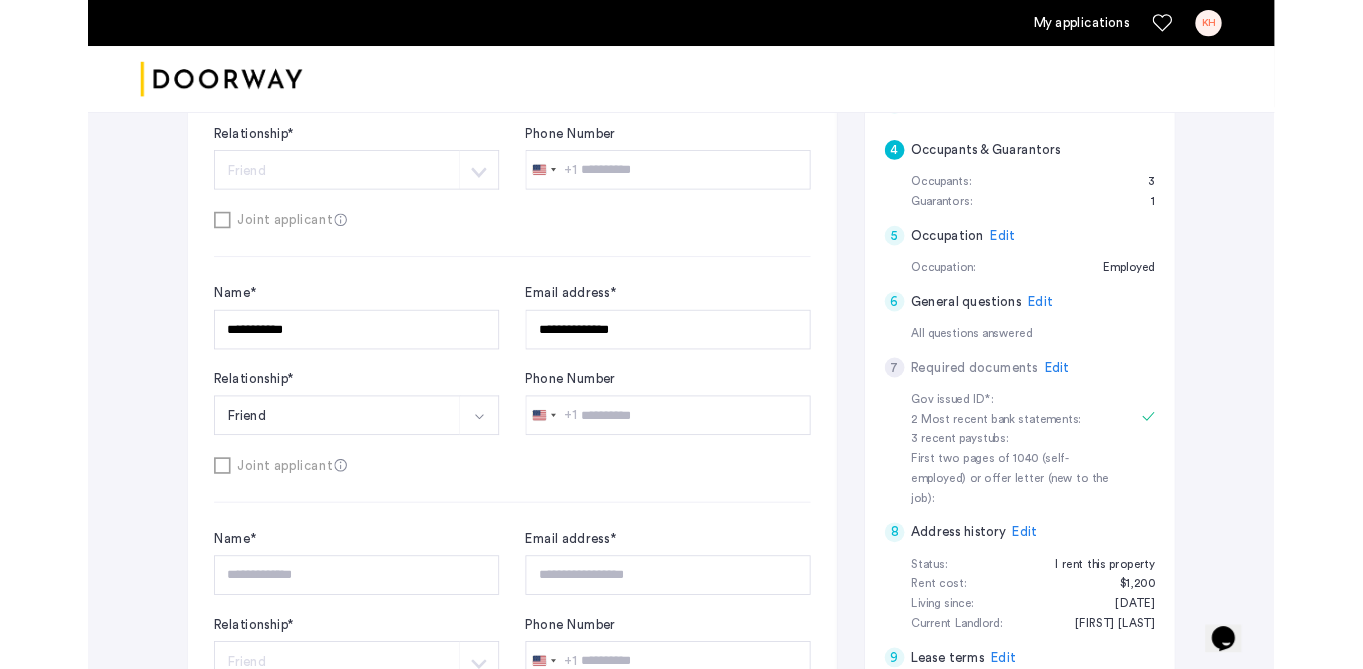 scroll, scrollTop: 613, scrollLeft: 0, axis: vertical 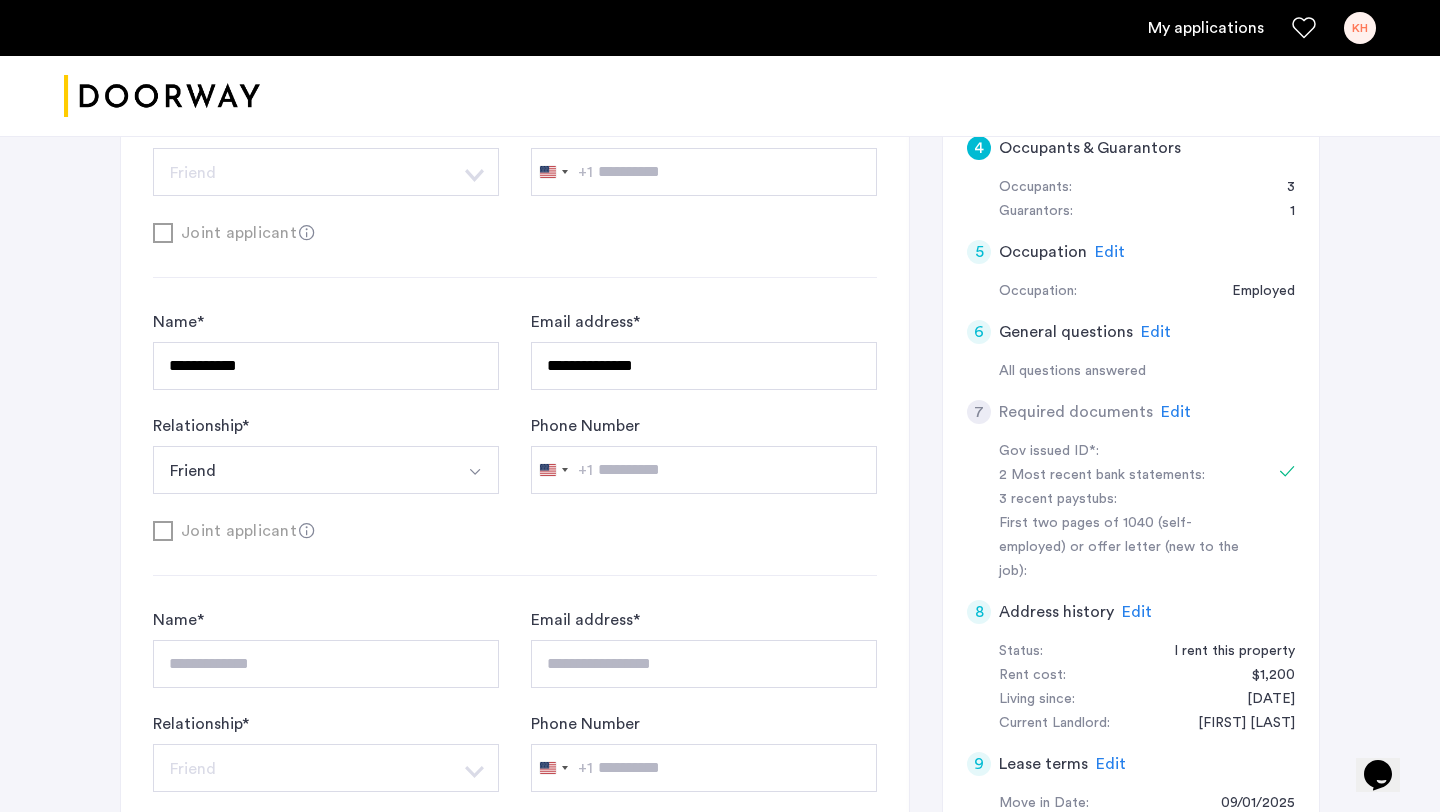 click on "**********" 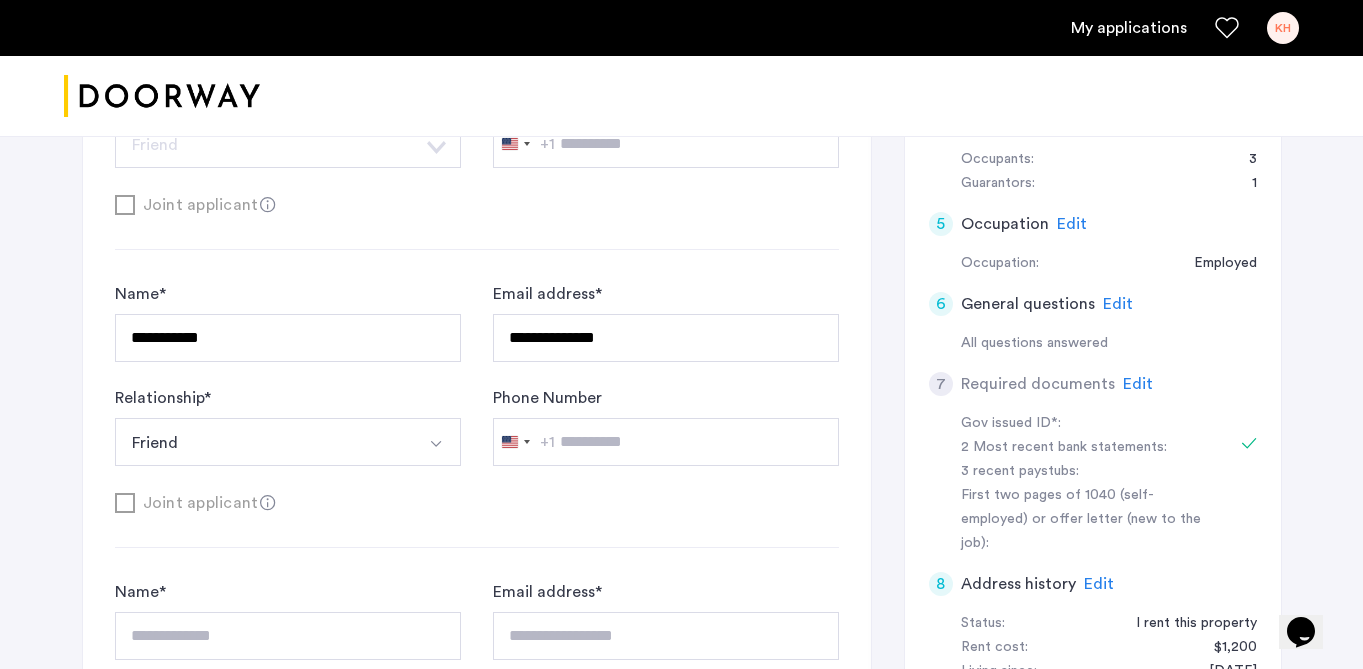 scroll, scrollTop: 691, scrollLeft: 0, axis: vertical 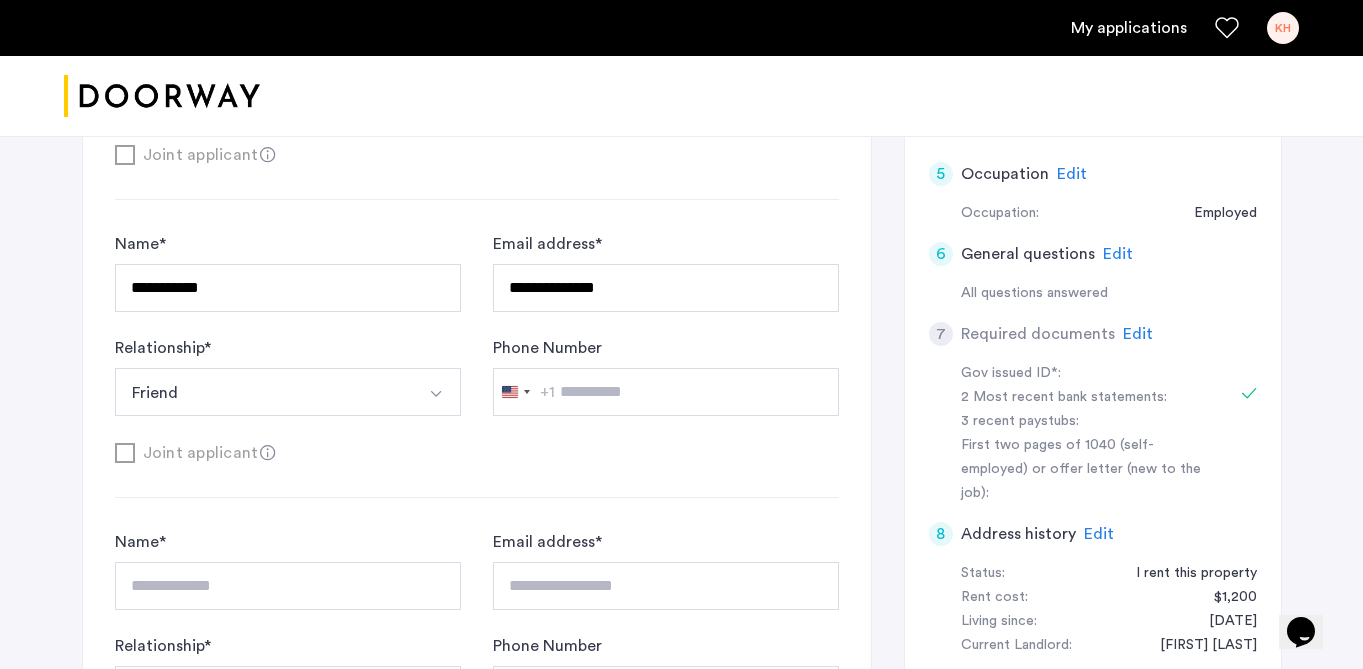 click on "Edit" 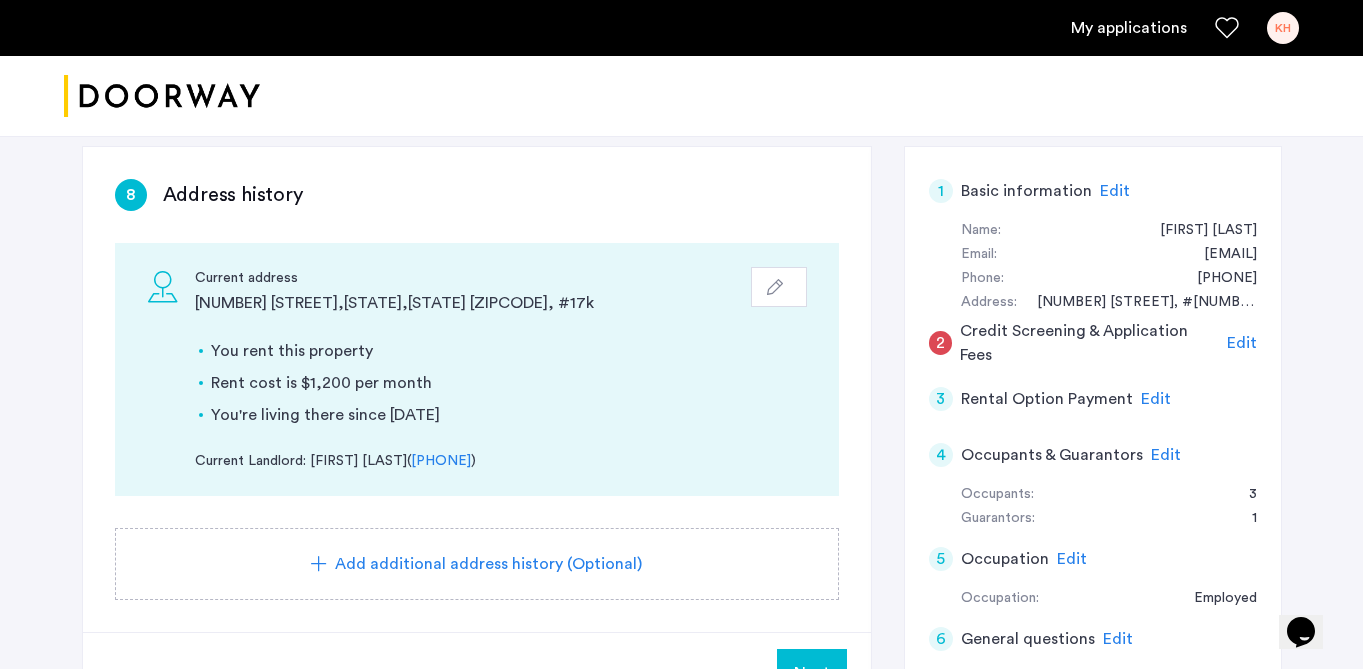 scroll, scrollTop: 307, scrollLeft: 0, axis: vertical 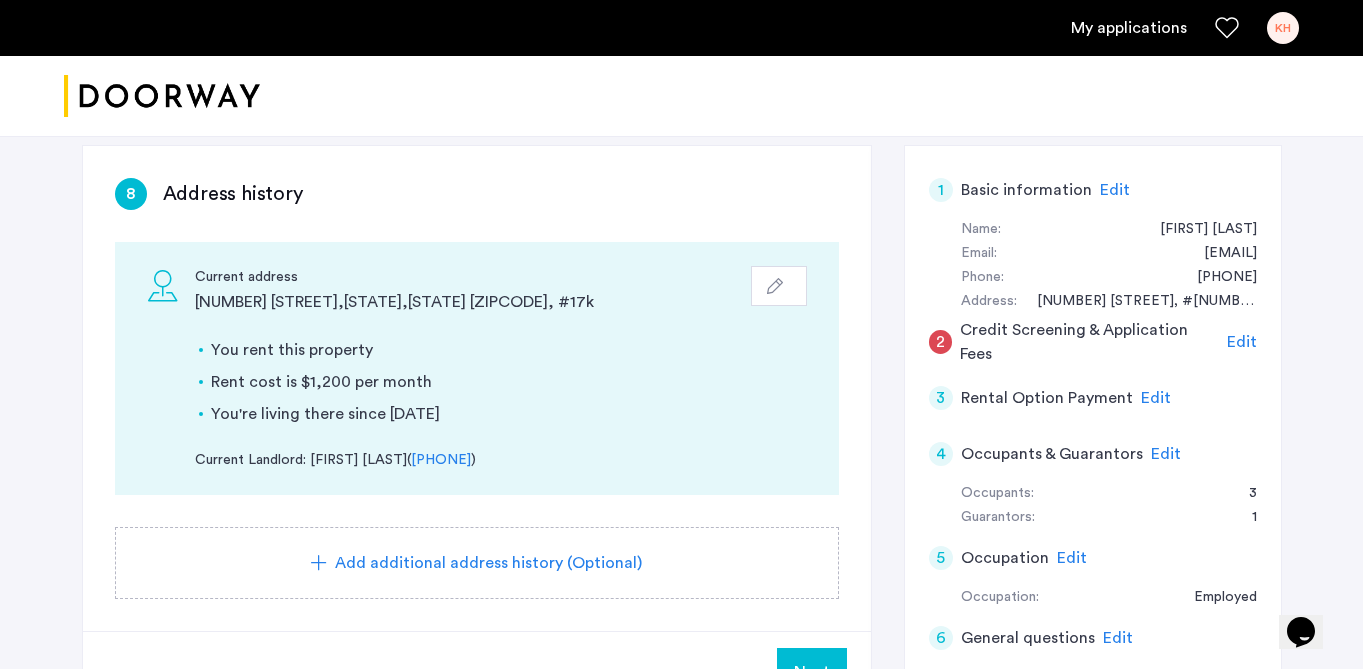 click on "Add additional address history (Optional)" 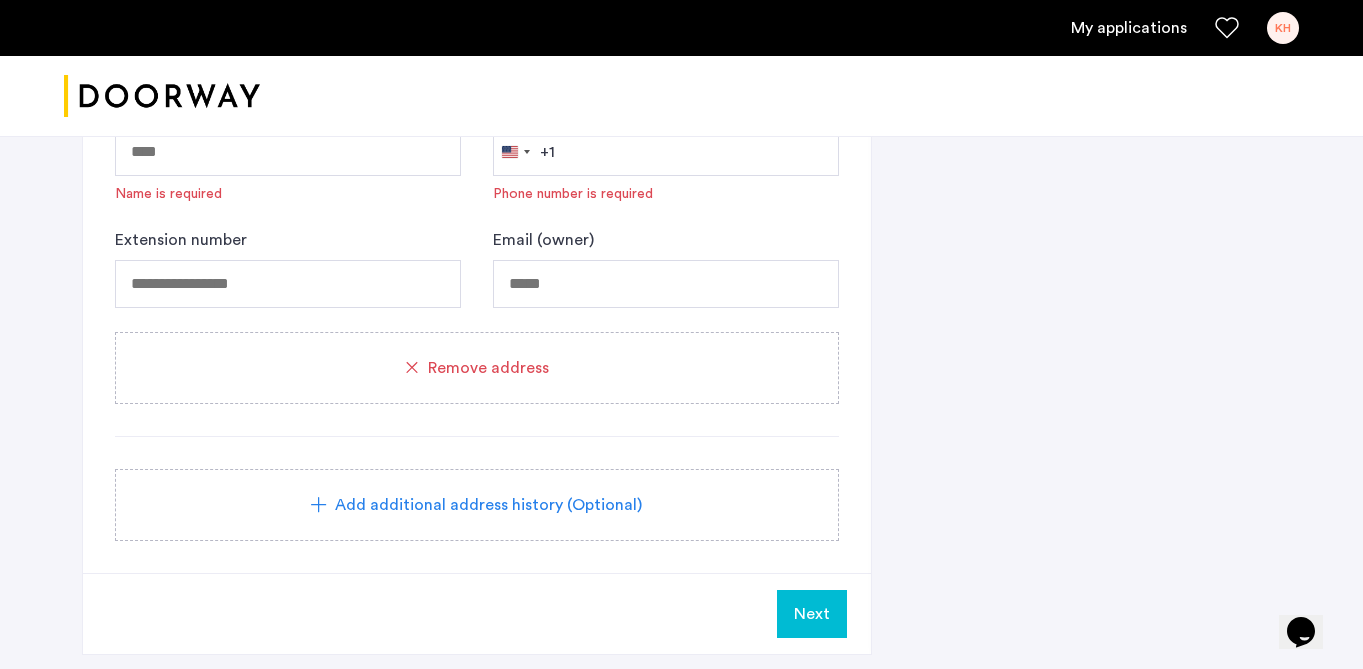 scroll, scrollTop: 1476, scrollLeft: 0, axis: vertical 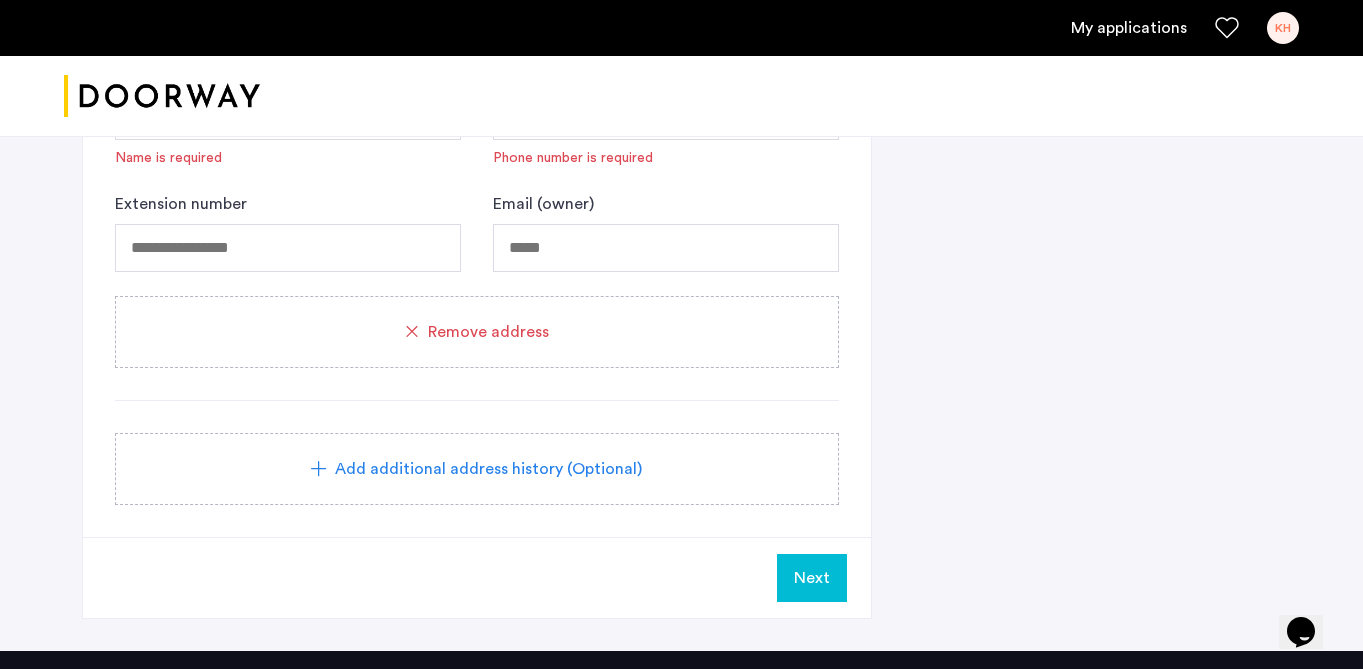 click on "Add address Street  * Street is required  City  * City is required Unit # Zip code  * Zip is required State  * State is required  Do you rent or own this property?  * Choose please I rent this property I own this property My first time renting Other Rent cost Living there since  *  Please select date  Current Landlord Name  * Name is required  Phone number  *  United States +1 +1 244 results found Afghanistan +93 Åland Islands +358 Albania +355 Algeria +213 American Samoa +1 Andorra +376 Angola +244 Anguilla +1 Antigua & Barbuda +1 Argentina +54 Armenia +374 Aruba +297 Ascension Island +247 Australia +61 Austria +43 Azerbaijan +994 Bahamas +1 Bahrain +973 Bangladesh +880 Barbados +1 Belarus +375 Belgium +32 Belize +501 Benin +229 Bermuda +1 Bhutan +975 Bolivia +591 Bosnia & Herzegovina +387 Botswana +267 Brazil +55 British Indian Ocean Territory +246 British Virgin Islands +1 Brunei +673 Bulgaria +359 Burkina Faso +226 Burundi +257 Cambodia +855 Cameroon +237 Canada +1 Cape Verde +238 Caribbean Netherlands" 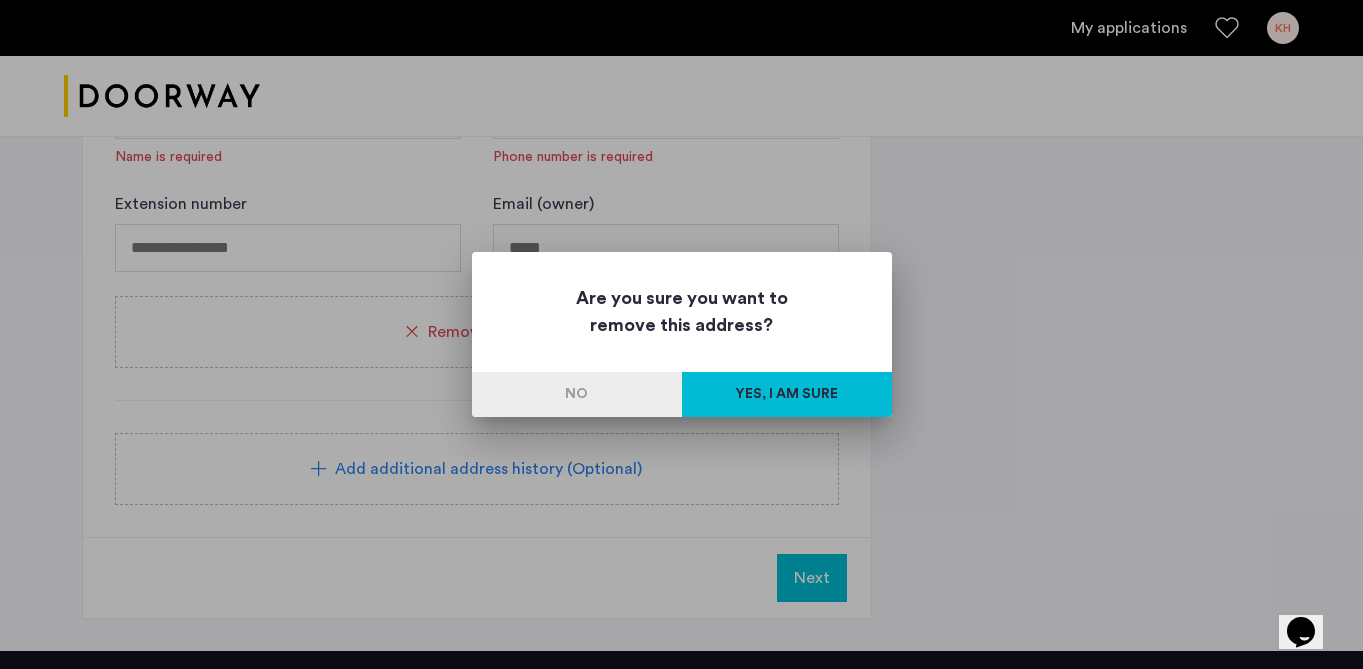 click on "Yes, I am sure" at bounding box center [787, 394] 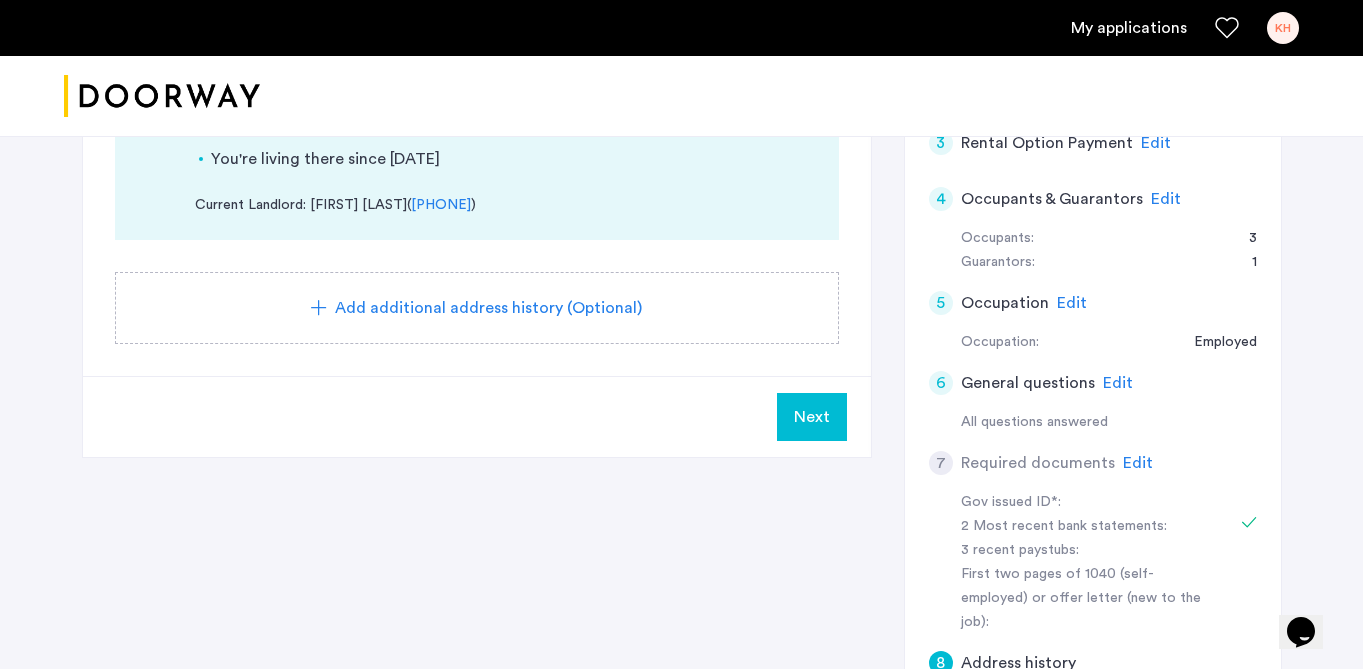 scroll, scrollTop: 552, scrollLeft: 0, axis: vertical 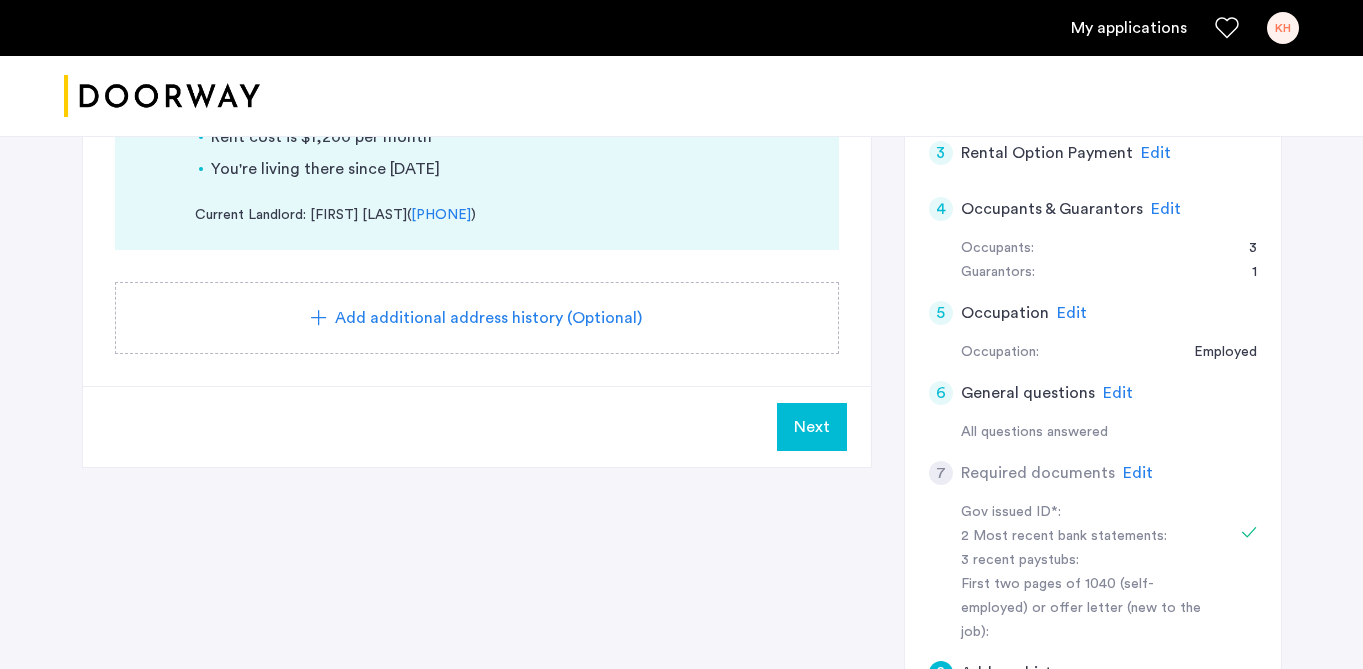 click on "8 Address history Current address 424 W 110TH ST ,  NEW YORK ,  NY 10025 , # 17k You rent this property  Rent cost is $1,200 per month  You're living there since 08/15/2023  Current Landlord: Angie Rooks  ( (212) 749-1100 )  Add additional address history (Optional)" 